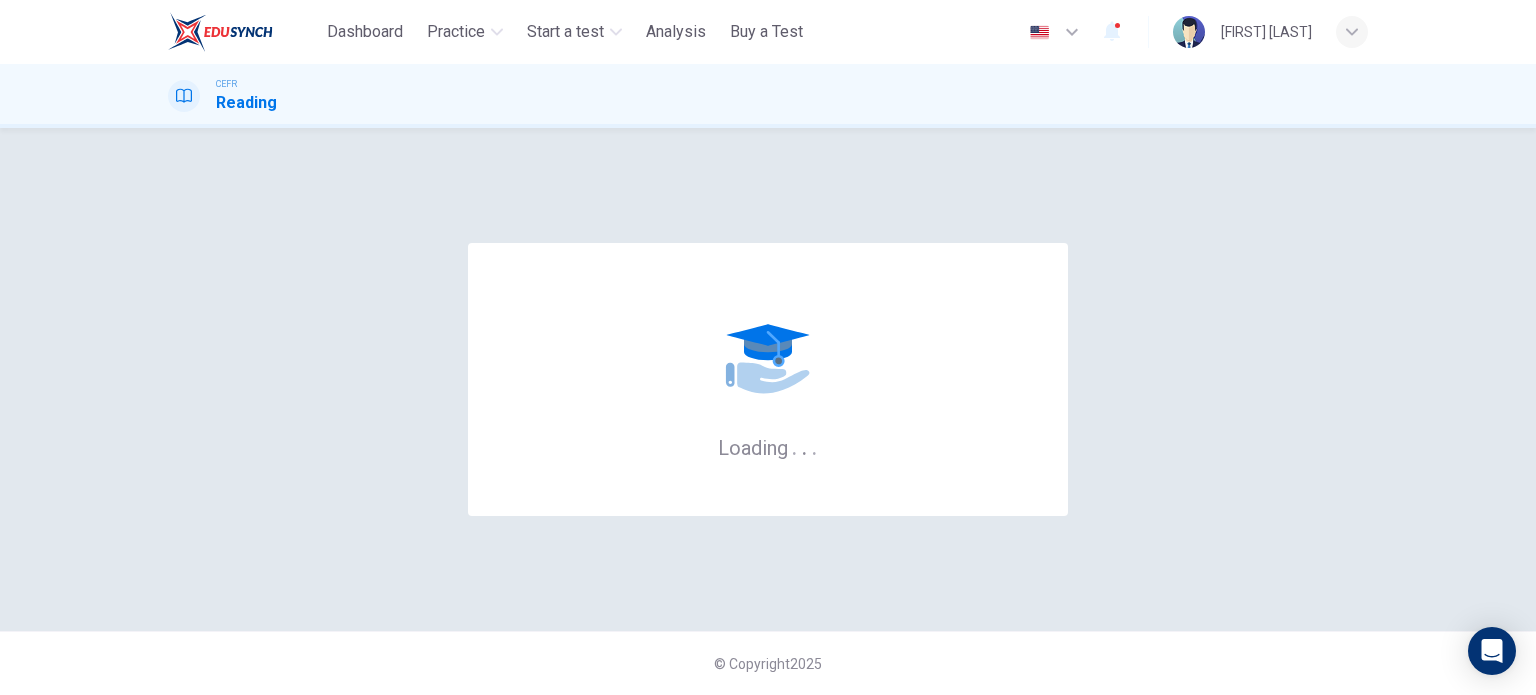 scroll, scrollTop: 0, scrollLeft: 0, axis: both 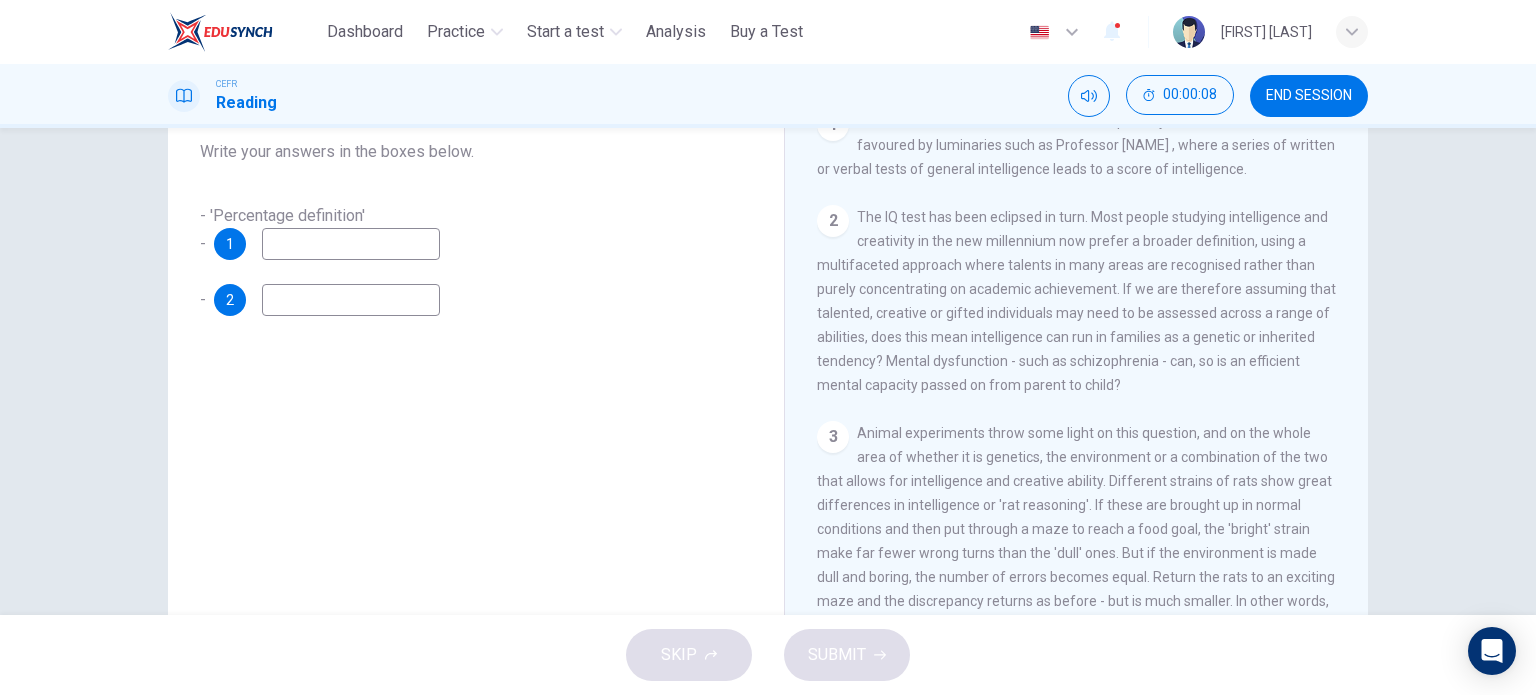 click on "The IQ test has been eclipsed in turn. Most people studying intelligence and creativity in the new millennium now prefer a broader definition, using a multifaceted approach where talents in many areas are recognised rather than purely concentrating on academic achievement. If we are therefore assuming that talented, creative or gifted individuals may need to be assessed across a range of abilities, does this mean intelligence can run in families as a genetic or inherited tendency? Mental dysfunction - such as schizophrenia - can, so is an efficient mental capacity passed on from parent to child?" at bounding box center [1076, 301] 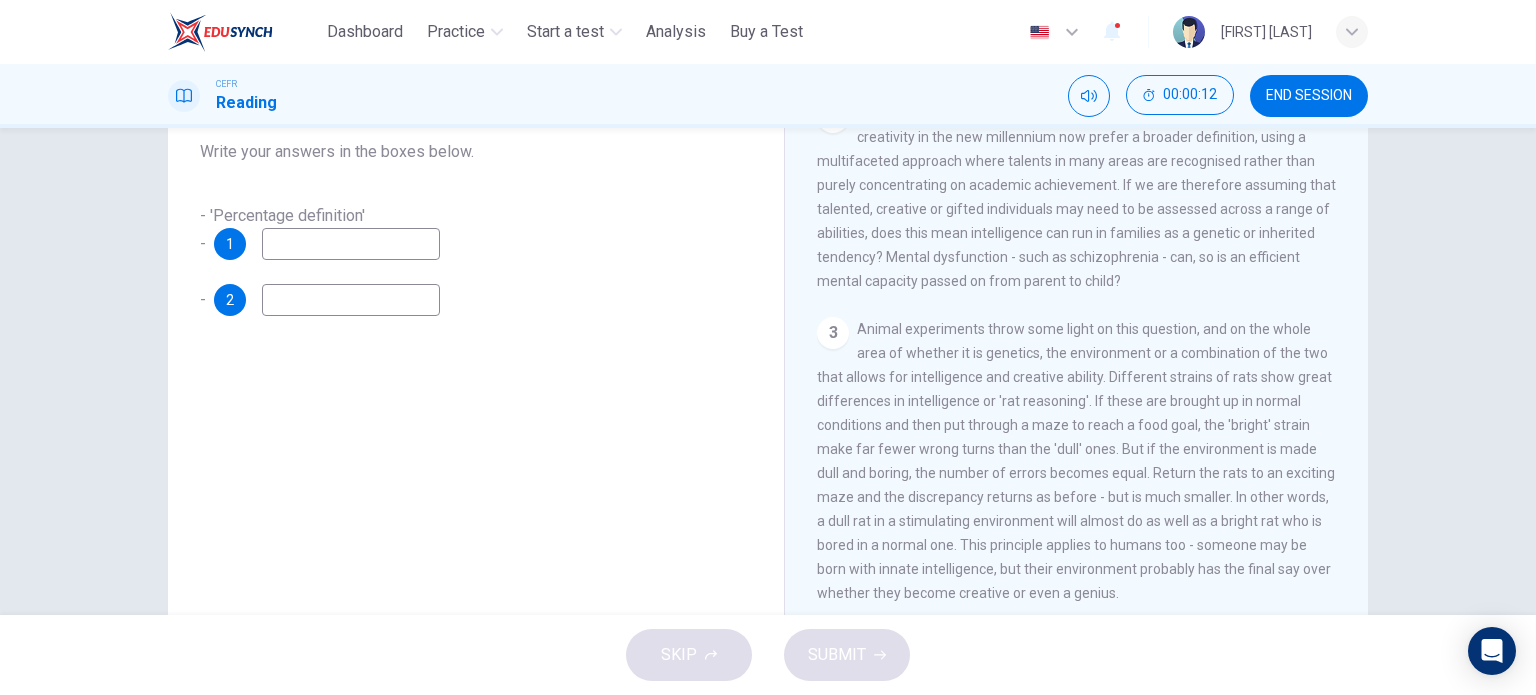 click at bounding box center (351, 244) 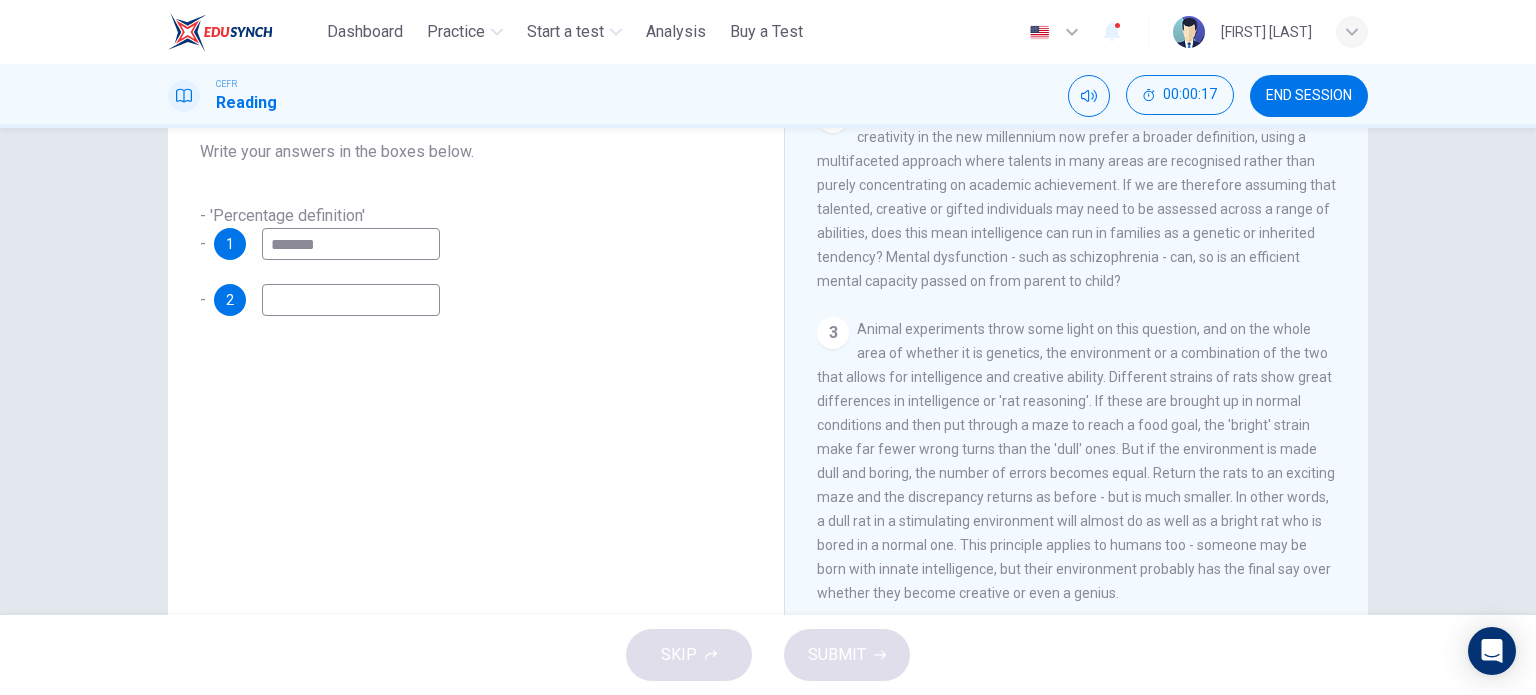 type on "*******" 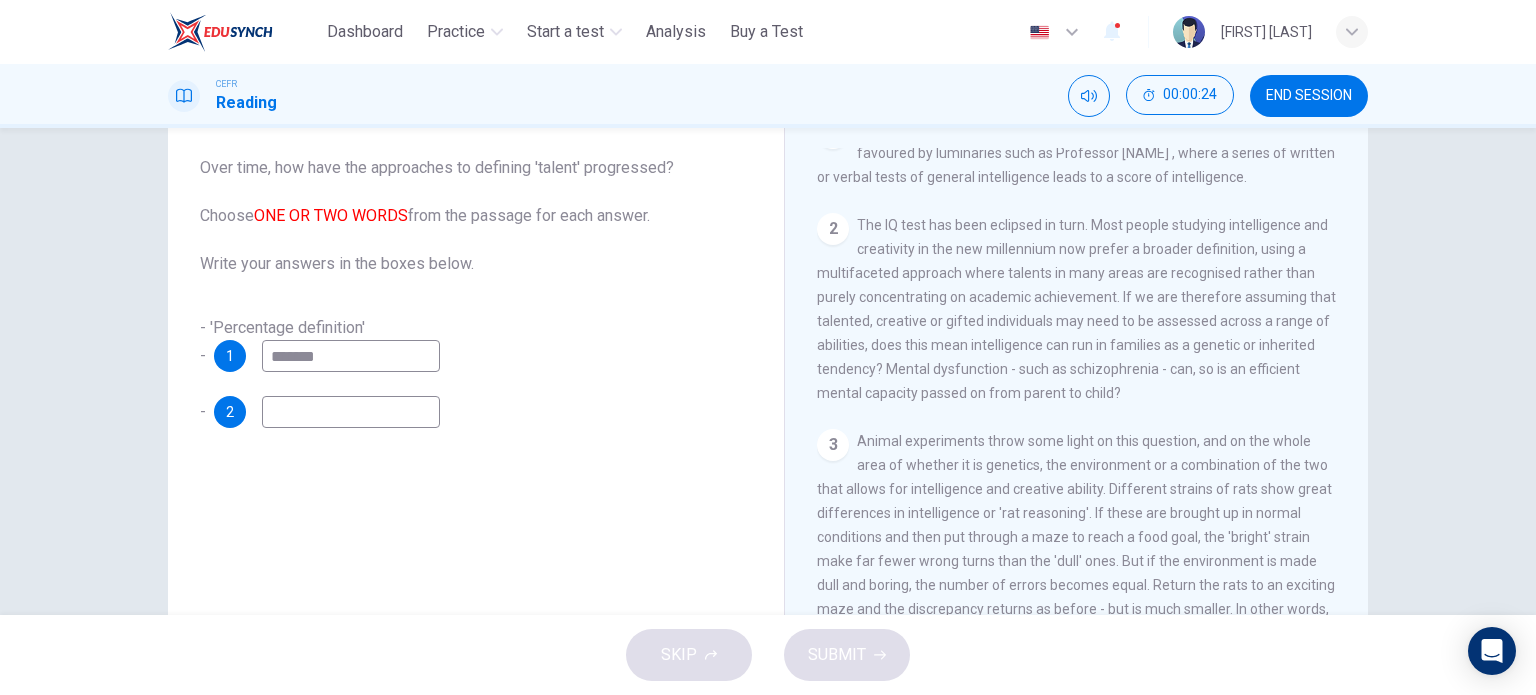 scroll, scrollTop: 112, scrollLeft: 0, axis: vertical 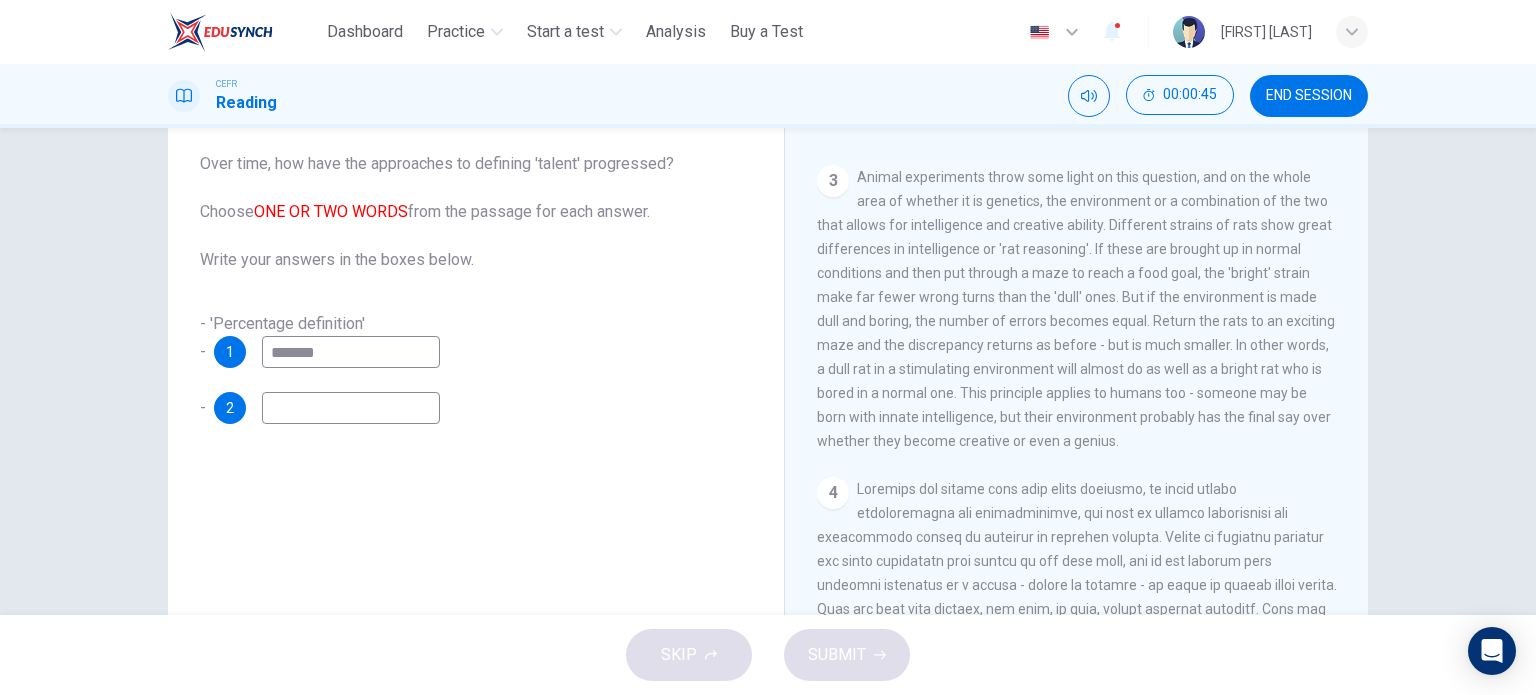 click at bounding box center [351, 408] 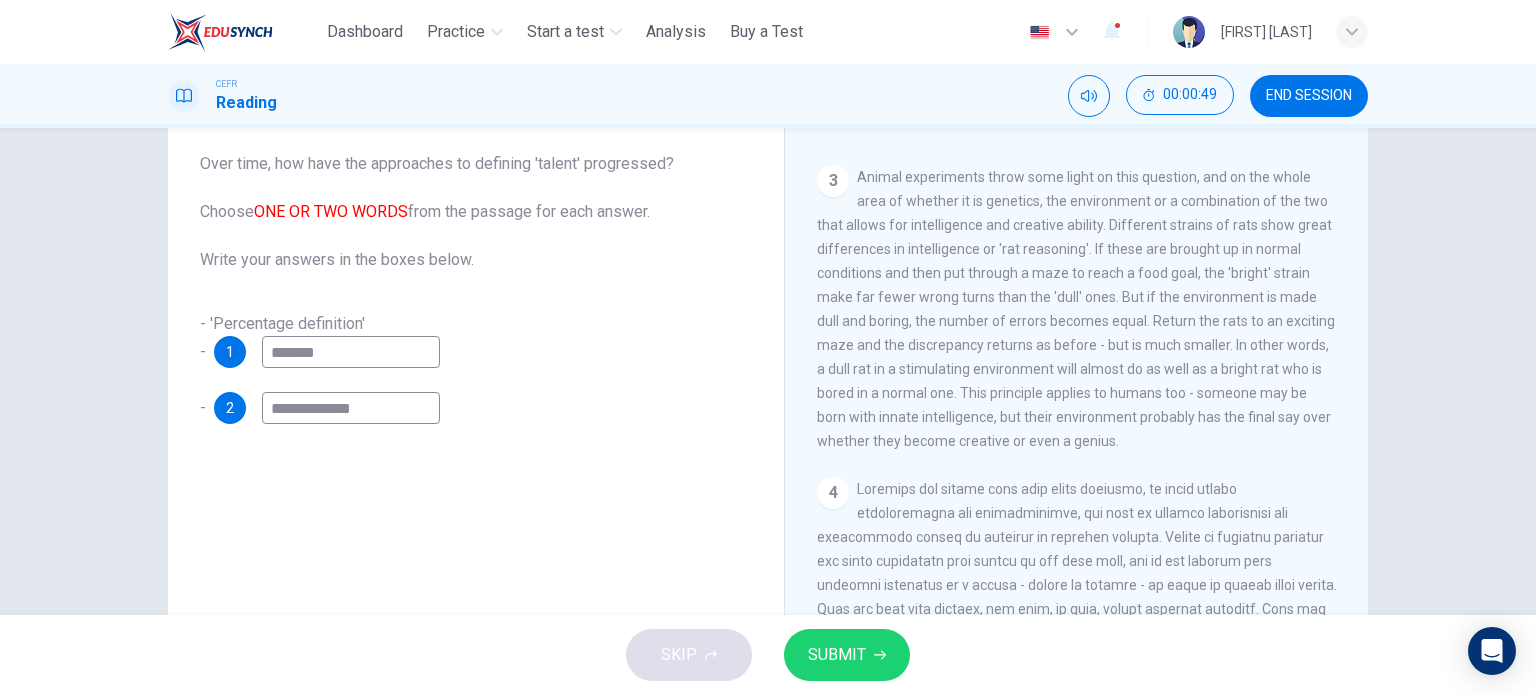 type on "**********" 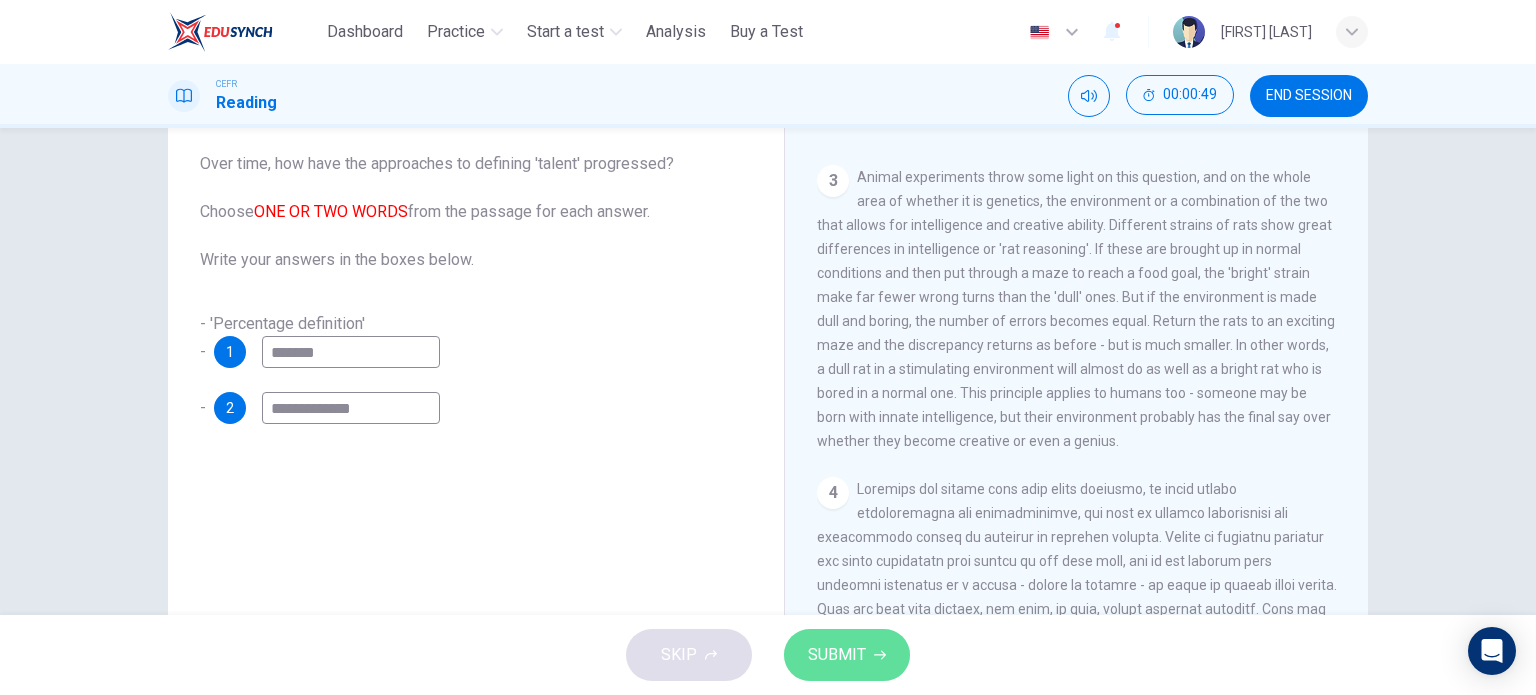 click on "SUBMIT" at bounding box center [837, 655] 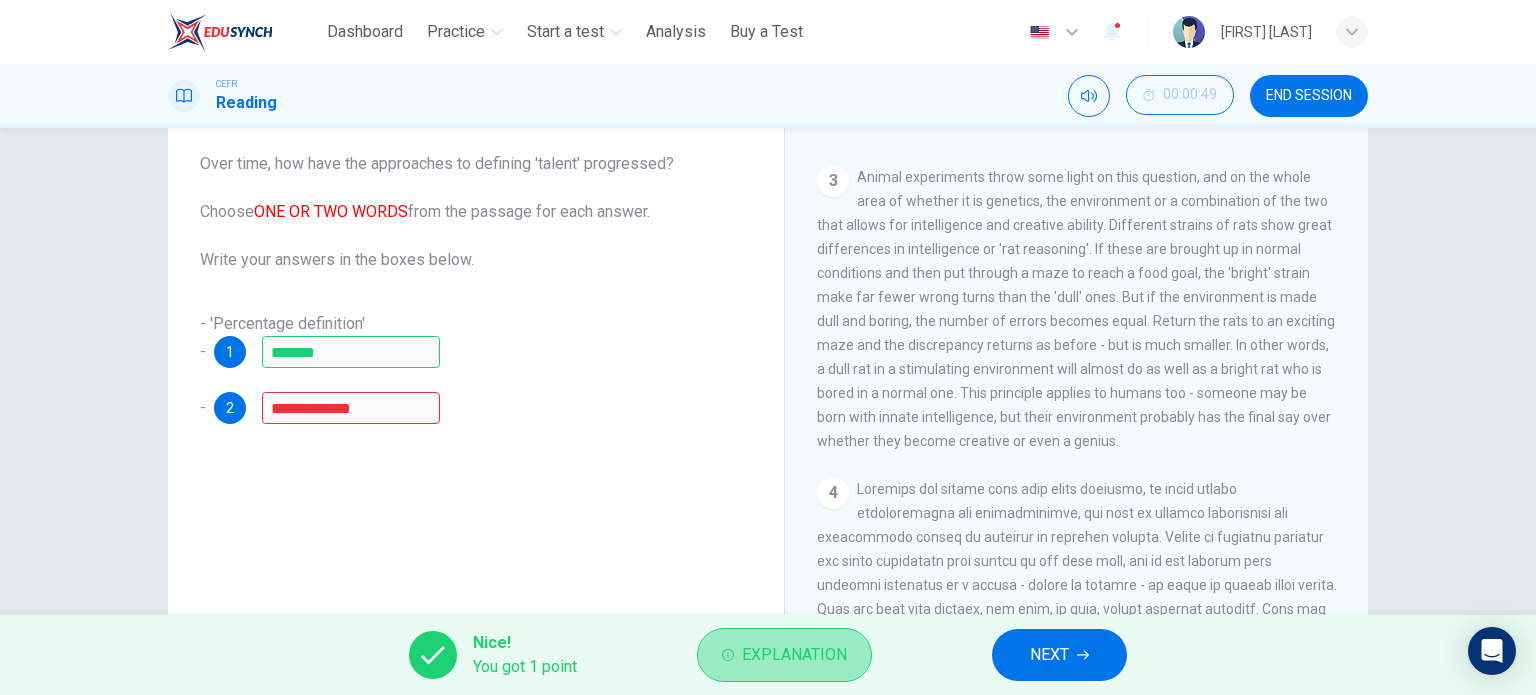 click on "Explanation" at bounding box center (794, 655) 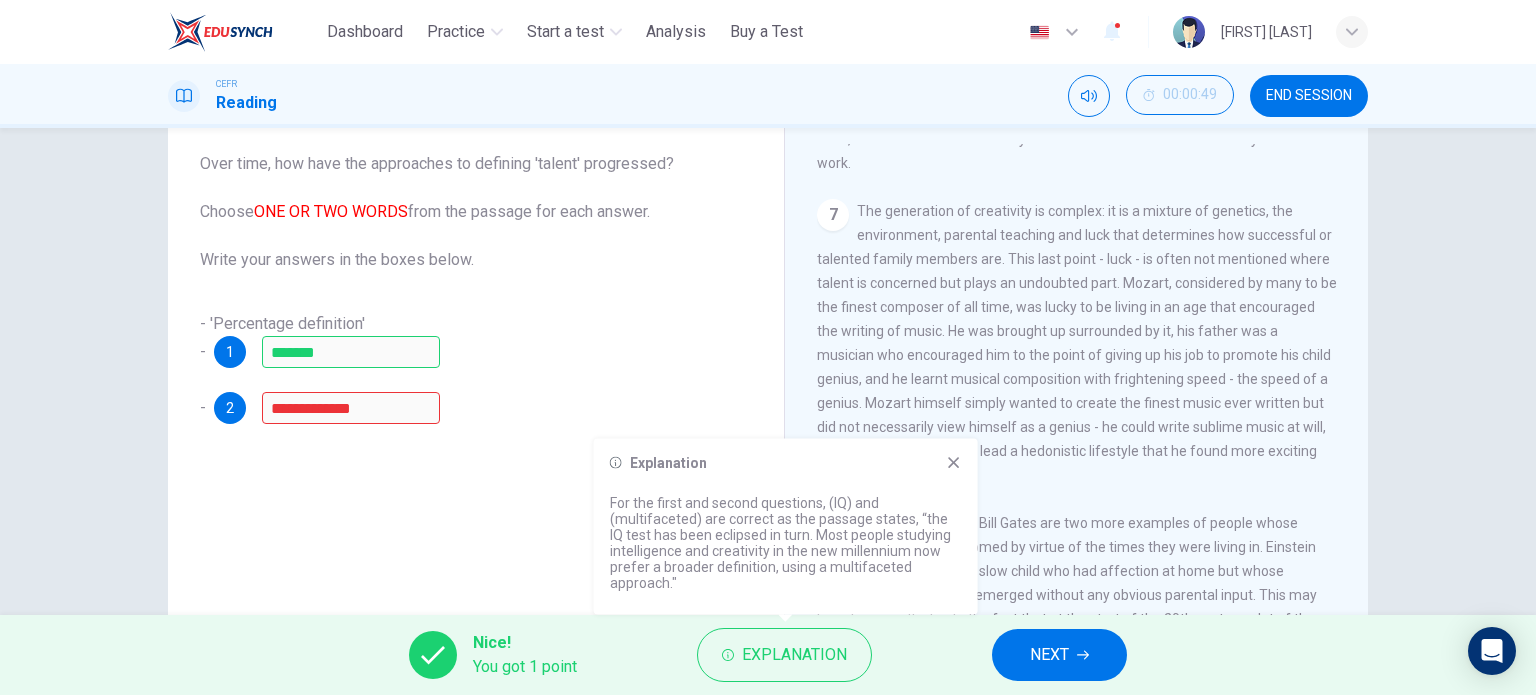 scroll, scrollTop: 2014, scrollLeft: 0, axis: vertical 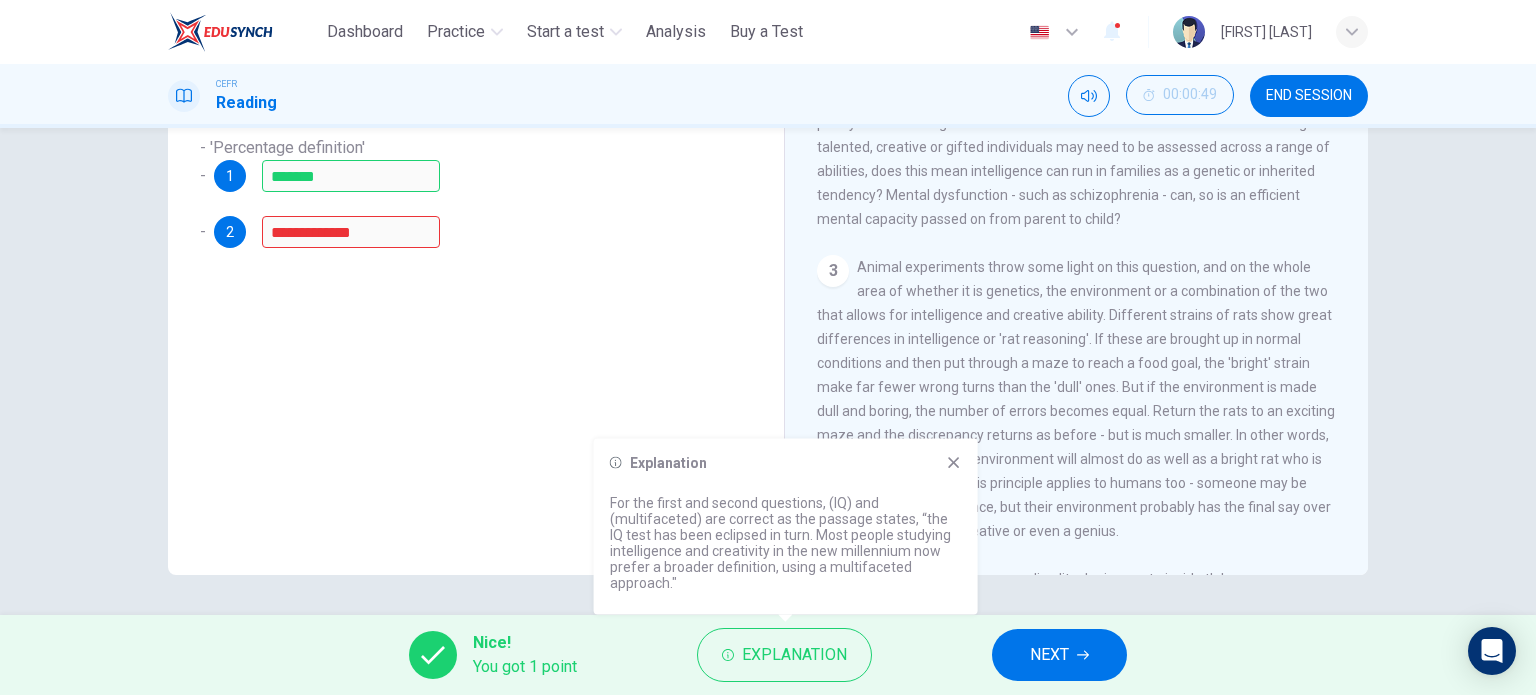 click on "NEXT" at bounding box center (1049, 655) 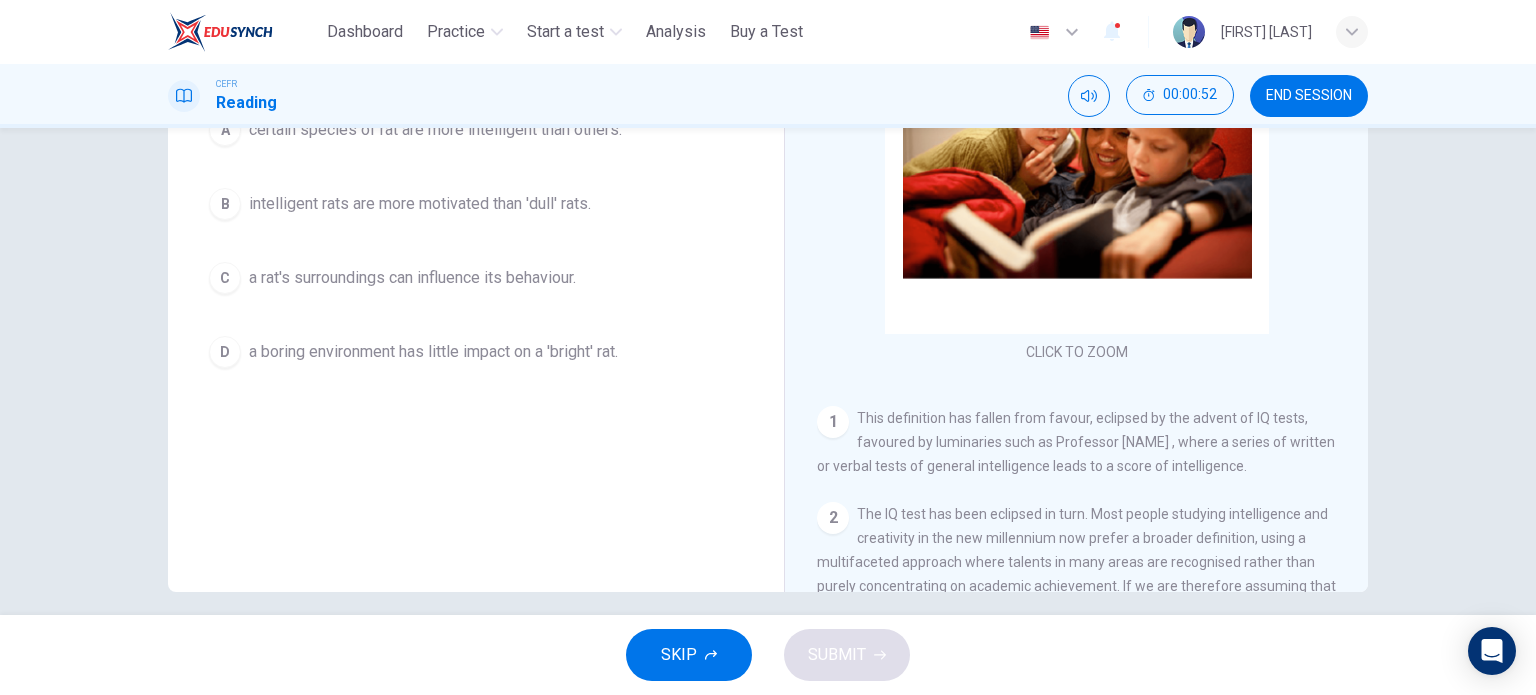 scroll, scrollTop: 288, scrollLeft: 0, axis: vertical 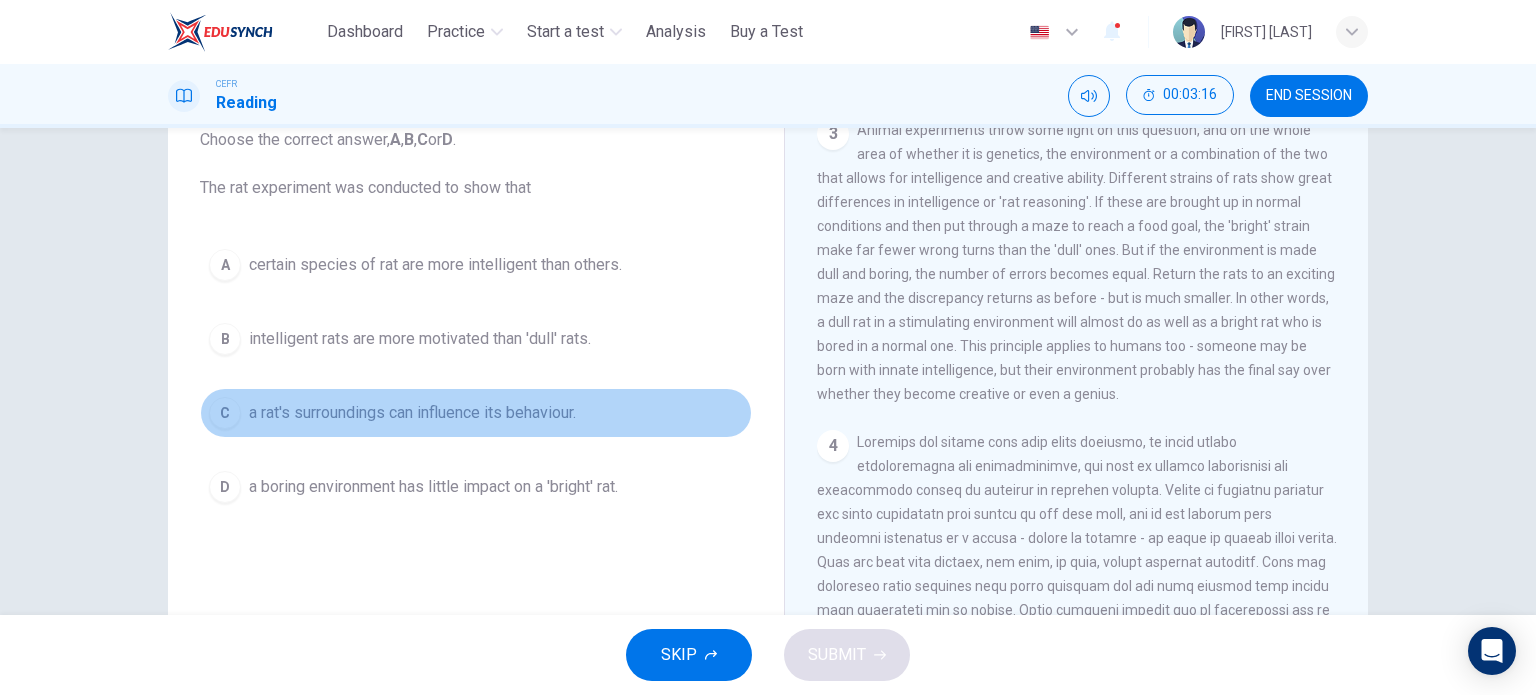 click on "a rat's surroundings can influence its behaviour." at bounding box center (412, 413) 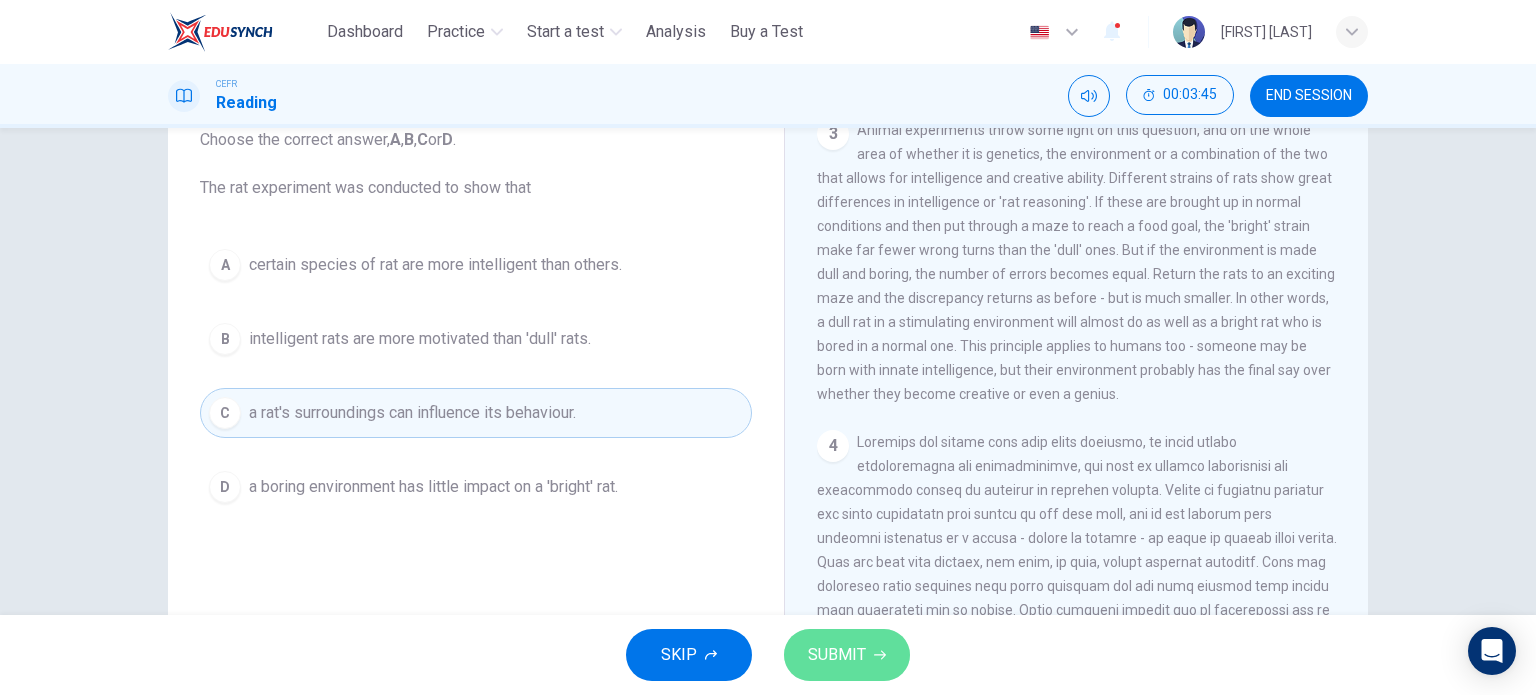 click on "SUBMIT" at bounding box center (837, 655) 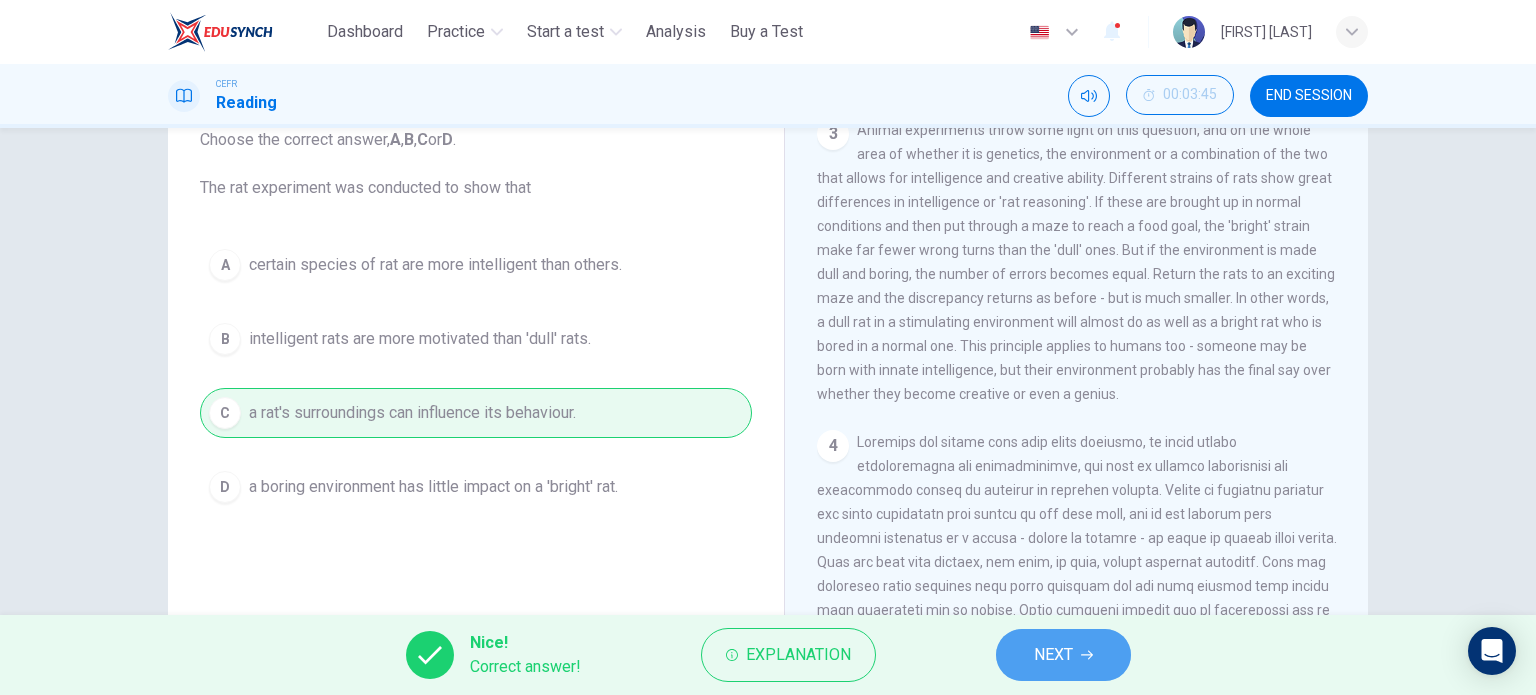 click on "NEXT" at bounding box center (1053, 655) 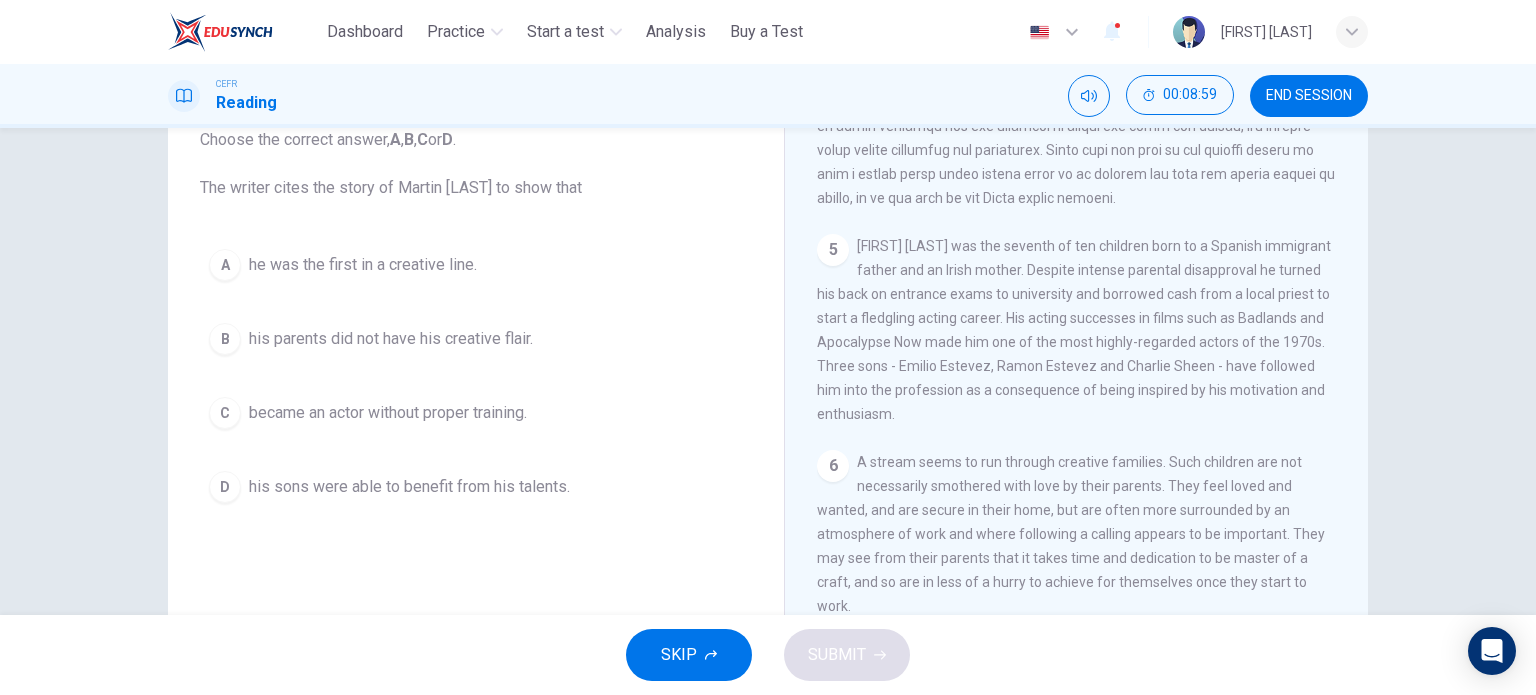 scroll, scrollTop: 1364, scrollLeft: 0, axis: vertical 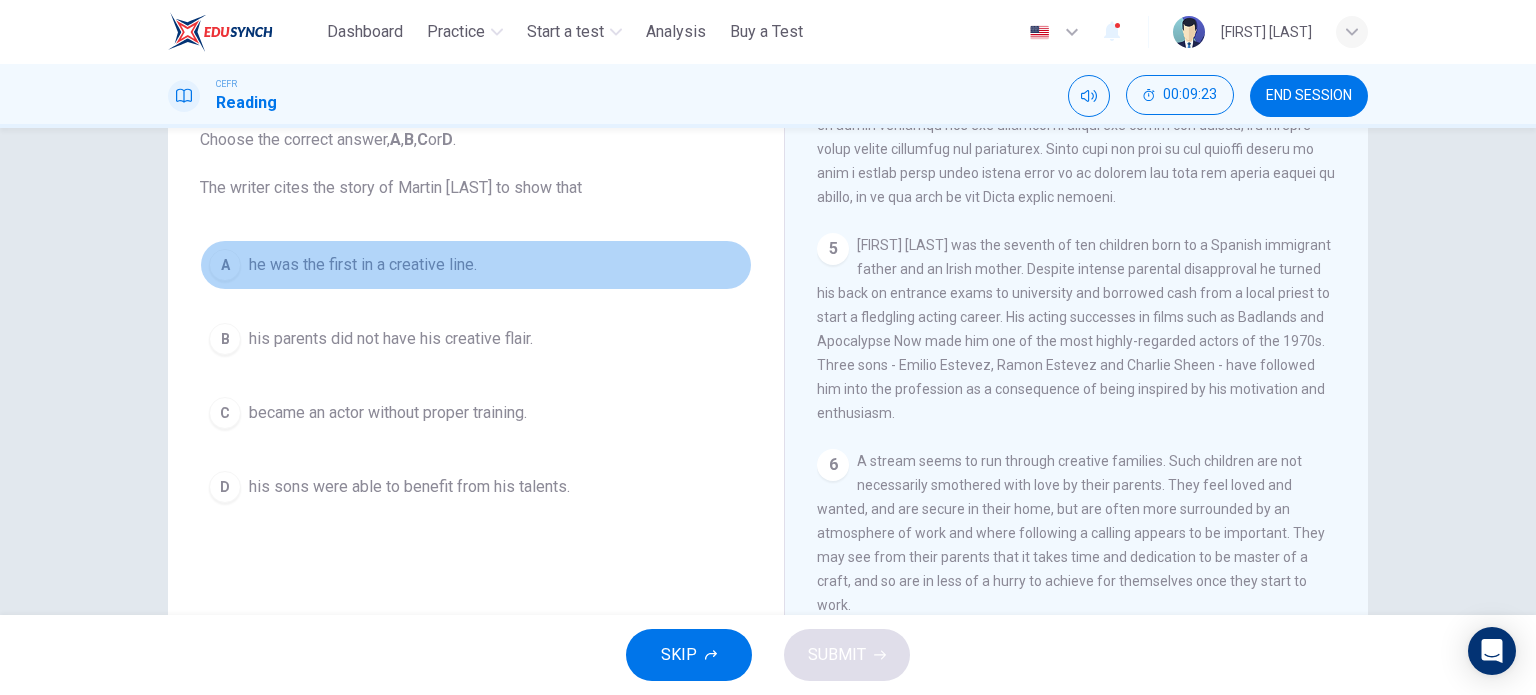 click on "he was the first in a creative line." at bounding box center [363, 265] 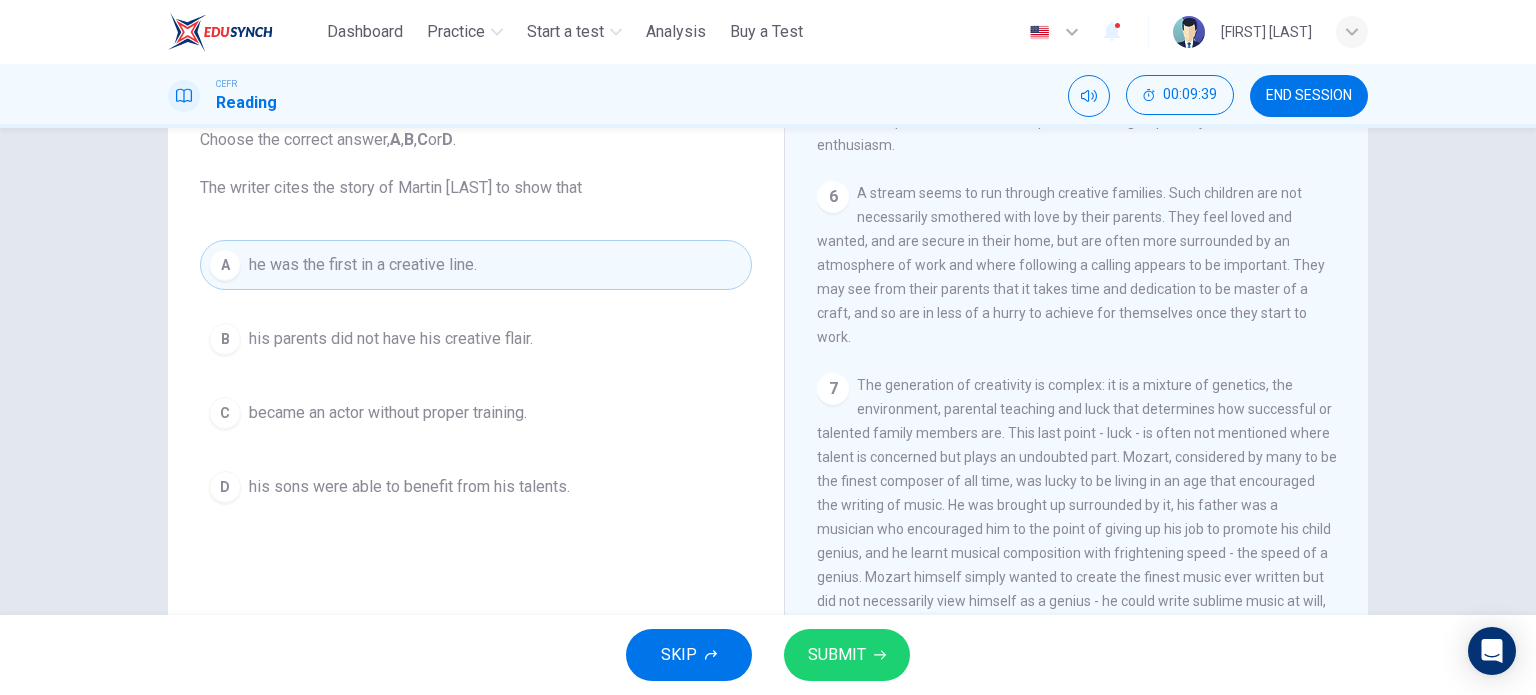 scroll, scrollTop: 1634, scrollLeft: 0, axis: vertical 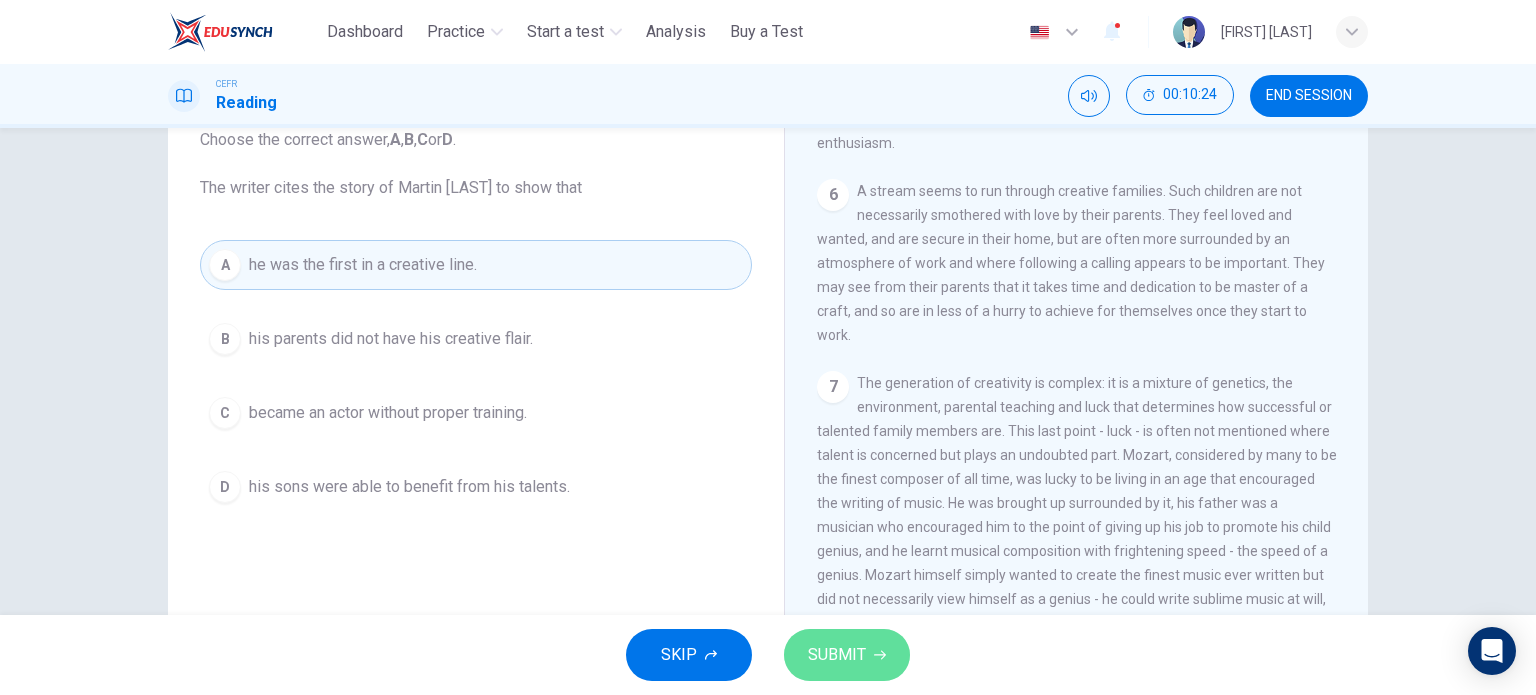 click on "SUBMIT" at bounding box center [837, 655] 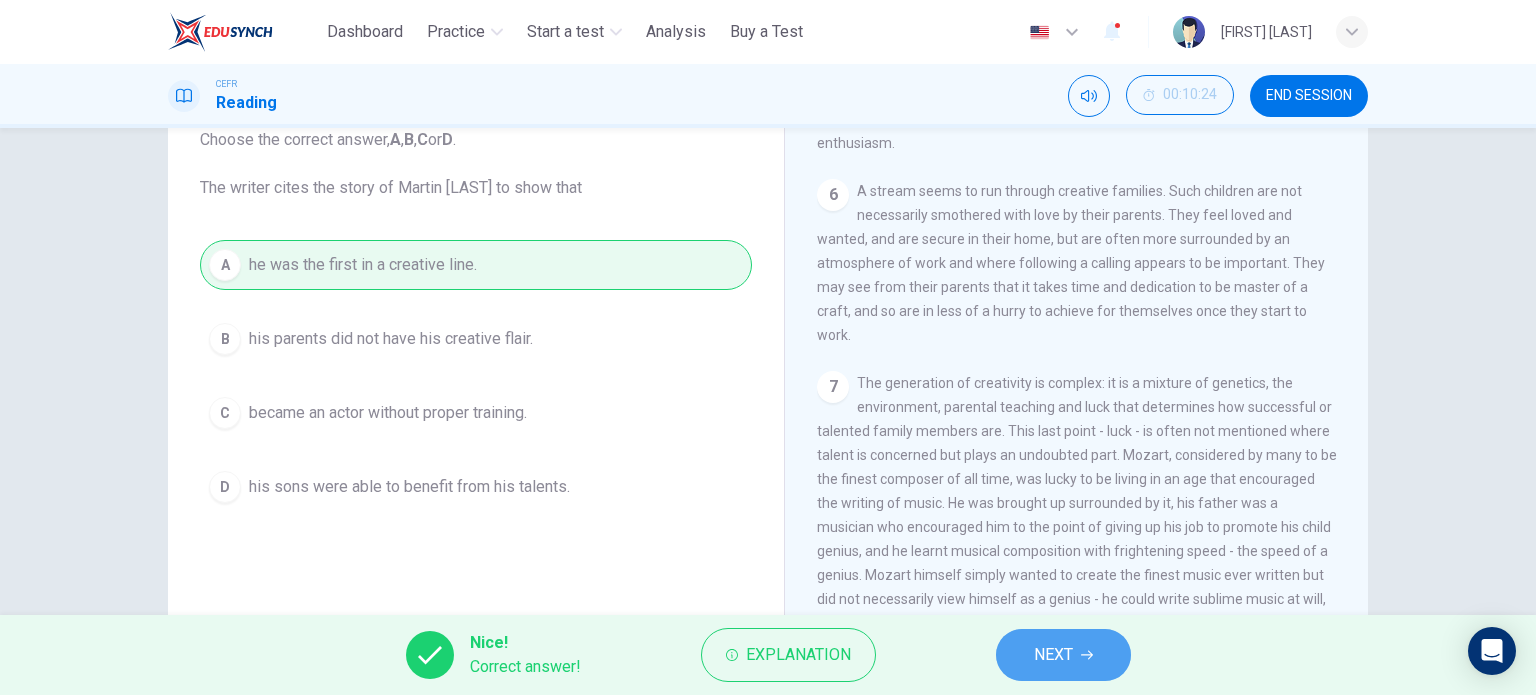 click on "NEXT" at bounding box center [1053, 655] 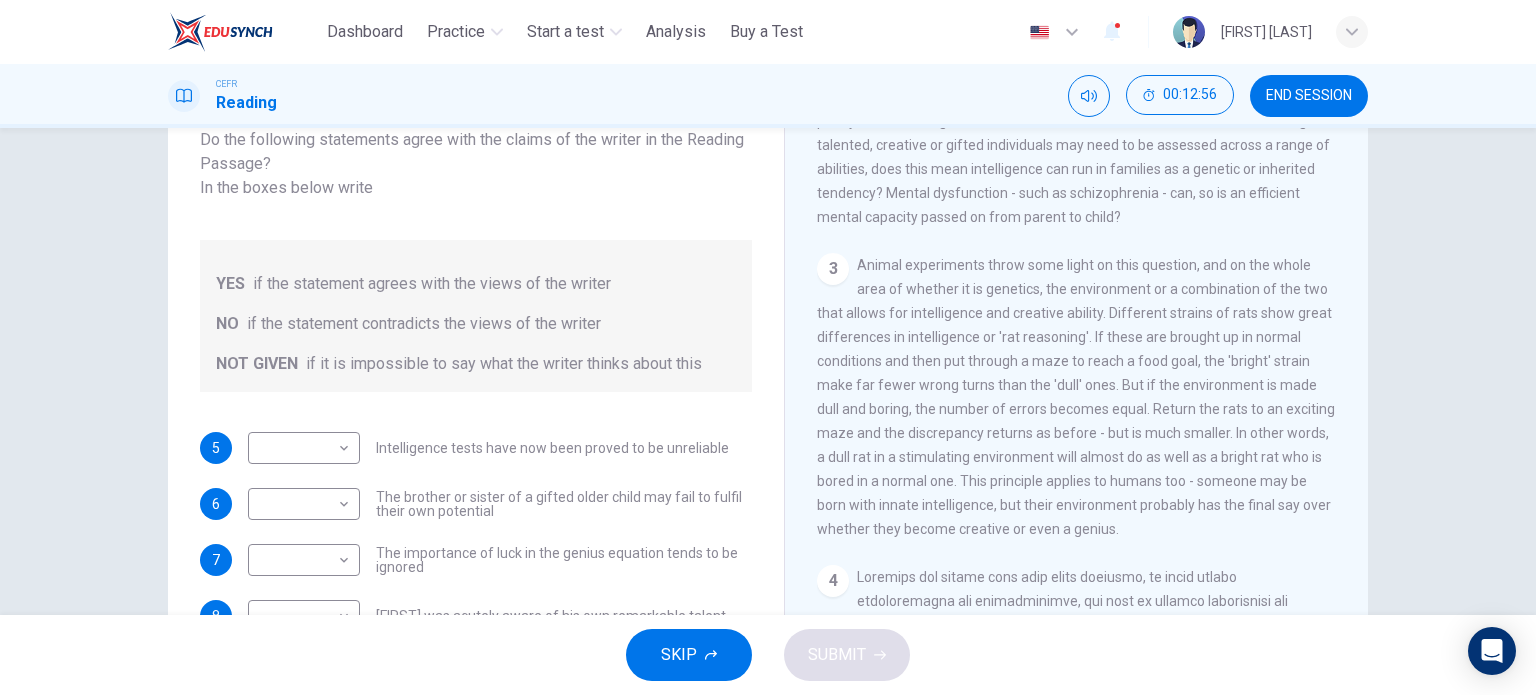 scroll, scrollTop: 604, scrollLeft: 0, axis: vertical 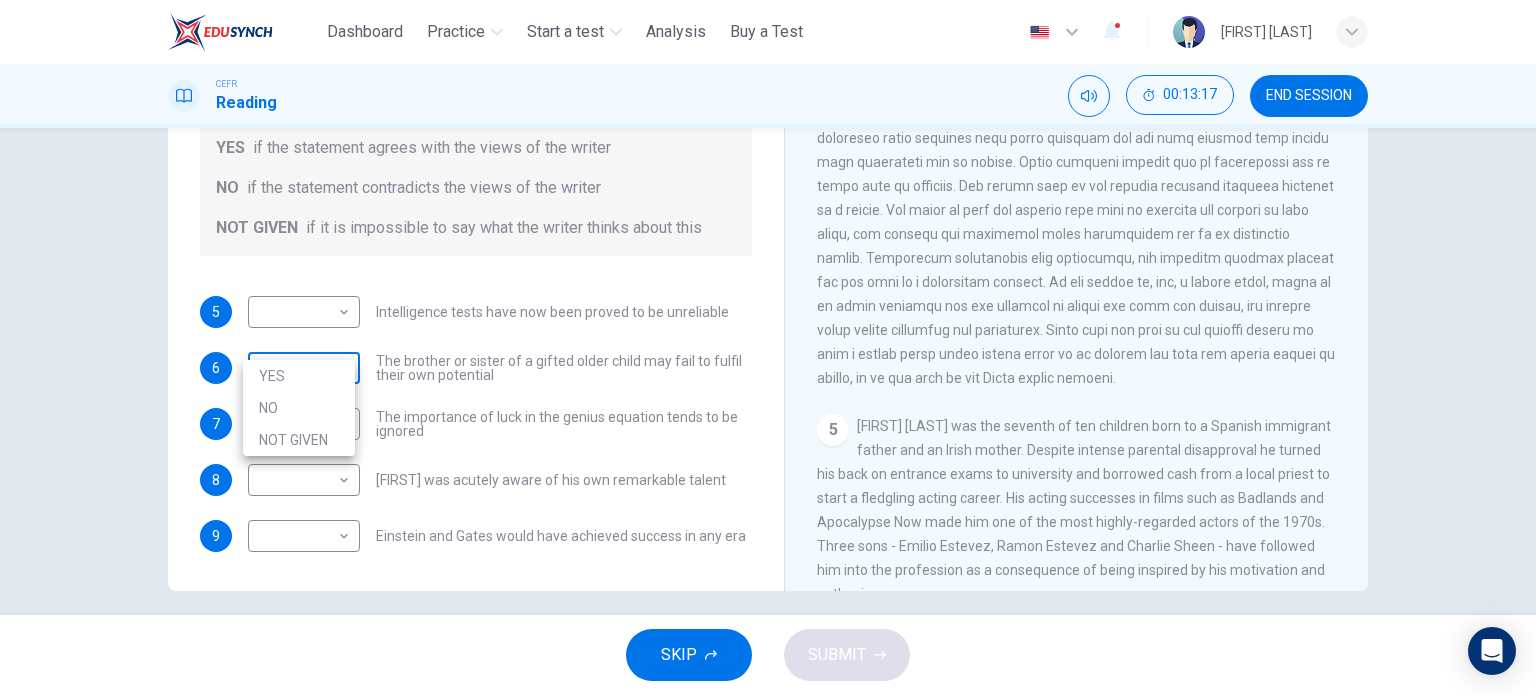 click on "This site uses cookies, as explained in our  Privacy Policy . If you agree to the use of cookies, please click the Accept button and continue to browse our site.   Privacy Policy Accept Dashboard Practice Start a test Analysis Buy a Test English ** ​ [FIRST] [LAST] CEFR Reading 00:13:17 END SESSION Questions 5 - 9 Do the following statements agree with the claims of the writer in the Reading Passage?
In the boxes below write YES if the statement agrees with the views of the writer NO if the statement contradicts the views of the writer NOT GIVEN if it is impossible to say what the writer thinks about this 5 ​ ​ Intelligence tests have now been proved to be unreliable 6 ​ ​ The brother or sister of a gifted older child may fail to fulfil their own potential 7 ​ ​ The importance of luck in the genius equation tends to be ignored 8 ​ ​ Mozart was acutely aware of his own remarkable talent 9 ​ ​ Einstein and Gates would have achieved success in any era CLICK TO ZOOM 1 2 3 4 5" at bounding box center (768, 347) 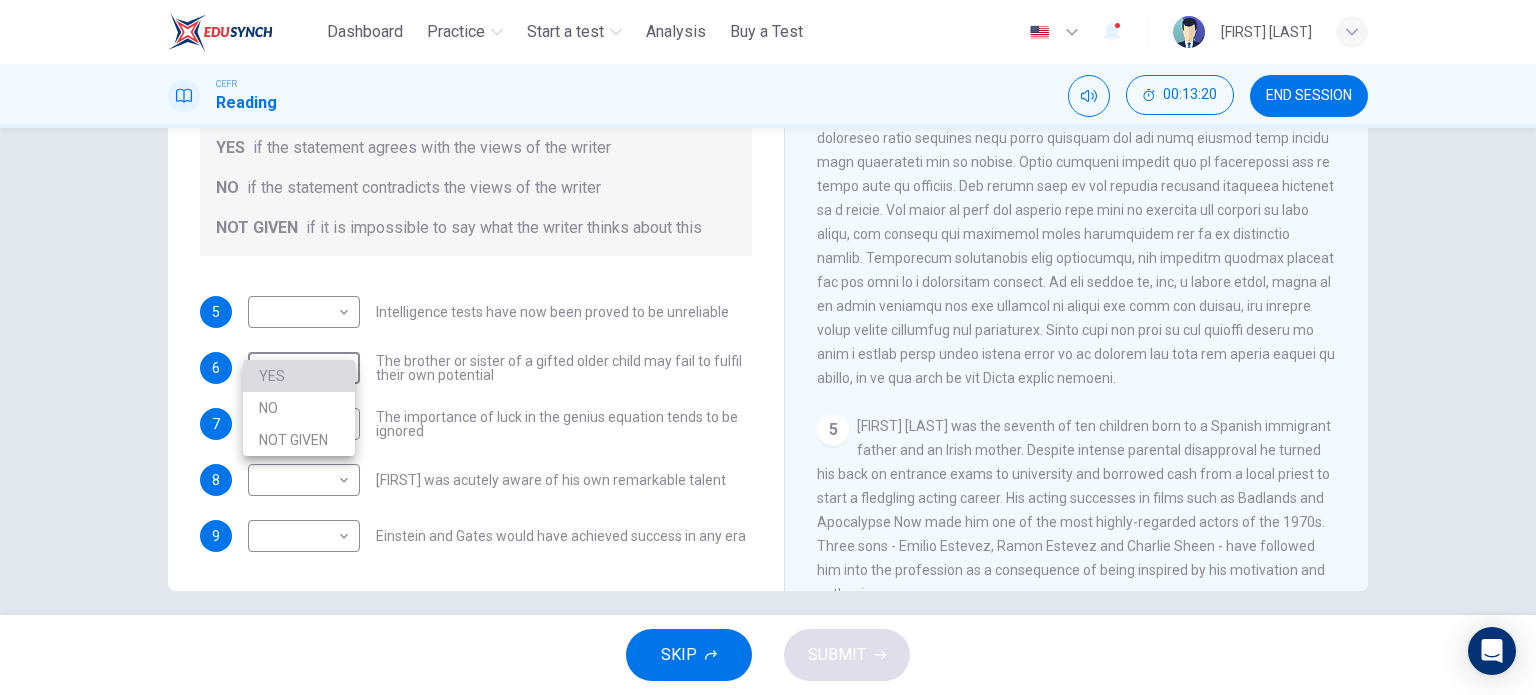 click on "YES" at bounding box center [299, 376] 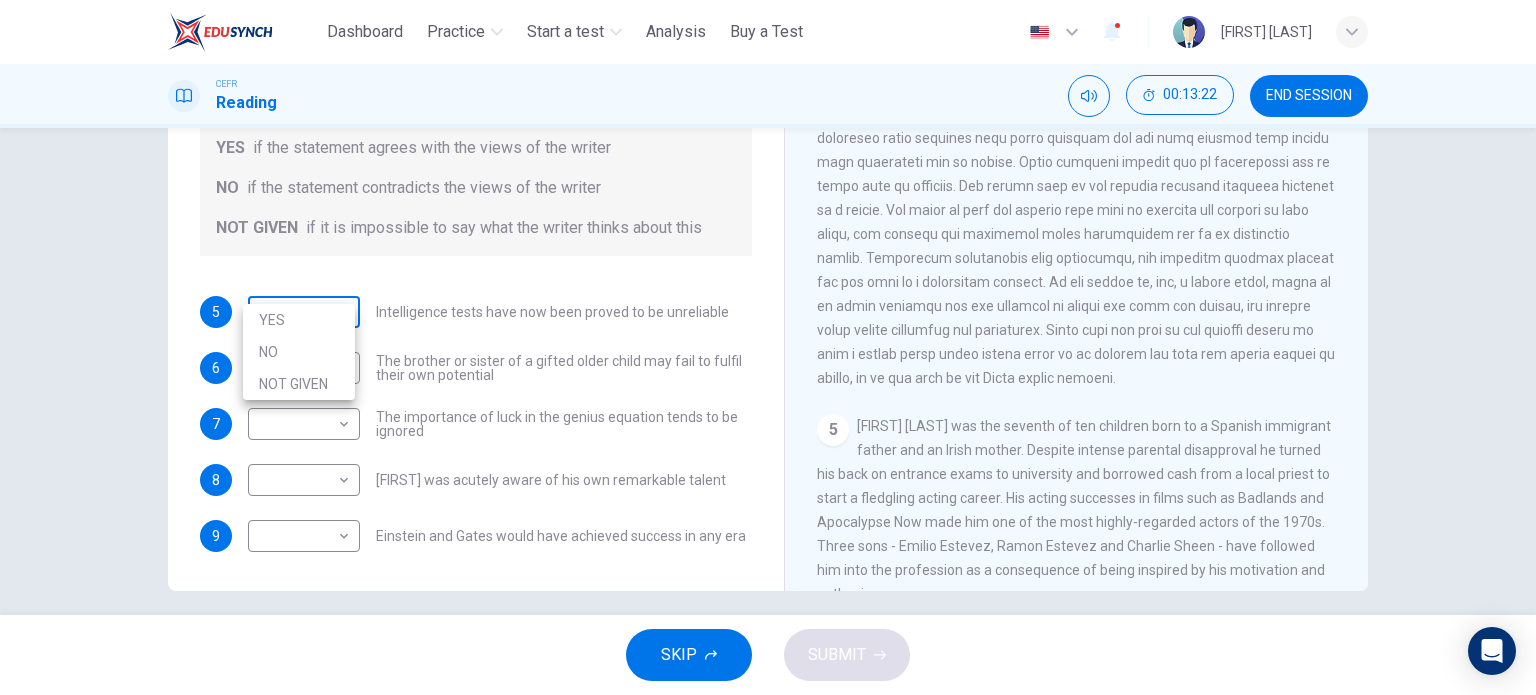 click on "This site uses cookies, as explained in our  Privacy Policy . If you agree to the use of cookies, please click the Accept button and continue to browse our site.   Privacy Policy Accept Dashboard Practice Start a test Analysis Buy a Test English ** ​ [FIRST] [LAST] CEFR Reading 00:13:22 END SESSION Questions 5 - 9 Do the following statements agree with the claims of the writer in the Reading Passage?
In the boxes below write YES if the statement agrees with the views of the writer NO if the statement contradicts the views of the writer NOT GIVEN if it is impossible to say what the writer thinks about this 5 ​ ​ Intelligence tests have now been proved to be unreliable 6 YES *** ​ The brother or sister of a gifted older child may fail to fulfil their own potential 7 ​ ​ The importance of luck in the genius equation tends to be ignored 8 ​ ​ Mozart was acutely aware of his own remarkable talent 9 ​ ​ Einstein and Gates would have achieved success in any era CLICK TO ZOOM 1 2 3" at bounding box center [768, 347] 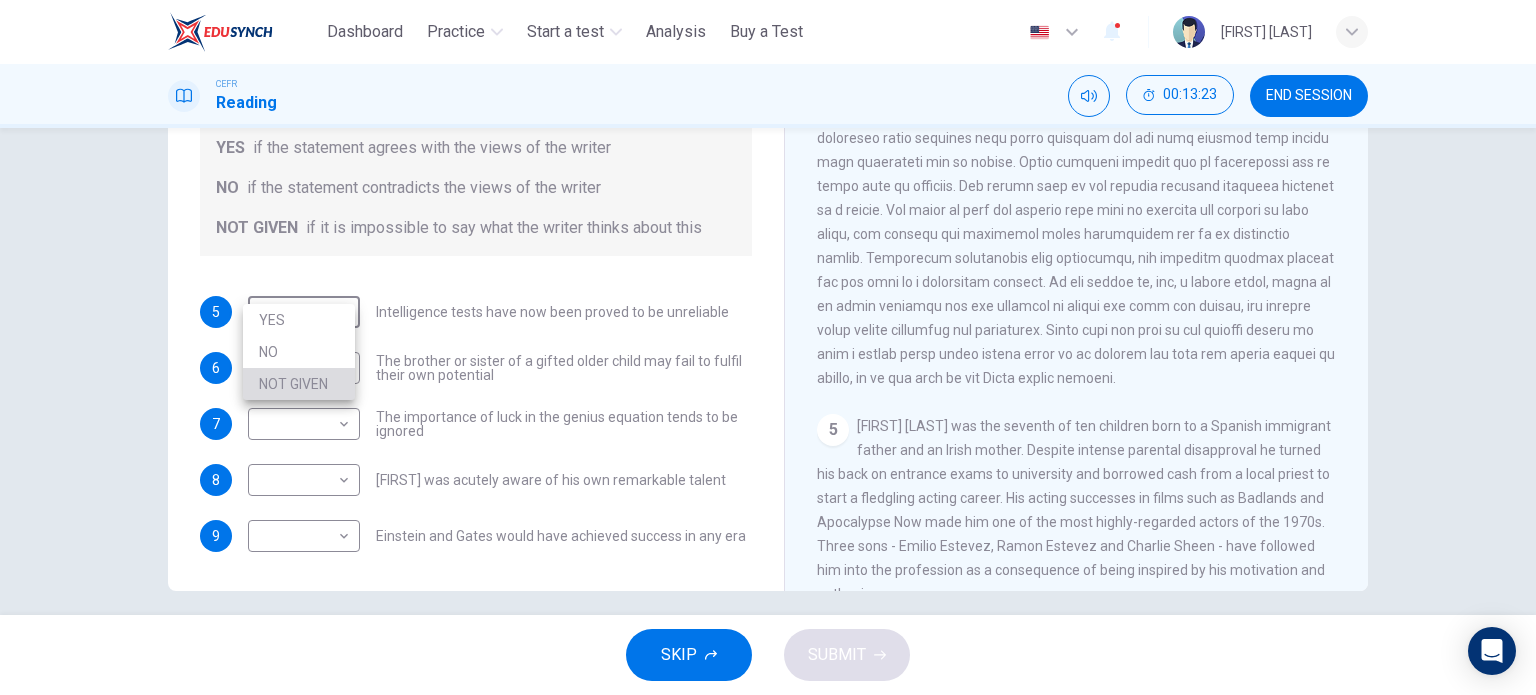 click on "NOT GIVEN" at bounding box center [299, 384] 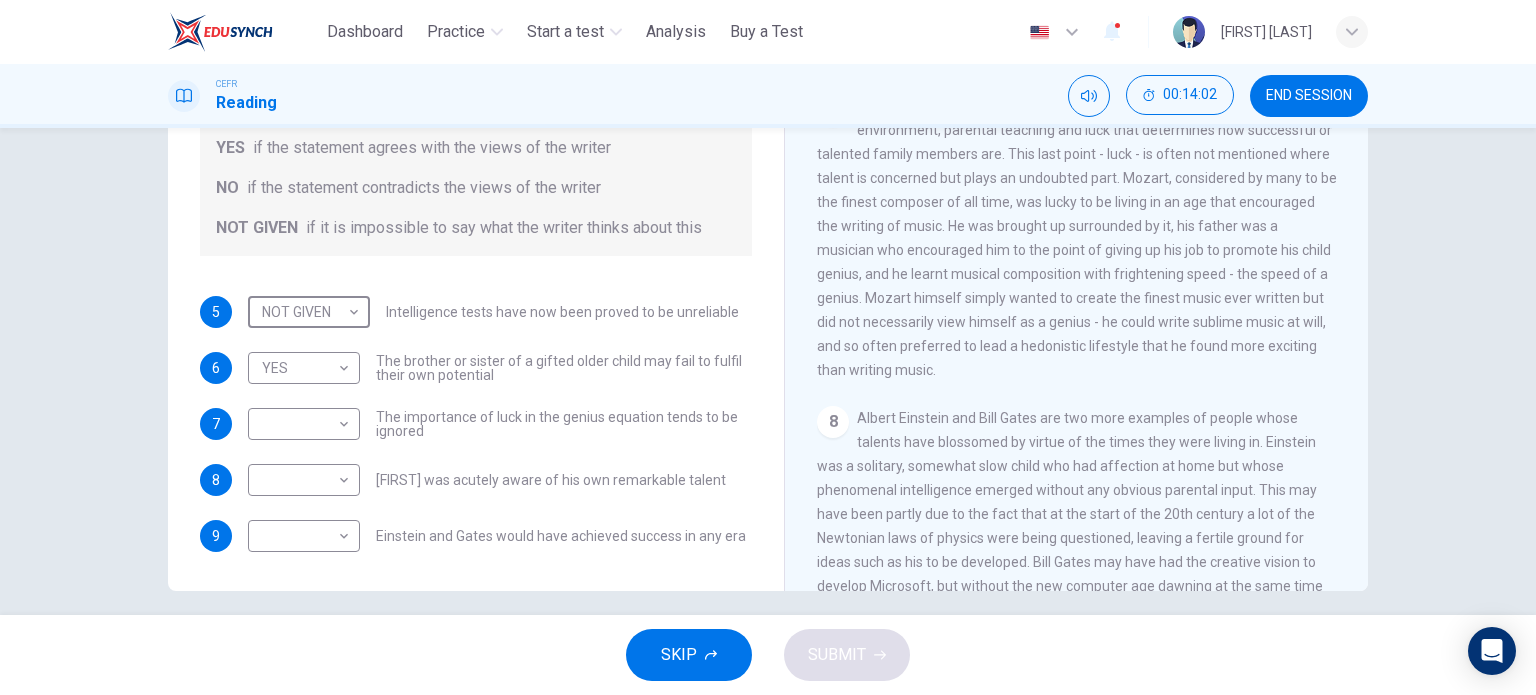 scroll, scrollTop: 1776, scrollLeft: 0, axis: vertical 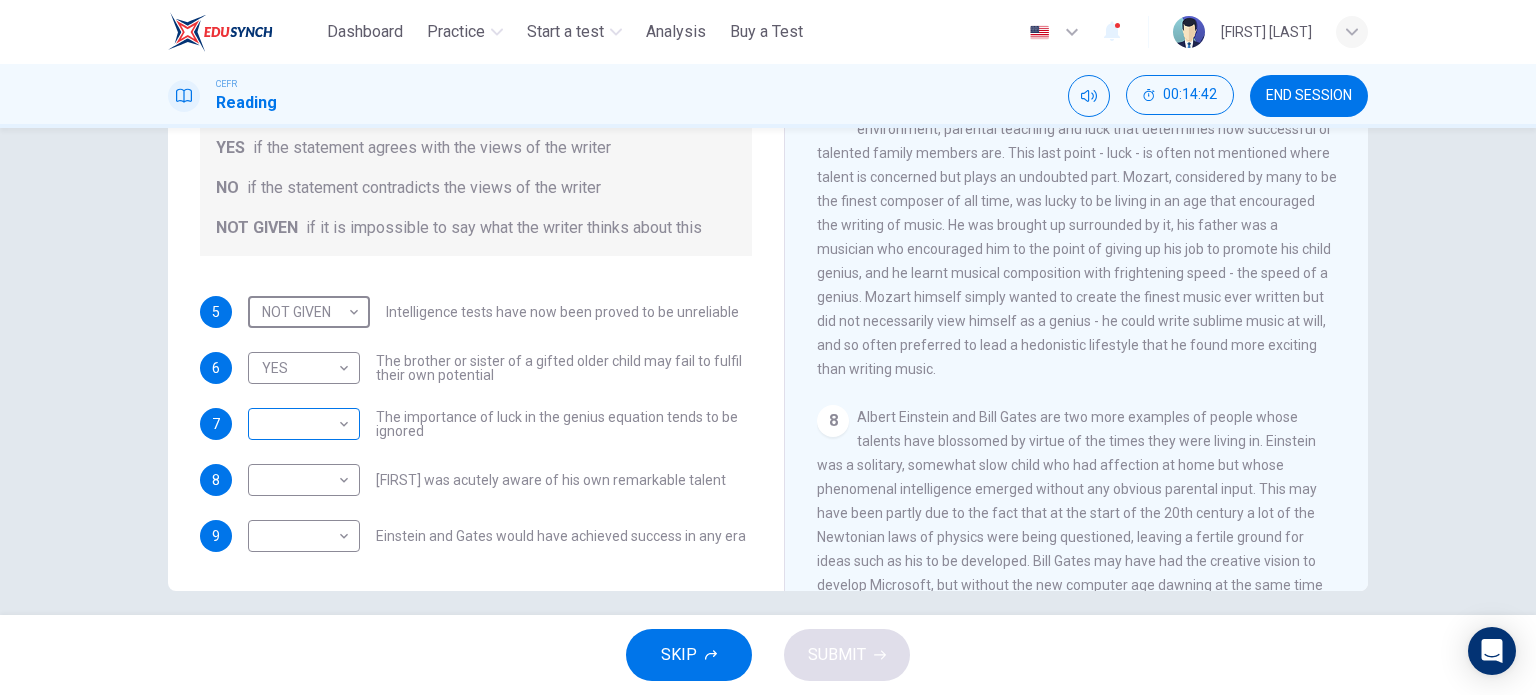 click on "This site uses cookies, as explained in our  Privacy Policy . If you agree to the use of cookies, please click the Accept button and continue to browse our site.   Privacy Policy Accept Dashboard Practice Start a test Analysis Buy a Test English ** ​ [FIRST] [LAST] CEFR Reading 00:14:42 END SESSION Questions 5 - 9 Do the following statements agree with the claims of the writer in the Reading Passage?
In the boxes below write YES if the statement agrees with the views of the writer NO if the statement contradicts the views of the writer NOT GIVEN if it is impossible to say what the writer thinks about this 5 NOT GIVEN ********* ​ Intelligence tests have now been proved to be unreliable 6 YES *** ​ The brother or sister of a gifted older child may fail to fulfil their own potential 7 ​ ​ The importance of luck in the genius equation tends to be ignored 8 ​ ​ Mozart was acutely aware of his own remarkable talent 9 ​ ​ Einstein and Gates would have achieved success in any era 1 2" at bounding box center (768, 347) 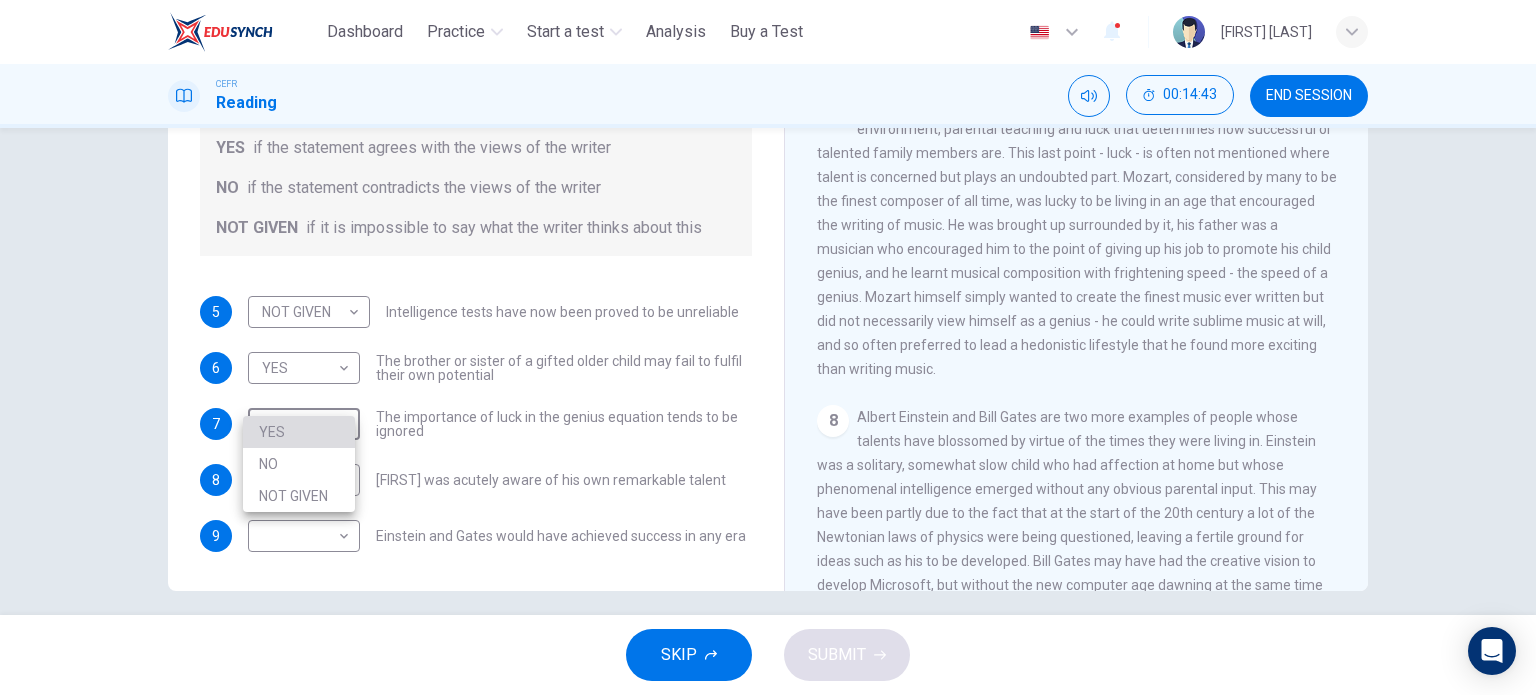 click on "YES" at bounding box center [299, 432] 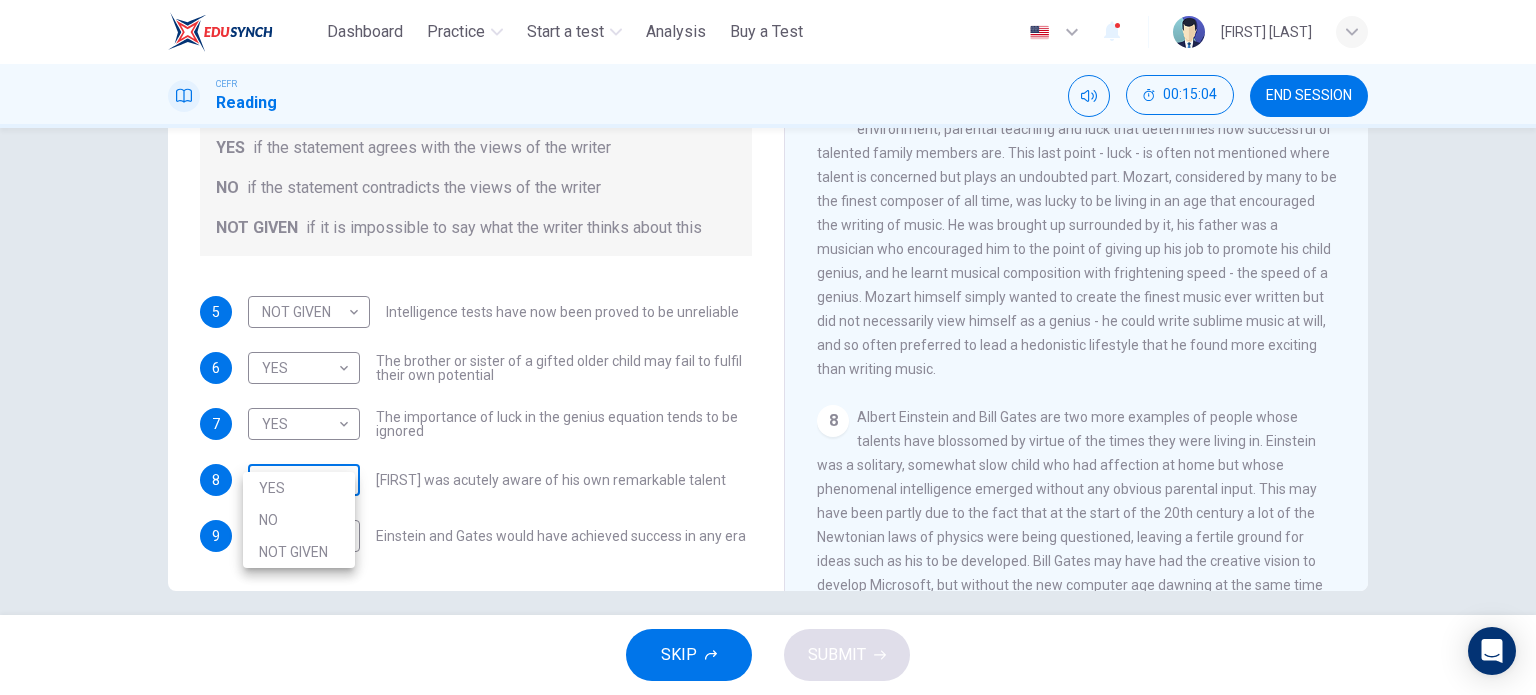 click on "This site uses cookies, as explained in our  Privacy Policy . If you agree to the use of cookies, please click the Accept button and continue to browse our site.   Privacy Policy Accept Dashboard Practice Start a test Analysis Buy a Test English ** ​ [FIRST] [LAST] CEFR Reading 00:15:04 END SESSION Questions 5 - 9 Do the following statements agree with the claims of the writer in the Reading Passage?
In the boxes below write YES if the statement agrees with the views of the writer NO if the statement contradicts the views of the writer NOT GIVEN if it is impossible to say what the writer thinks about this 5 NOT GIVEN ********* ​ Intelligence tests have now been proved to be unreliable 6 YES *** ​ The brother or sister of a gifted older child may fail to fulfil their own potential 7 YES *** ​ The importance of luck in the genius equation tends to be ignored 8 ​ ​ Mozart was acutely aware of his own remarkable talent 9 ​ ​ Einstein and Gates would have achieved success in any era" at bounding box center (768, 347) 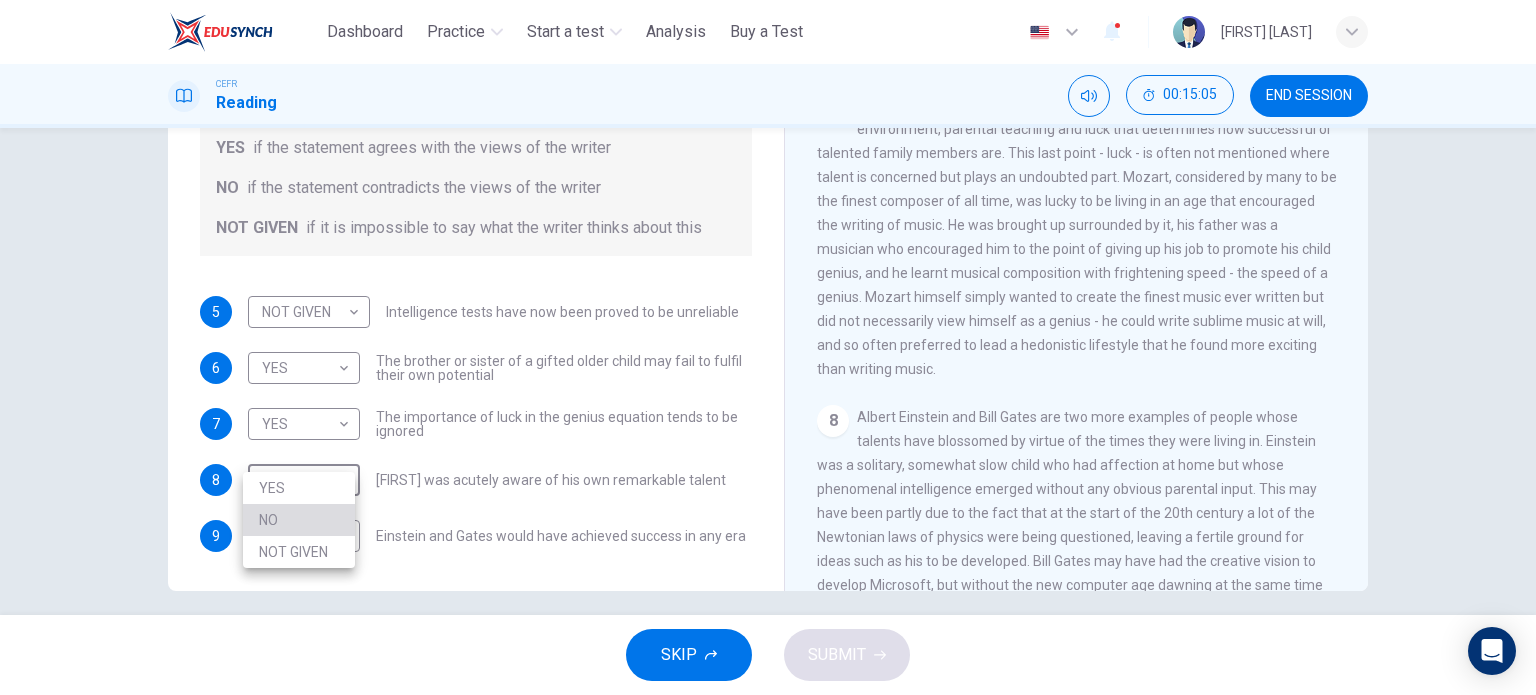 click on "NO" at bounding box center [299, 520] 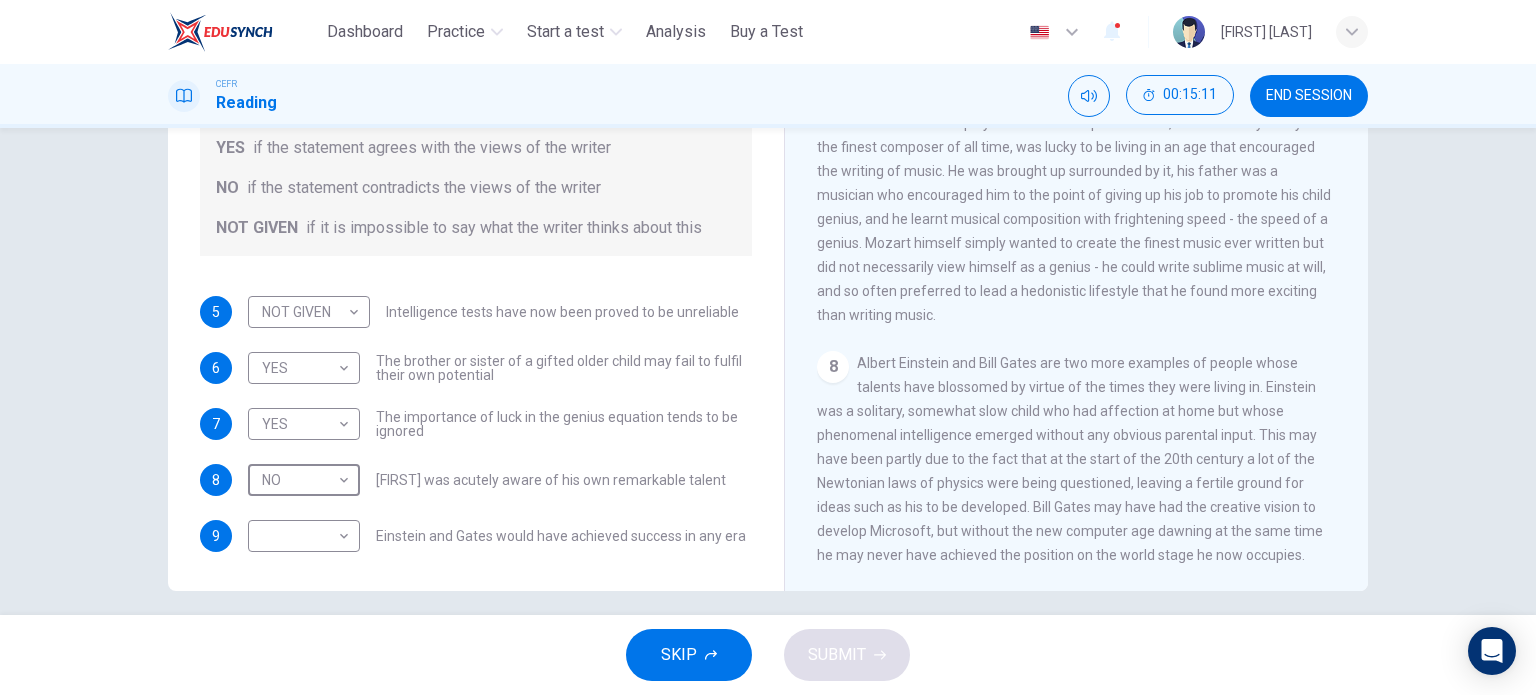 scroll, scrollTop: 2014, scrollLeft: 0, axis: vertical 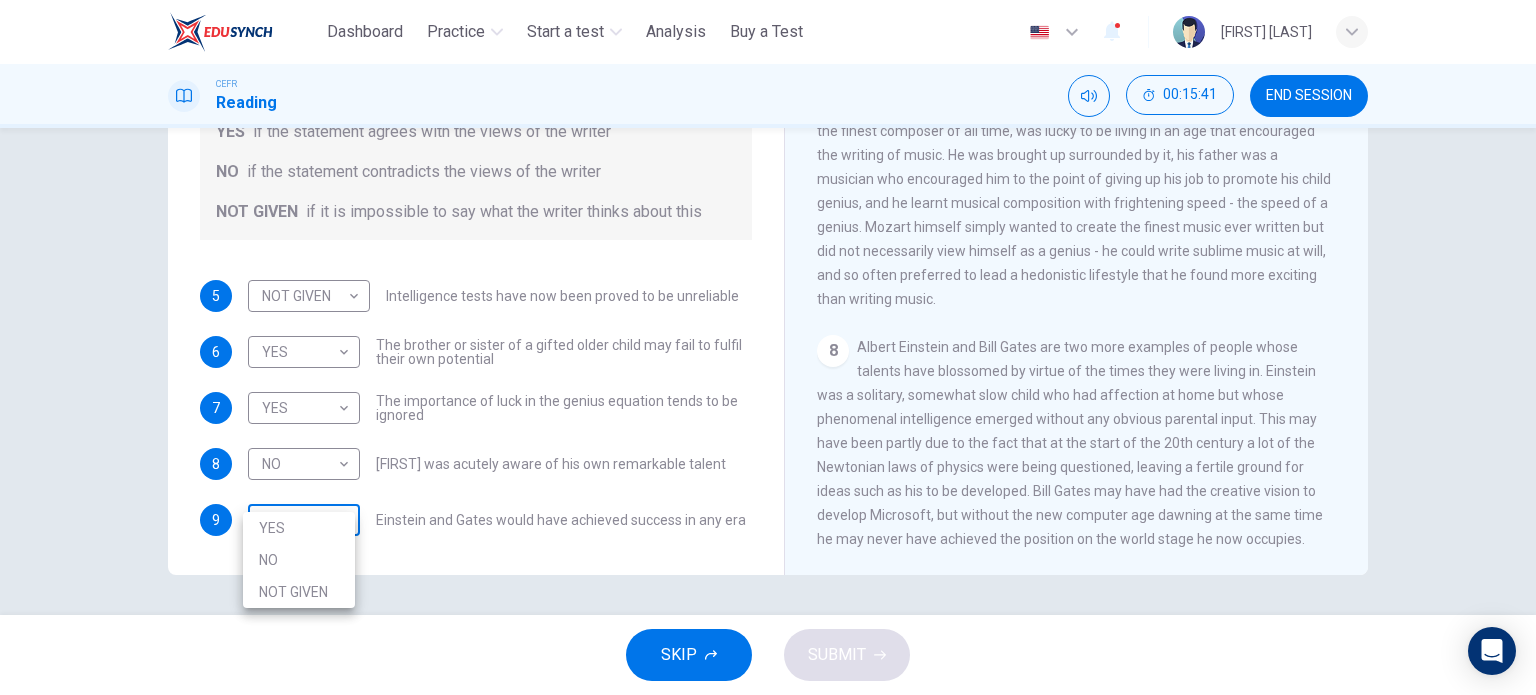 click on "This site uses cookies, as explained in our  Privacy Policy . If you agree to the use of cookies, please click the Accept button and continue to browse our site.   Privacy Policy Accept Dashboard Practice Start a test Analysis Buy a Test English ** ​ [FIRST] [LAST] CEFR Reading 00:15:41 END SESSION Questions 5 - 9 Do the following statements agree with the claims of the writer in the Reading Passage?
In the boxes below write YES if the statement agrees with the views of the writer NO if the statement contradicts the views of the writer NOT GIVEN if it is impossible to say what the writer thinks about this 5 NOT GIVEN ********* ​ Intelligence tests have now been proved to be unreliable 6 YES *** ​ The brother or sister of a gifted older child may fail to fulfil their own potential 7 YES *** ​ The importance of luck in the genius equation tends to be ignored 8 NO ** ​ [NAME] was acutely aware of his own remarkable talent 9 ​ ​ Nurturing Talent within the Family CLICK TO ZOOM 1 2 3" at bounding box center [768, 347] 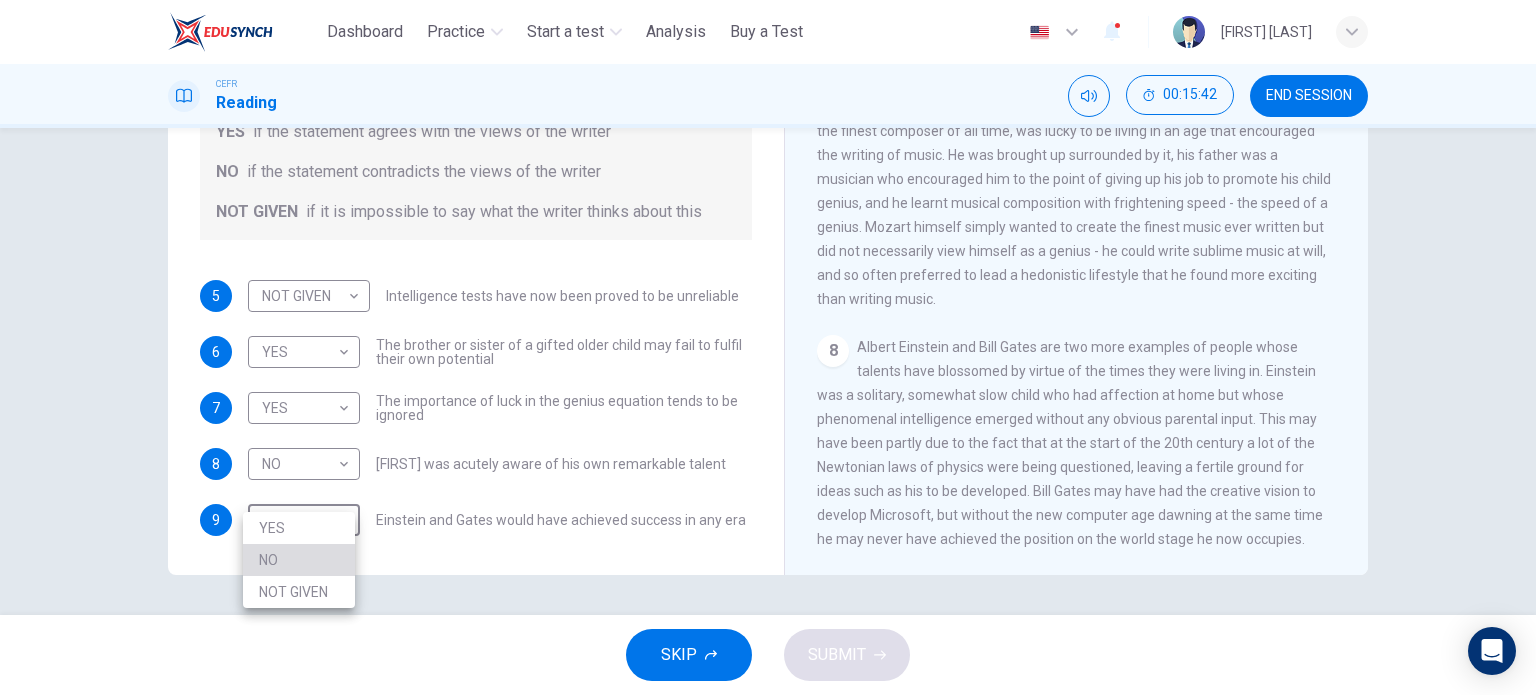 click on "NO" at bounding box center (299, 560) 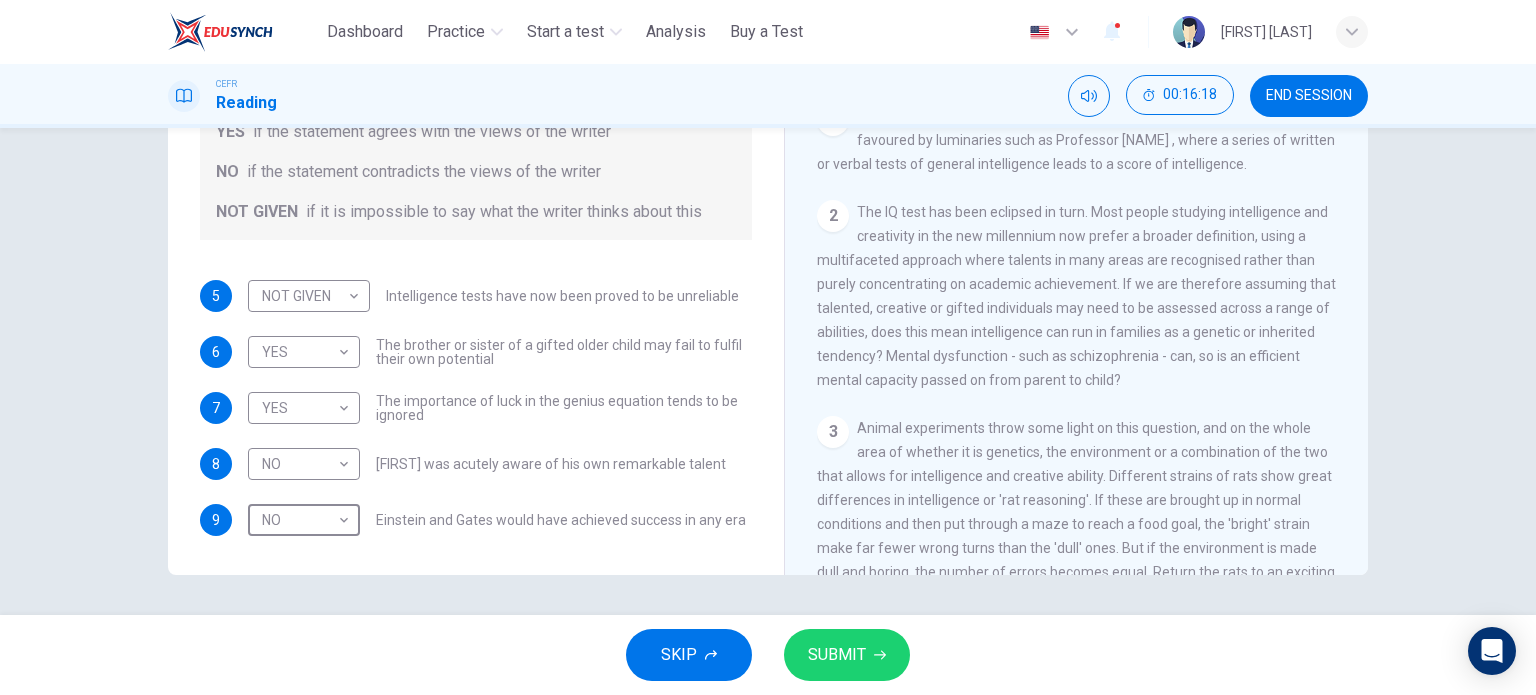 scroll, scrollTop: 284, scrollLeft: 0, axis: vertical 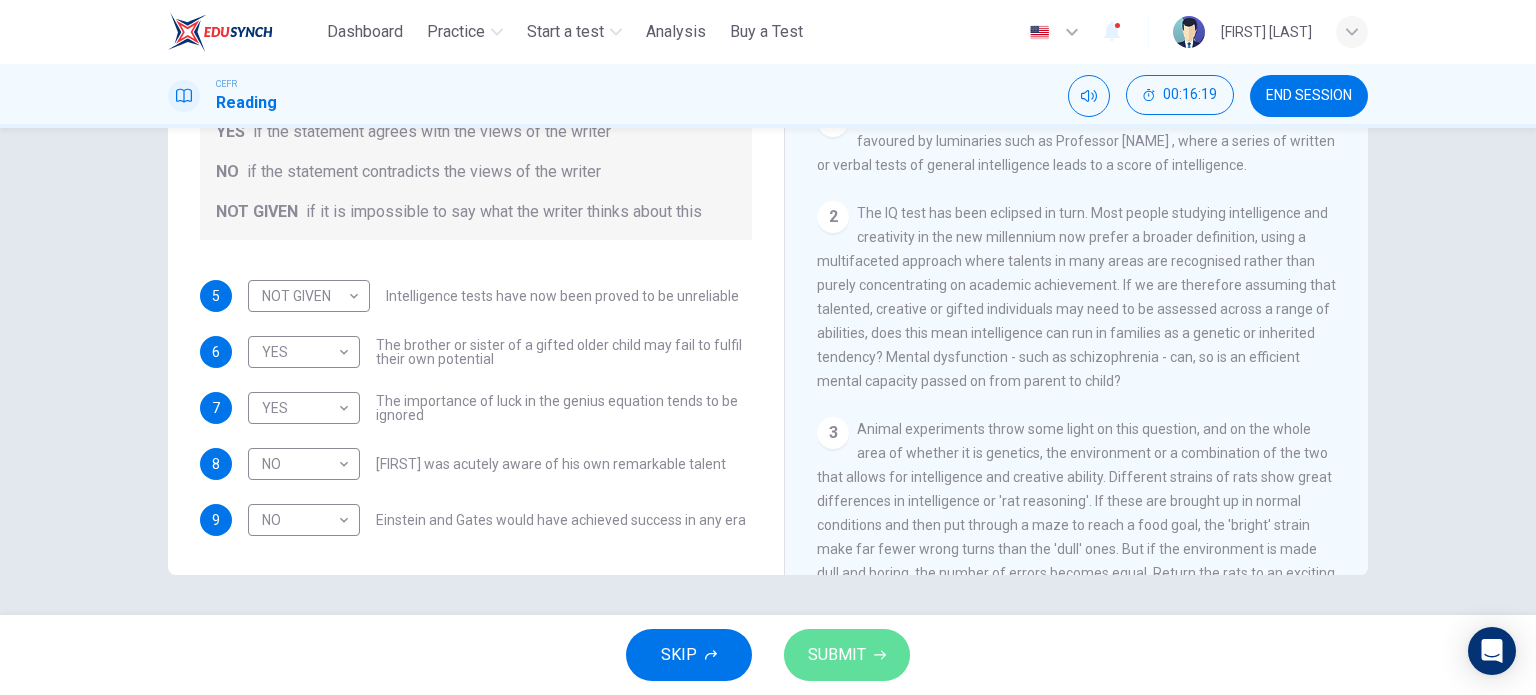 click on "SUBMIT" at bounding box center (837, 655) 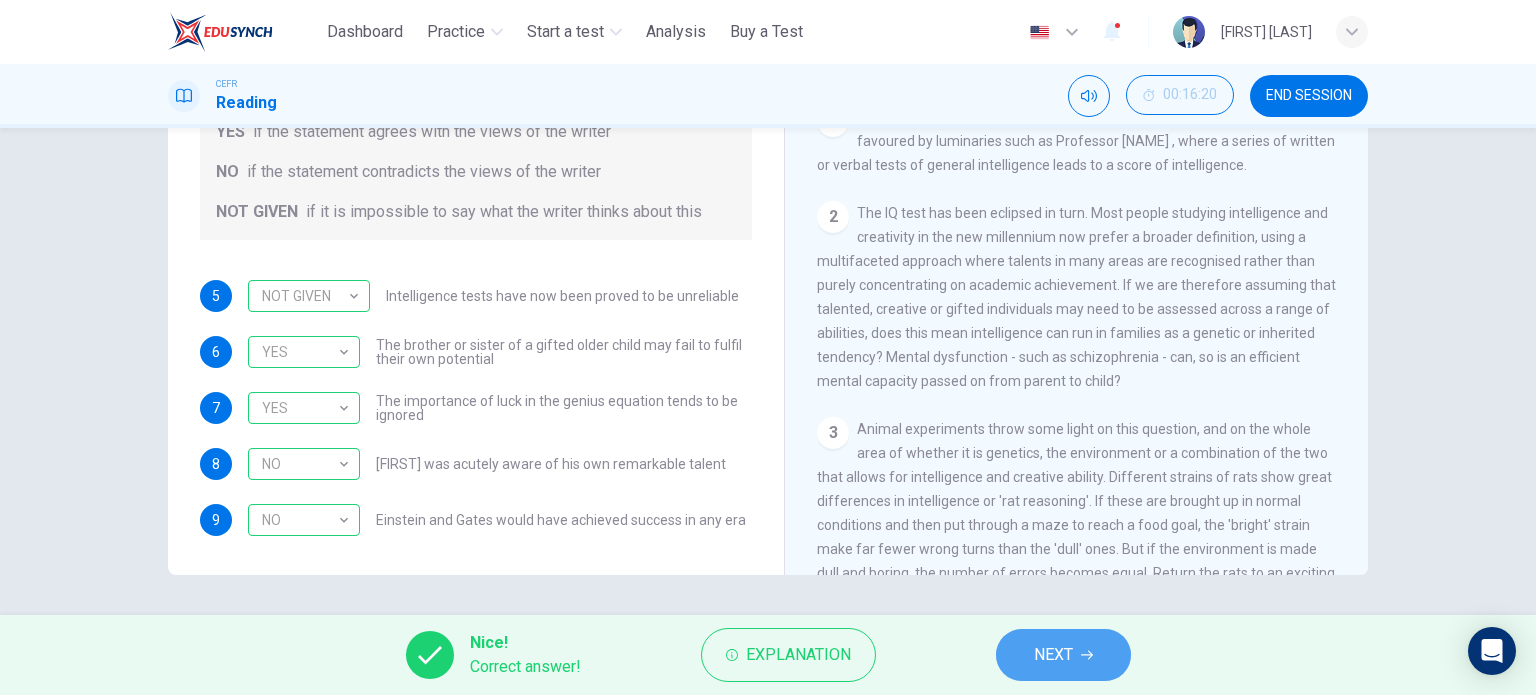 click on "NEXT" at bounding box center [1053, 655] 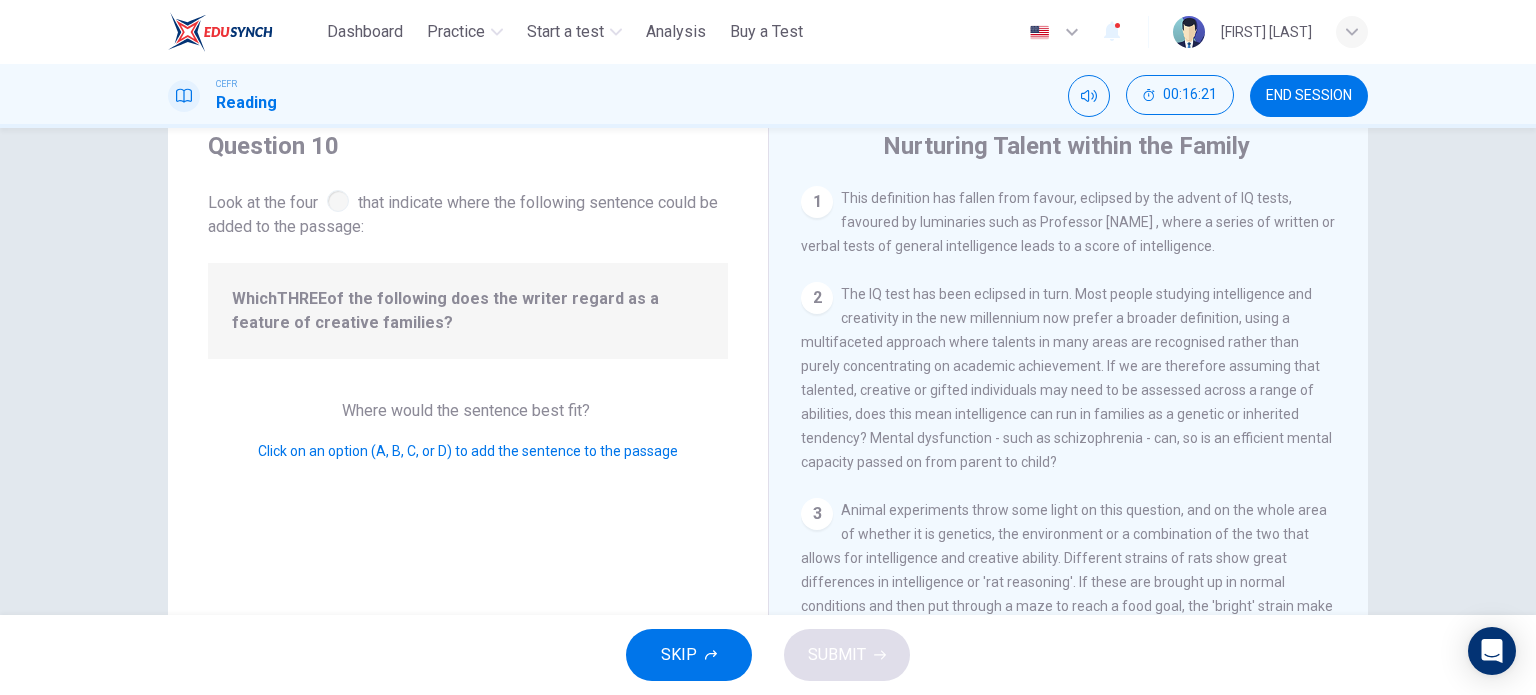scroll, scrollTop: 68, scrollLeft: 0, axis: vertical 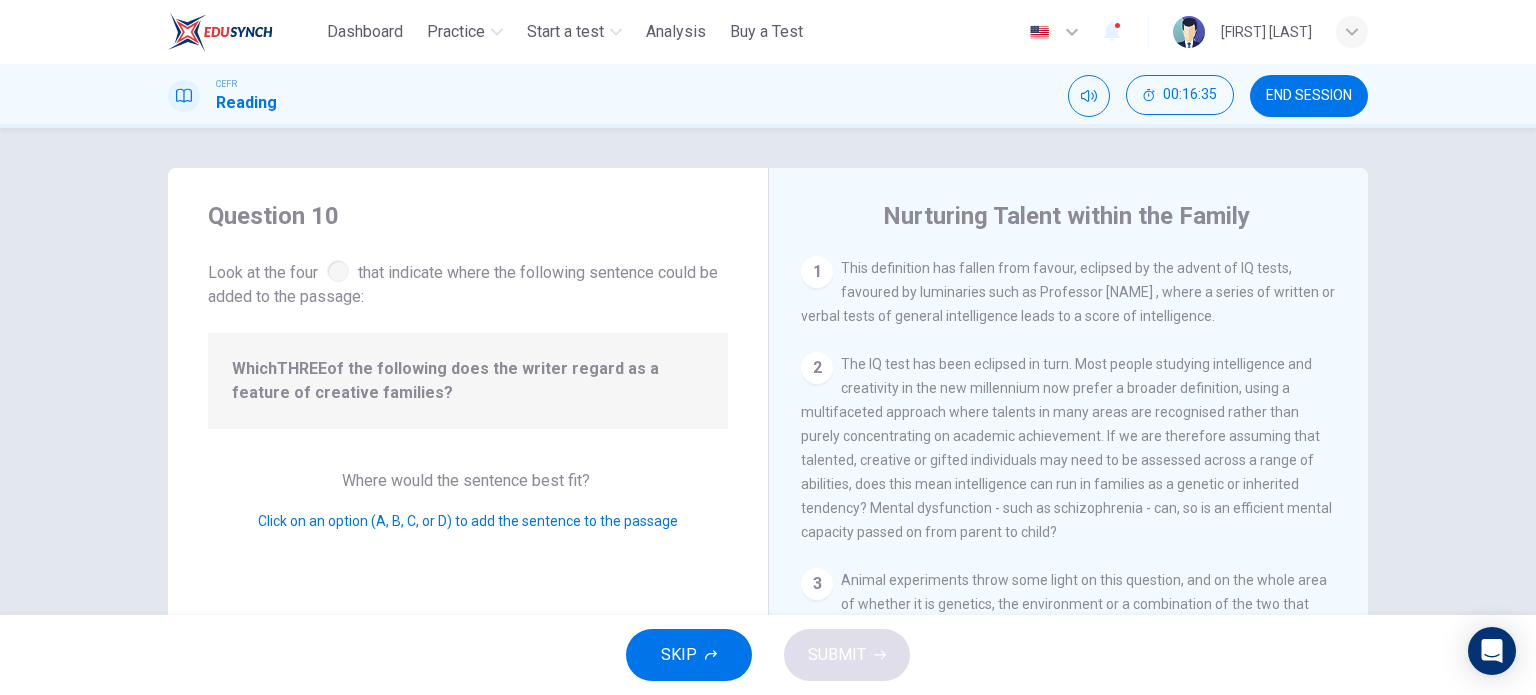 click on "1 What do we mean by being 'talented' or 'gifted'? The most obvious way is to look at the work someone does and if they are capable of significant success, label them as talented. The purely quantitative route - 'percentage definition' - looks not at individuals, but at simple percentages, such as the top five per cent of the population, and labels them - by definition - as gifted. This definition has fallen from favour, eclipsed by the advent of IQ tests, favoured by luminaries such as Professor [LAST] [LAST], where a series of written or verbal tests of general intelligence leads to a score of intelligence." at bounding box center [1069, 292] 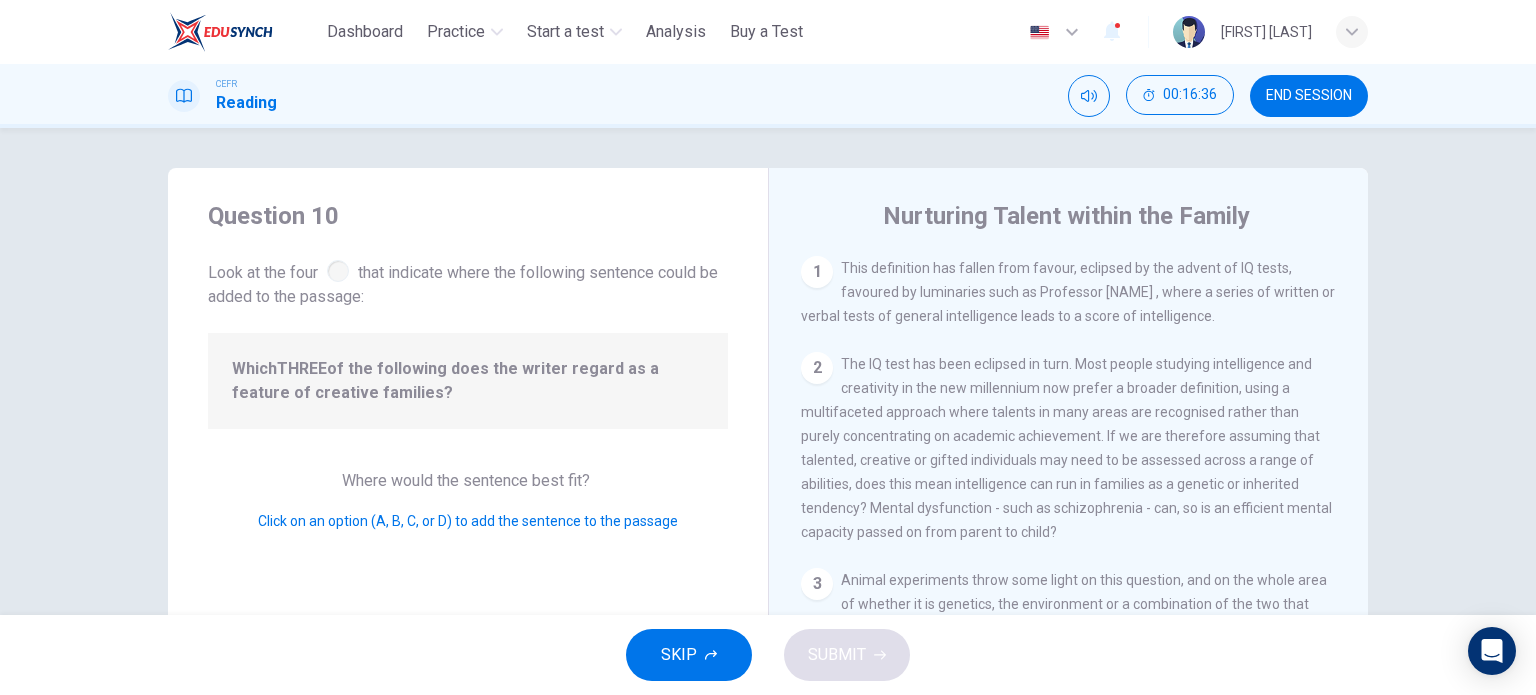 click on "Click on an option (A, B, C, or D) to add the sentence to the passage" at bounding box center (468, 521) 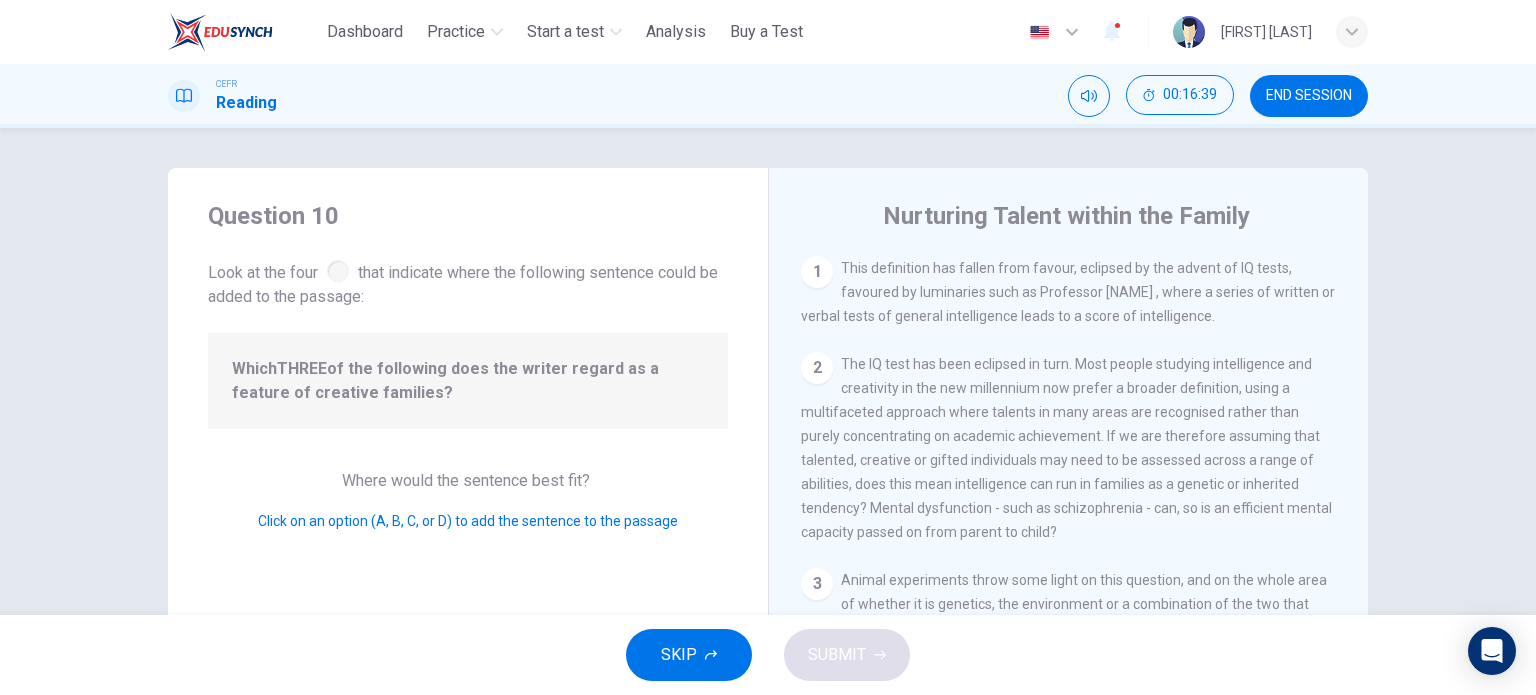 click at bounding box center (338, 271) 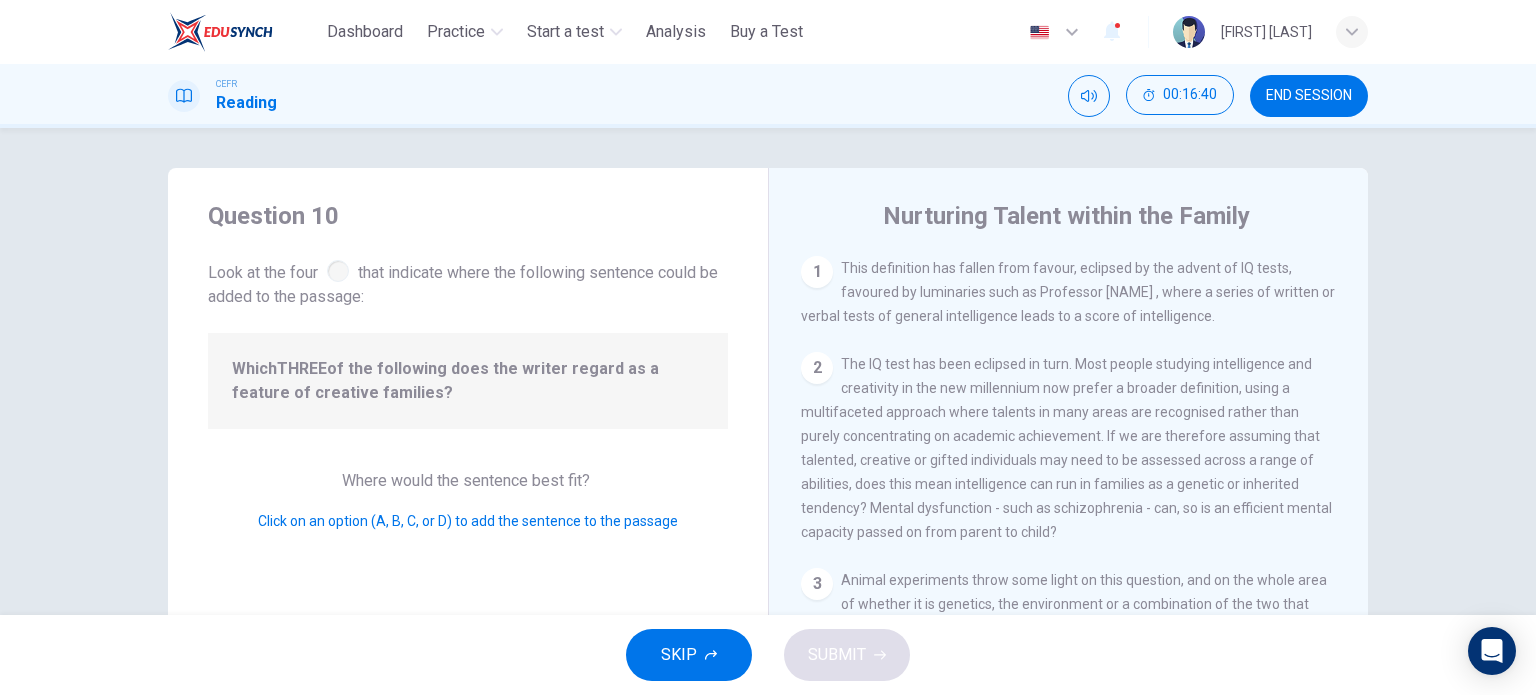 click on "2" at bounding box center [817, 368] 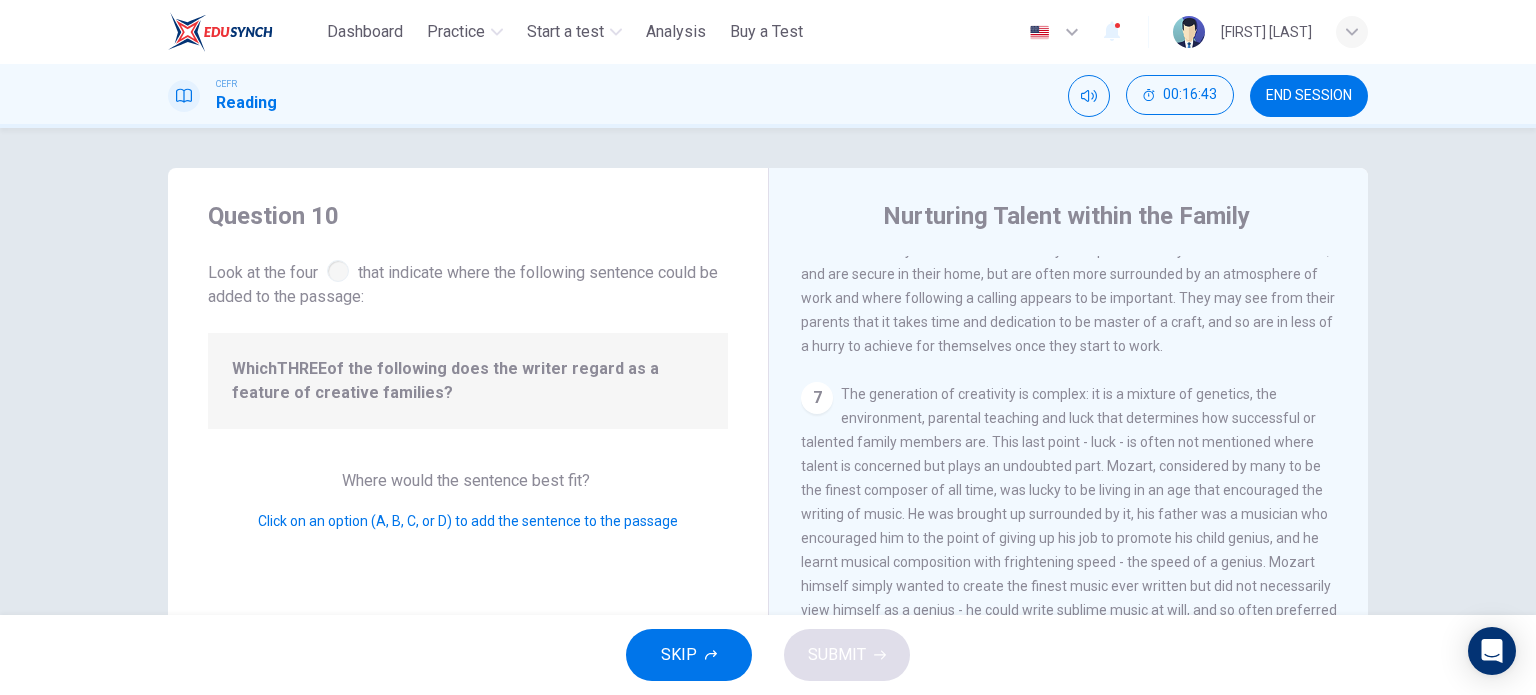 scroll, scrollTop: 1600, scrollLeft: 0, axis: vertical 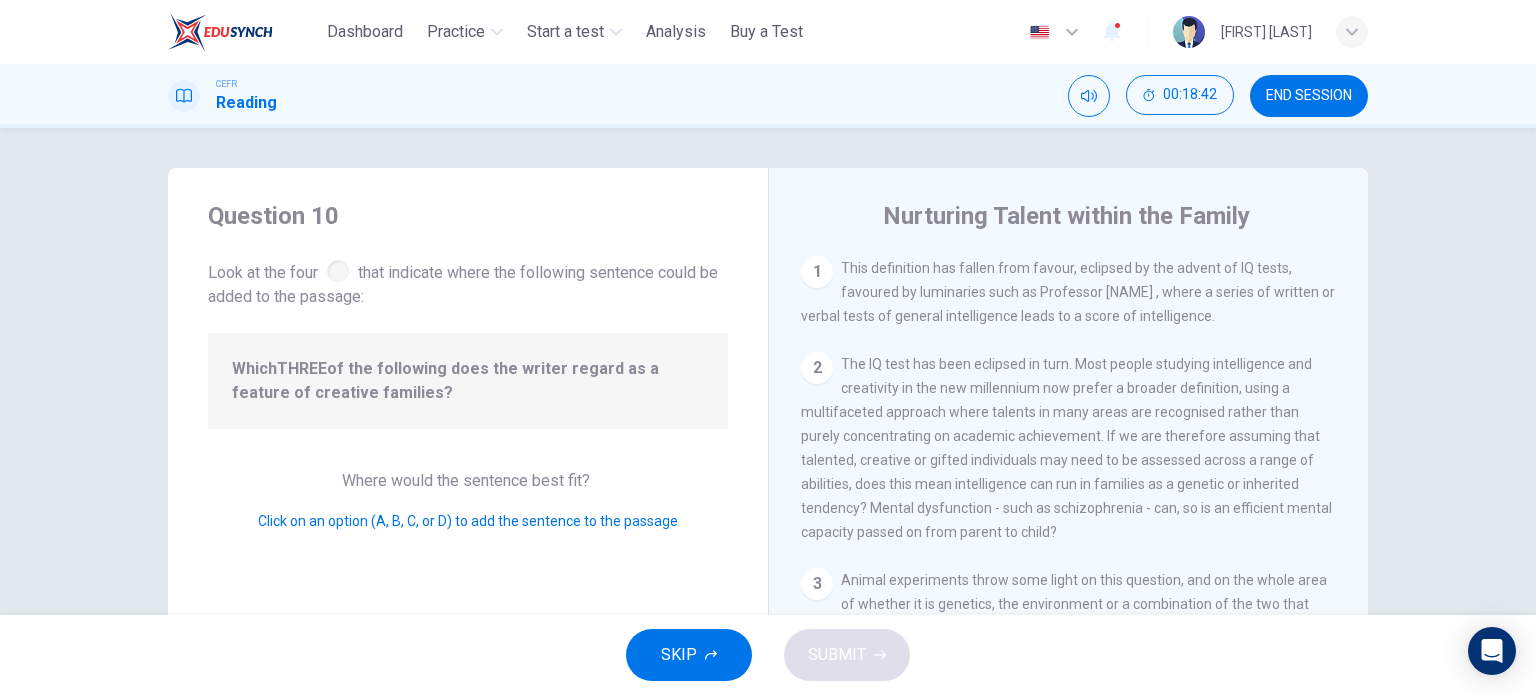 click on "2" at bounding box center (817, 368) 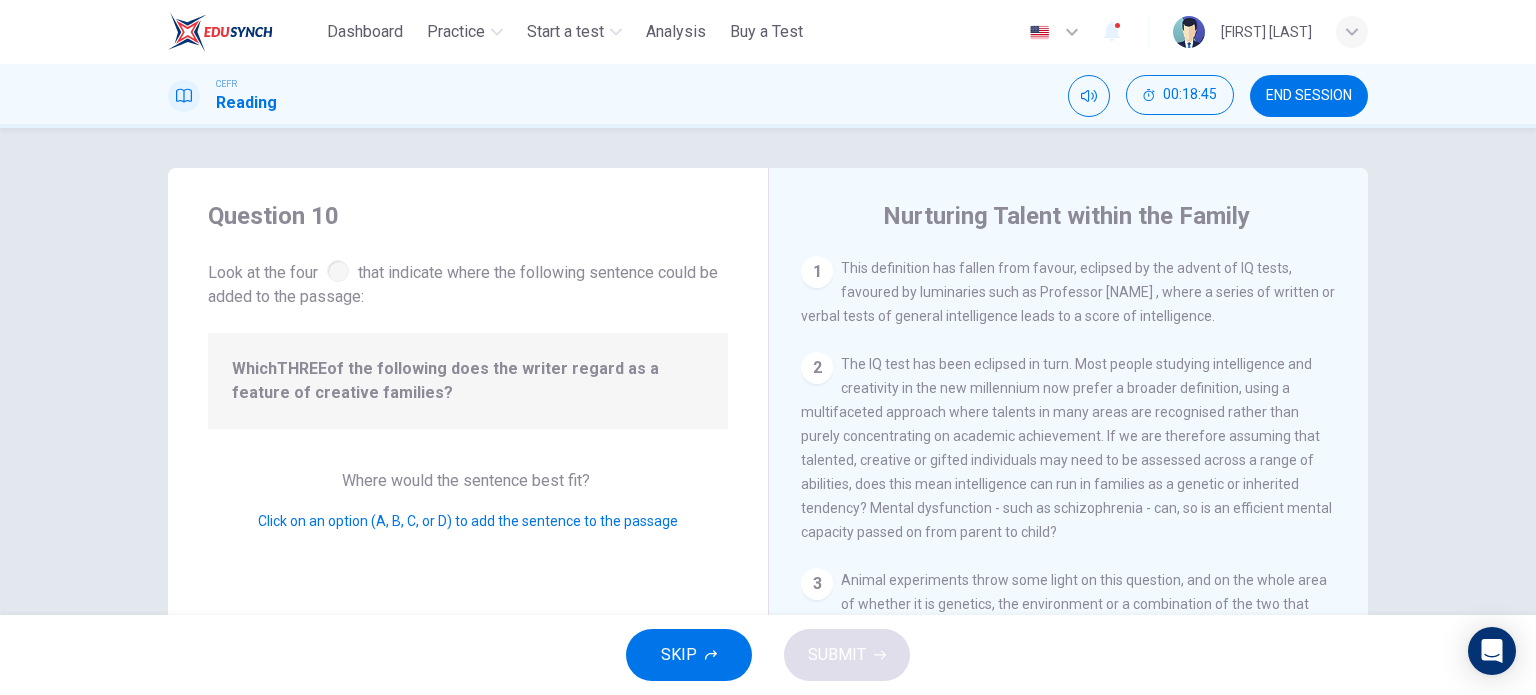 click on "1" at bounding box center (817, 272) 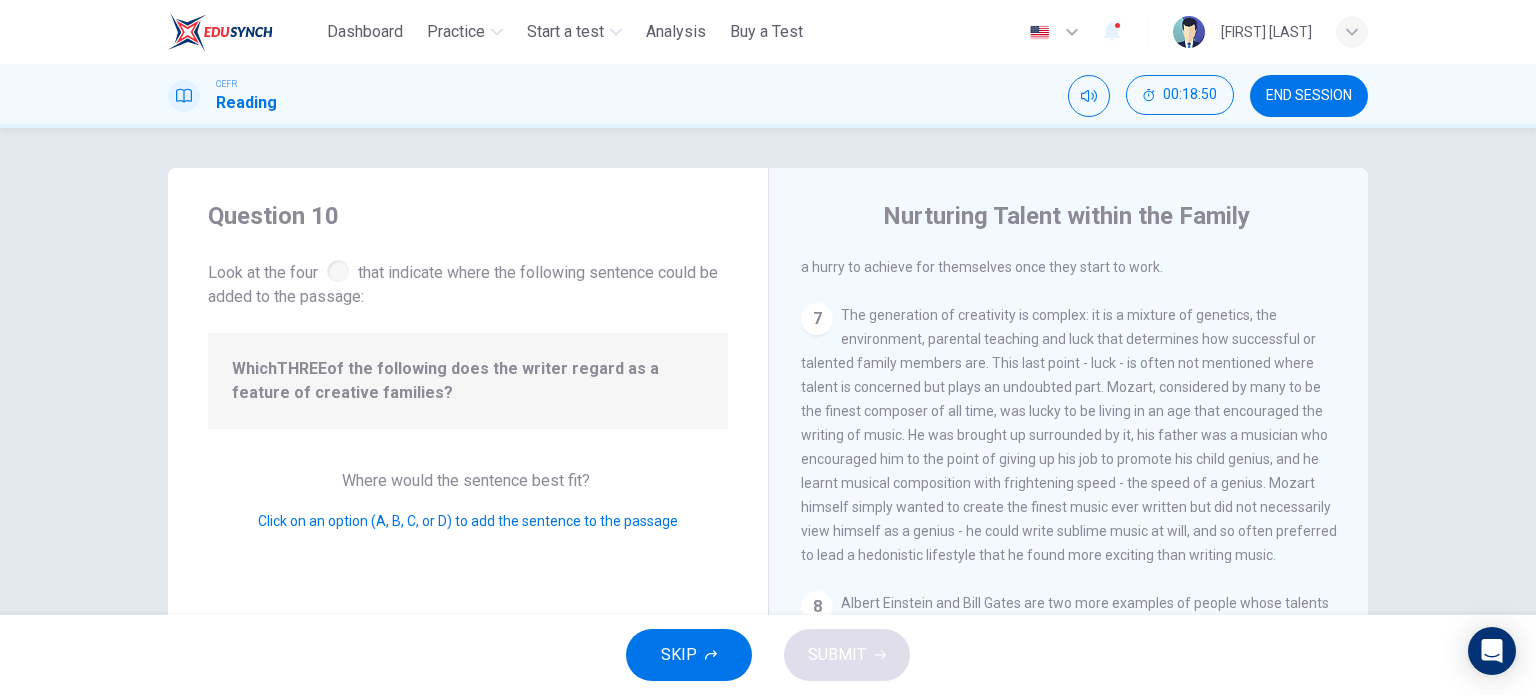 scroll, scrollTop: 1600, scrollLeft: 0, axis: vertical 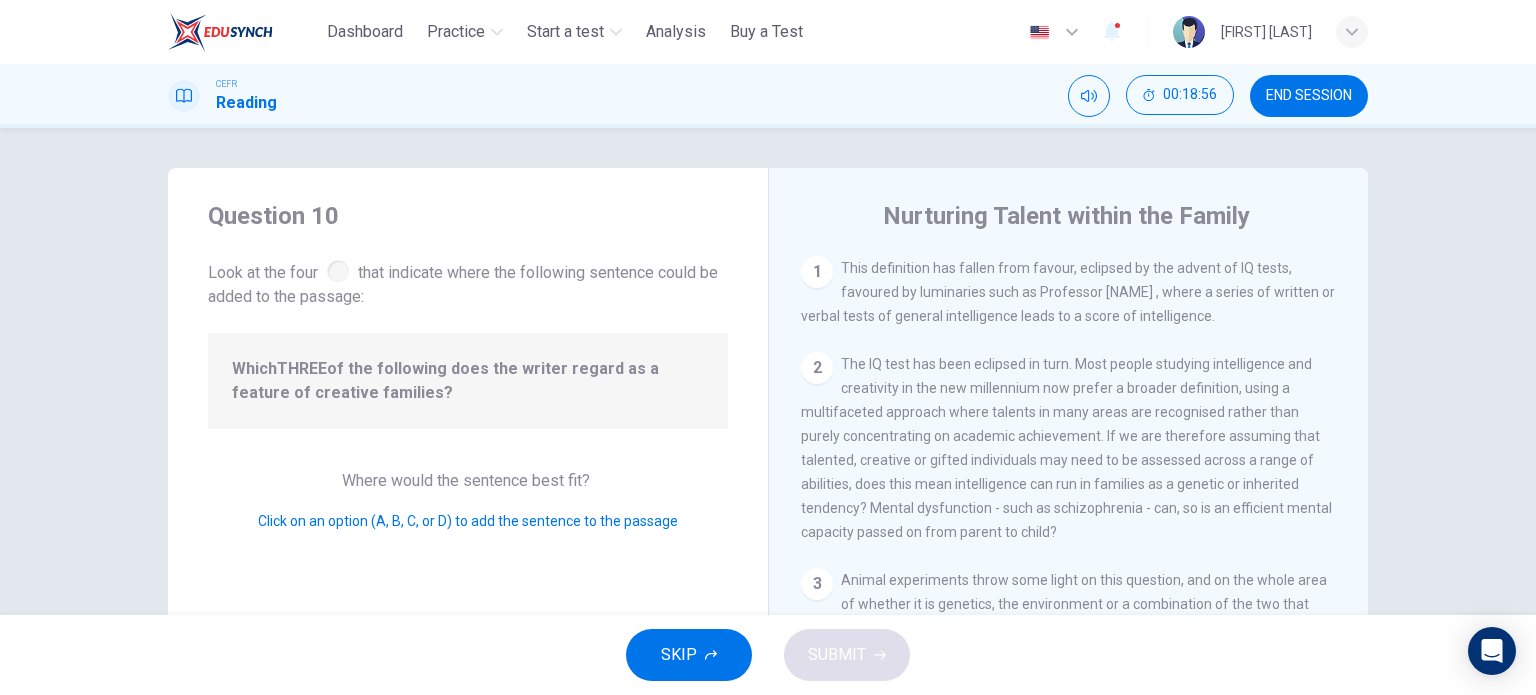 click at bounding box center [338, 271] 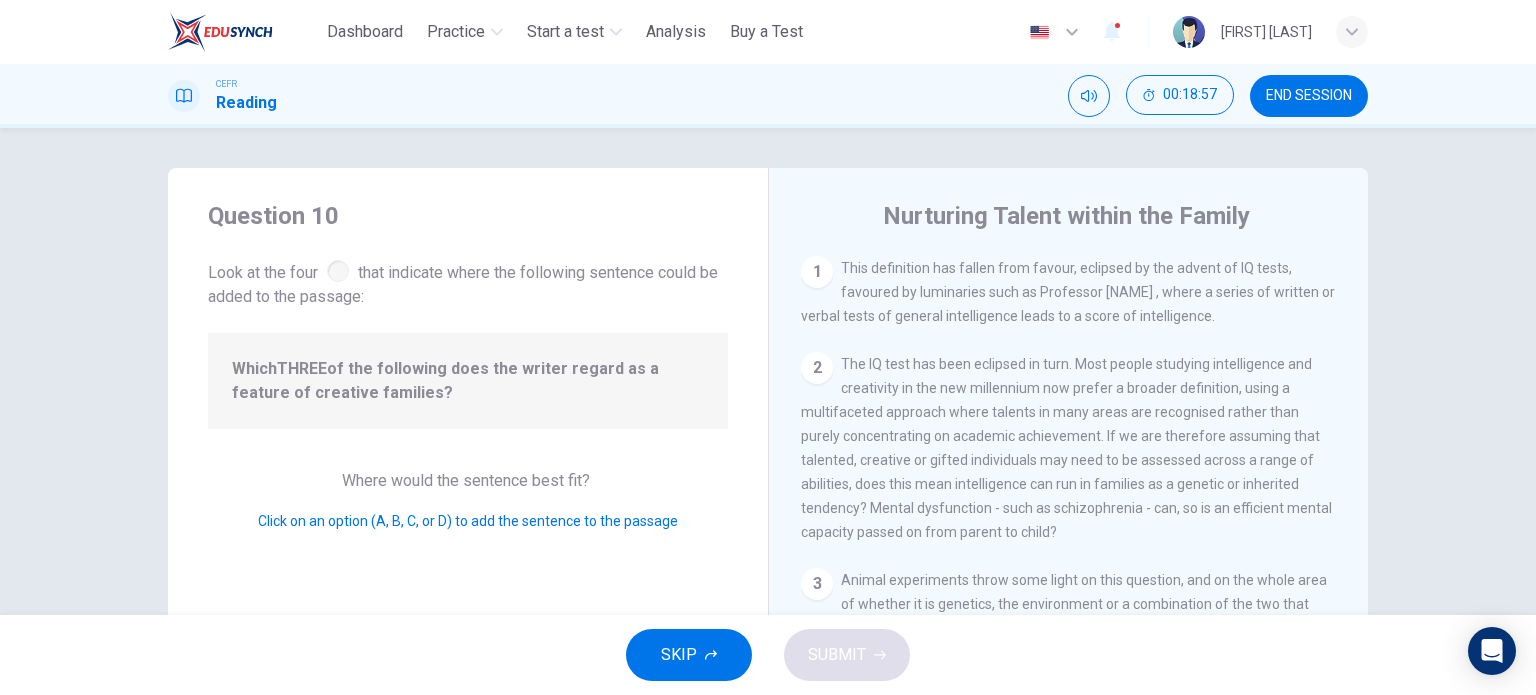 click at bounding box center (338, 271) 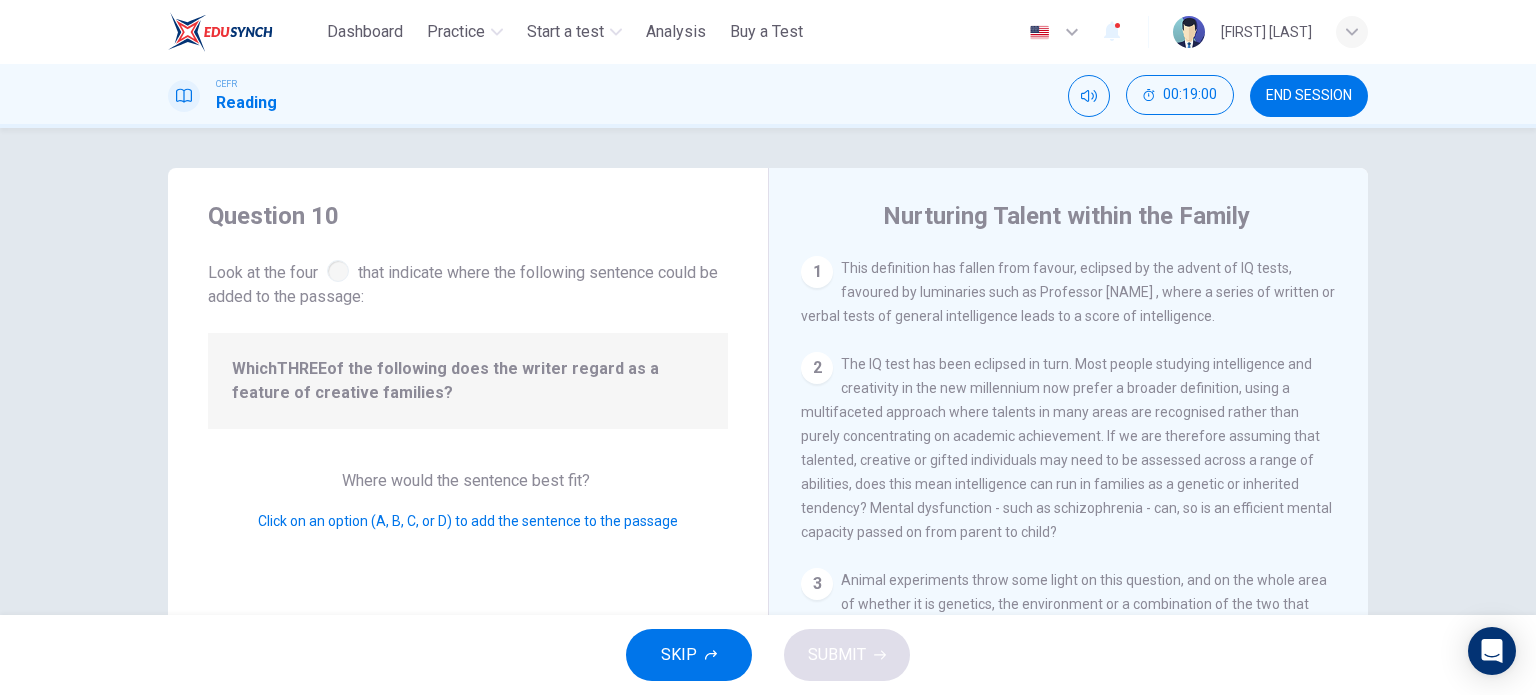drag, startPoint x: 236, startPoint y: 363, endPoint x: 348, endPoint y: 389, distance: 114.97826 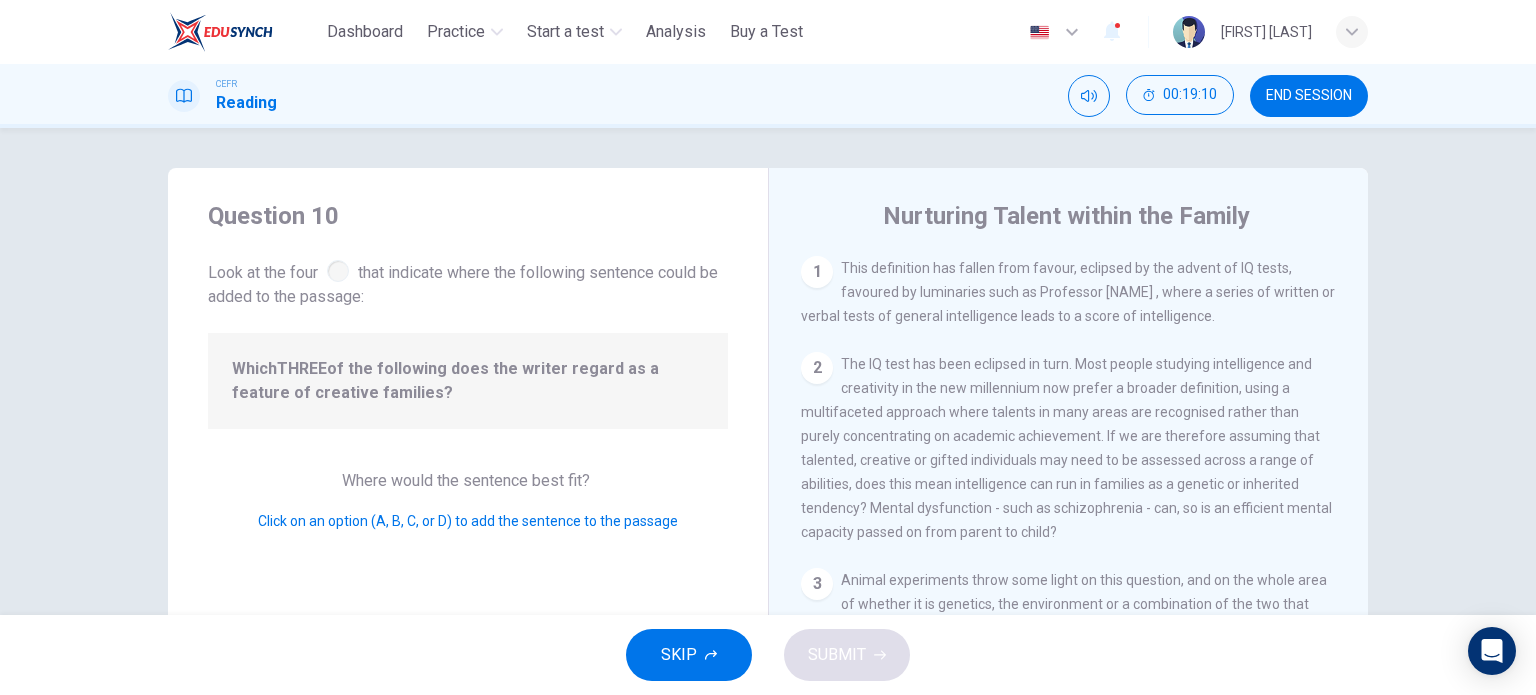 scroll, scrollTop: 0, scrollLeft: 0, axis: both 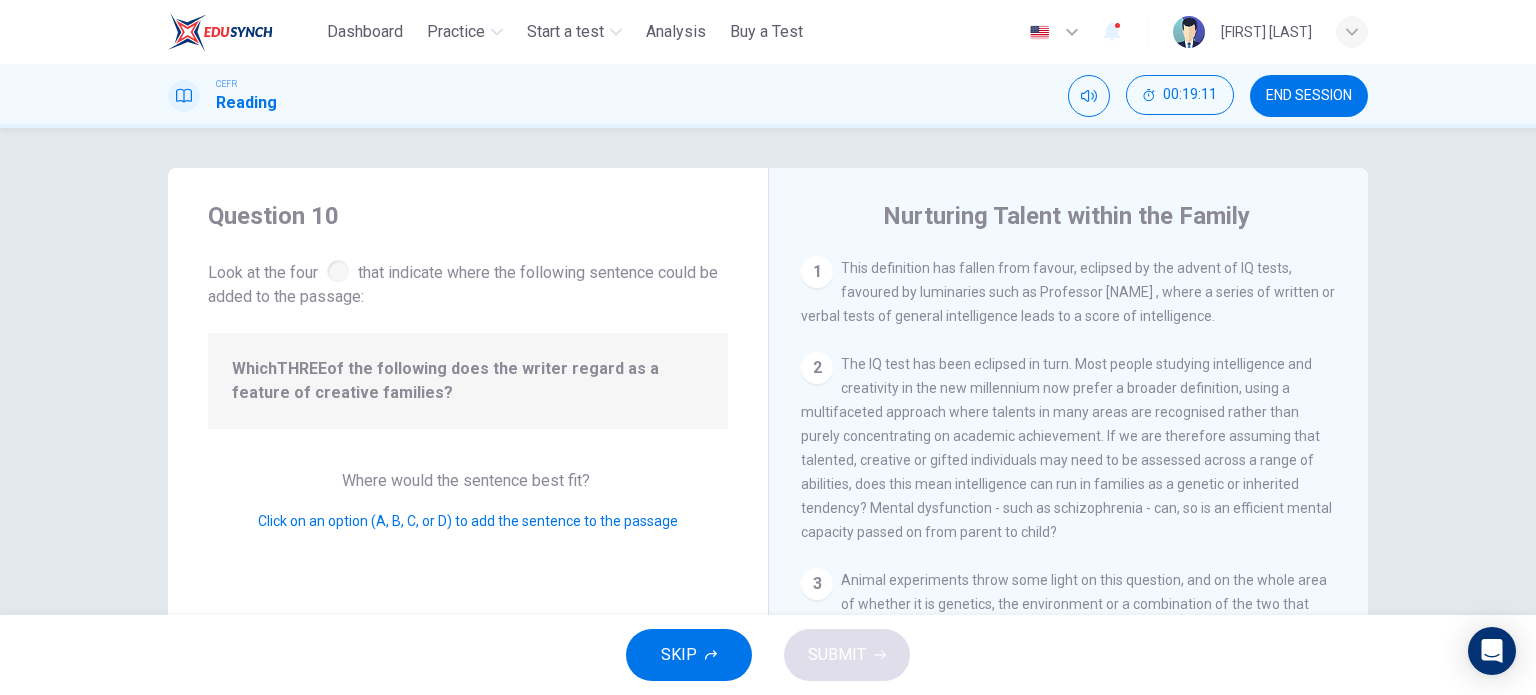 click on "1" at bounding box center [817, 272] 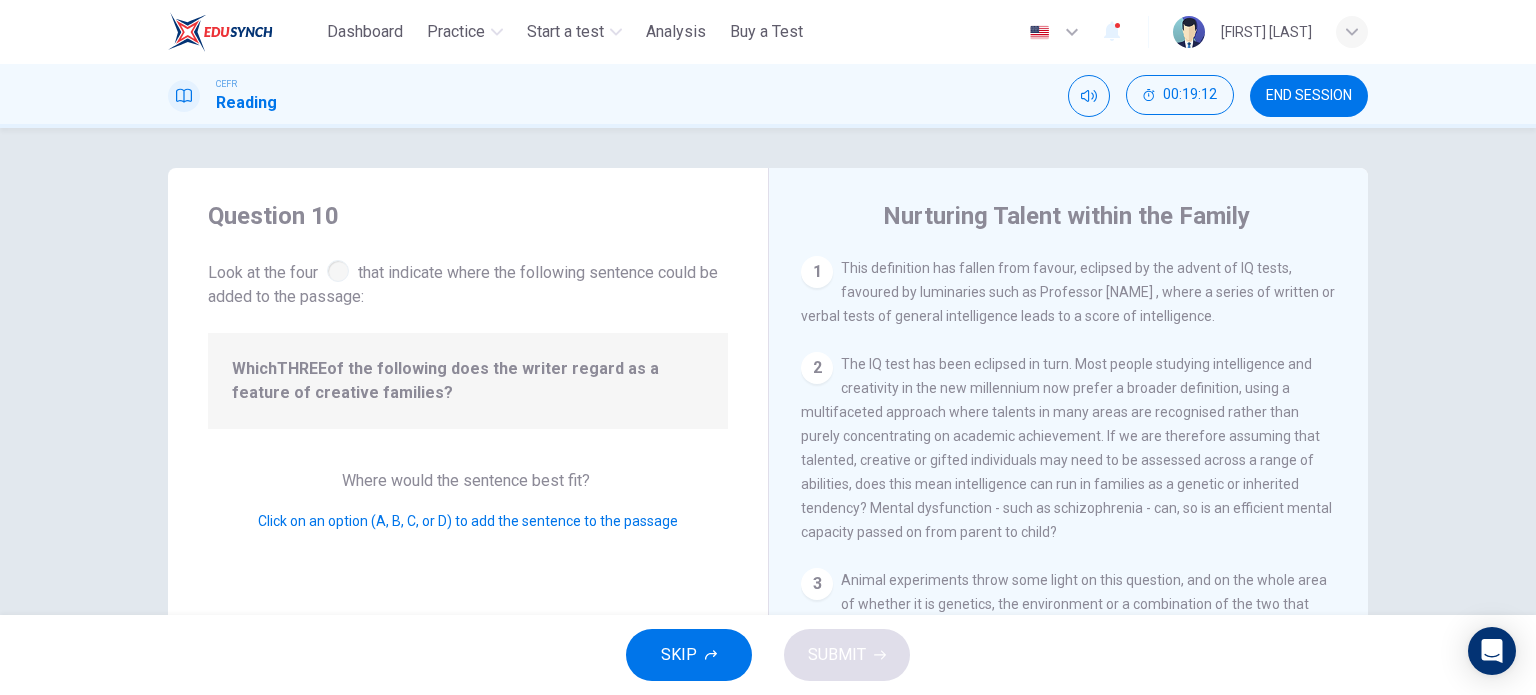 click on "1" at bounding box center [817, 272] 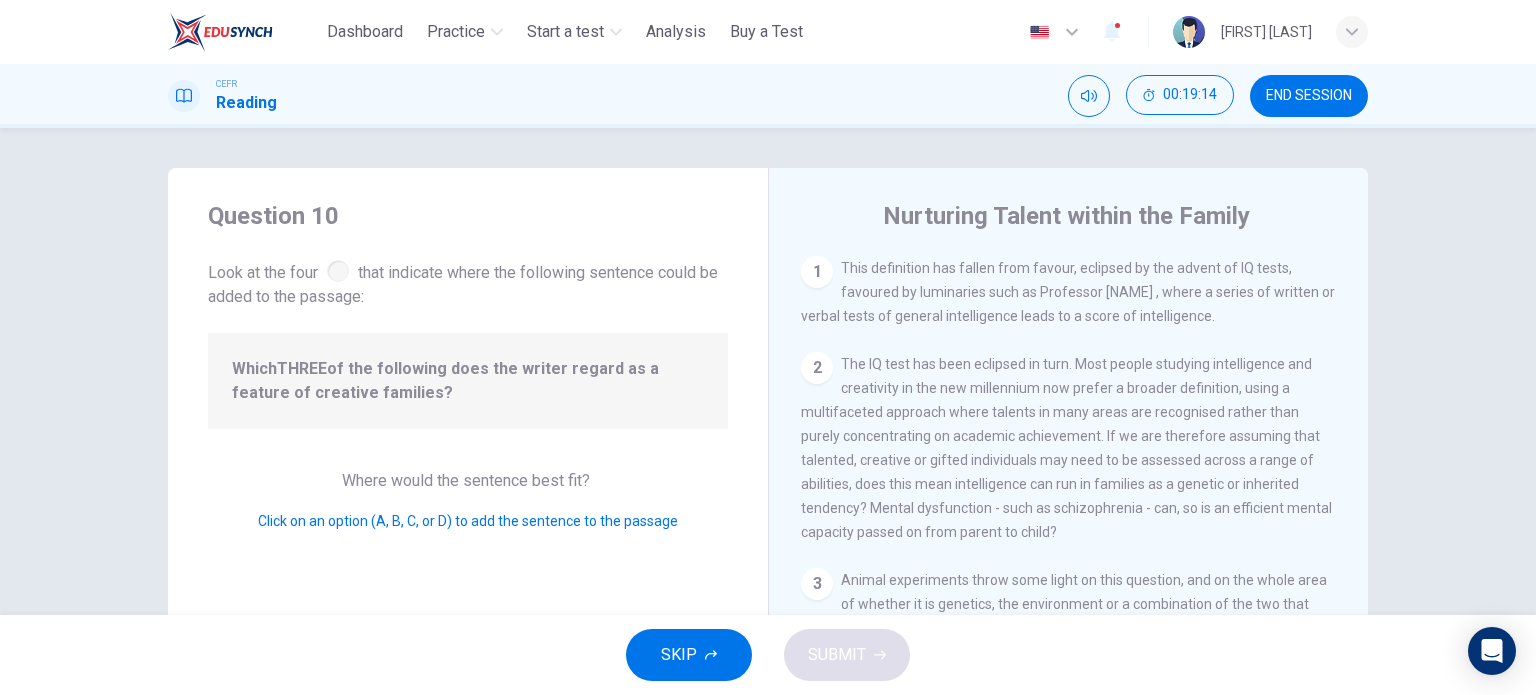 click on "Click on an option (A, B, C, or D) to add the sentence to the passage" at bounding box center [468, 521] 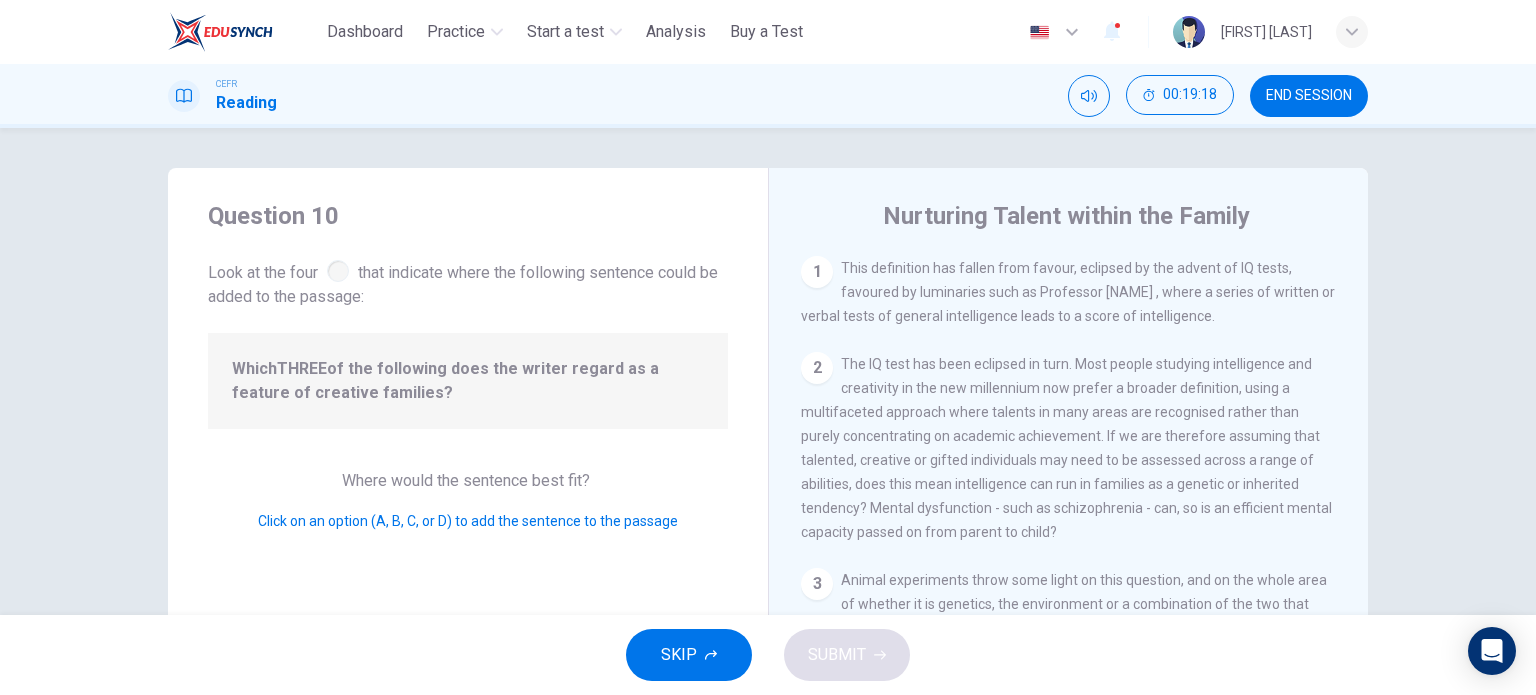 click on "2" at bounding box center [817, 368] 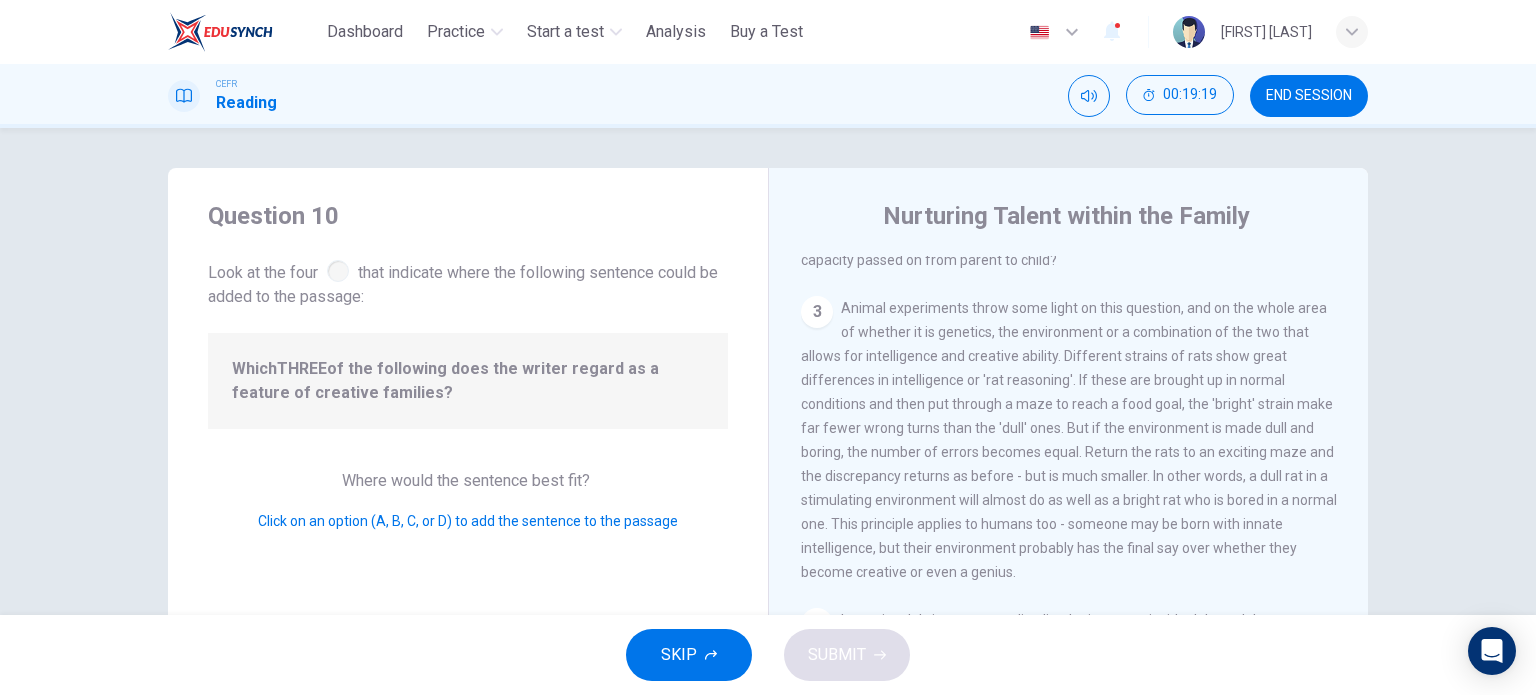 scroll, scrollTop: 328, scrollLeft: 0, axis: vertical 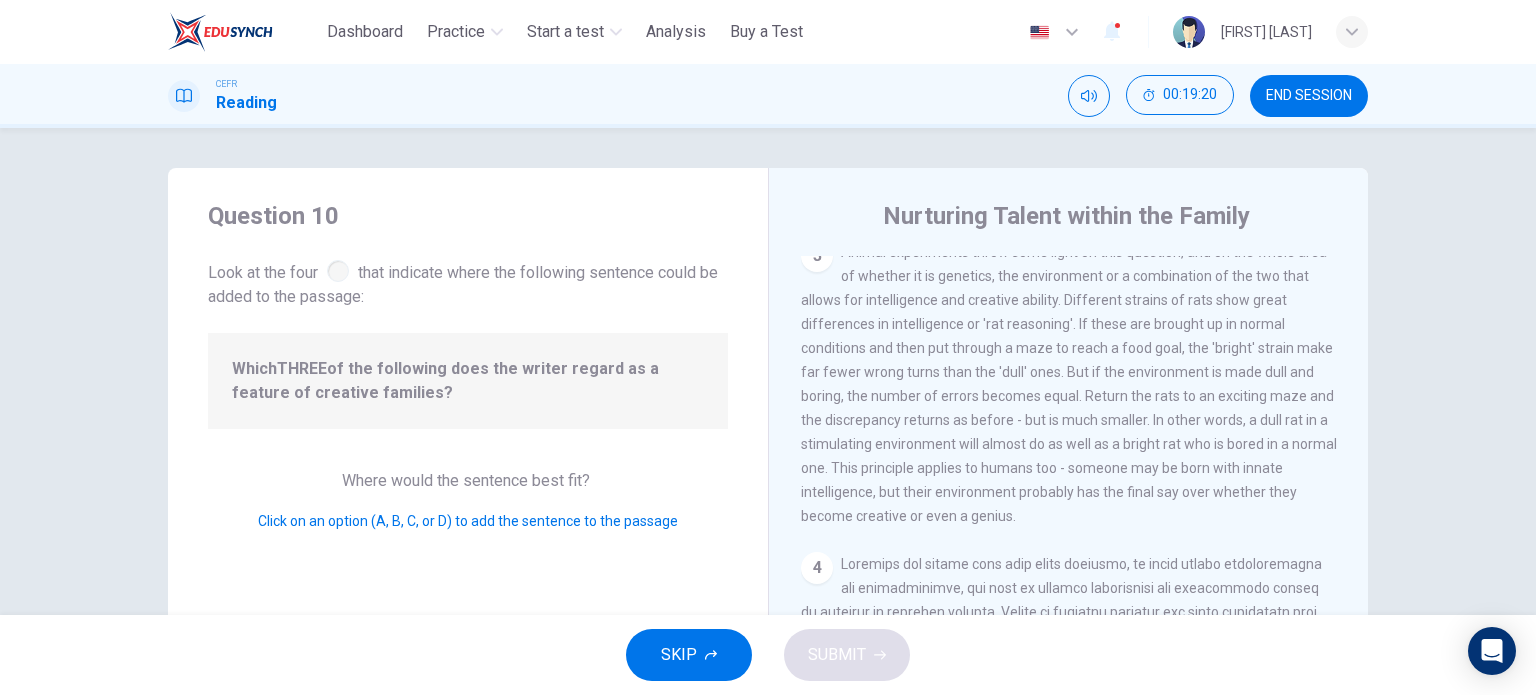 click on "3" at bounding box center (817, 256) 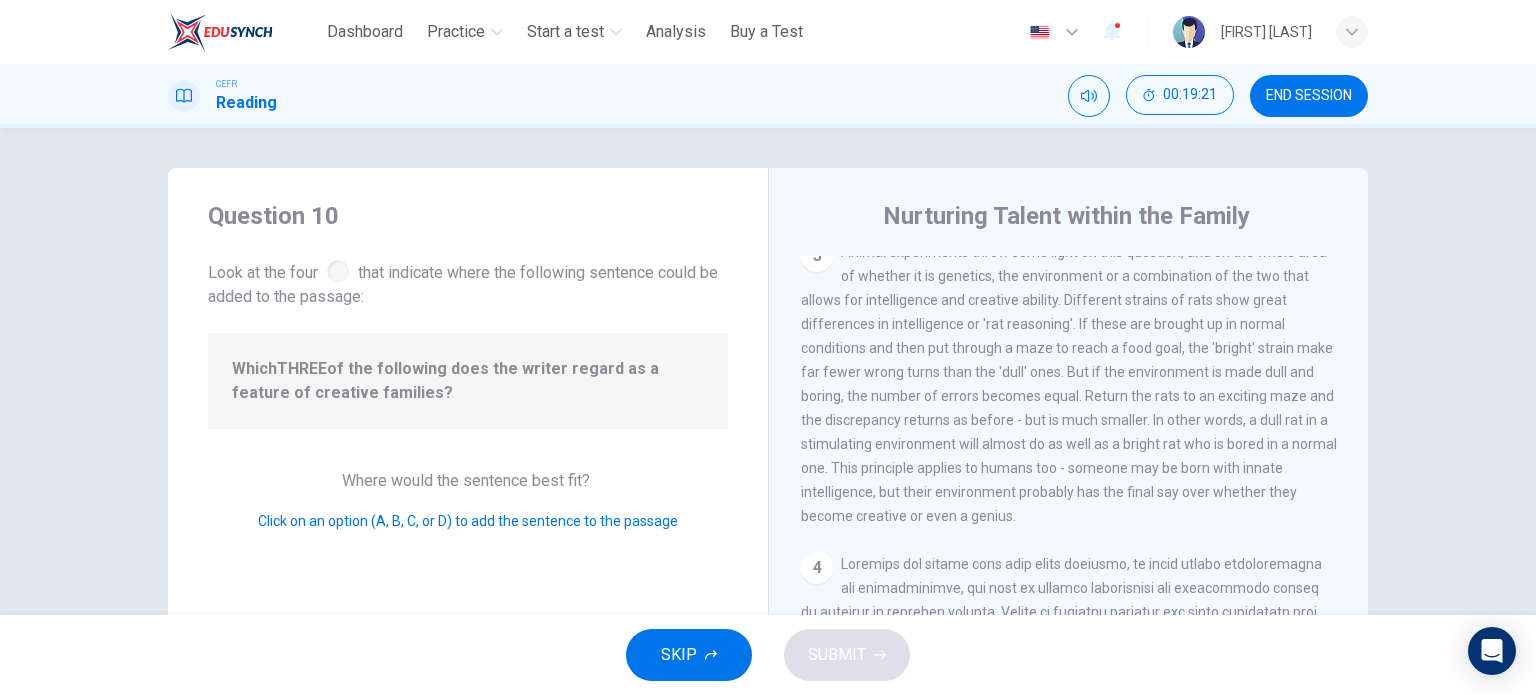 click on "3" at bounding box center [817, 256] 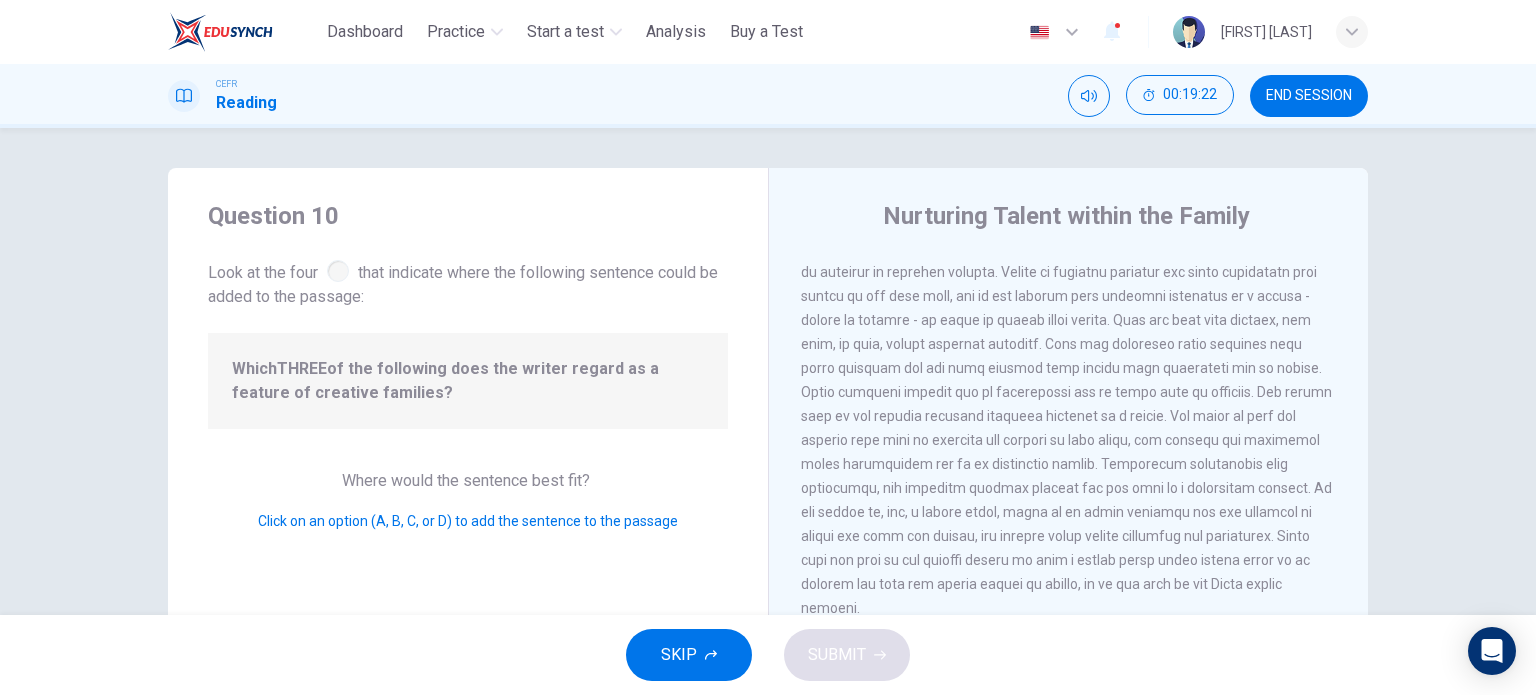 scroll, scrollTop: 668, scrollLeft: 0, axis: vertical 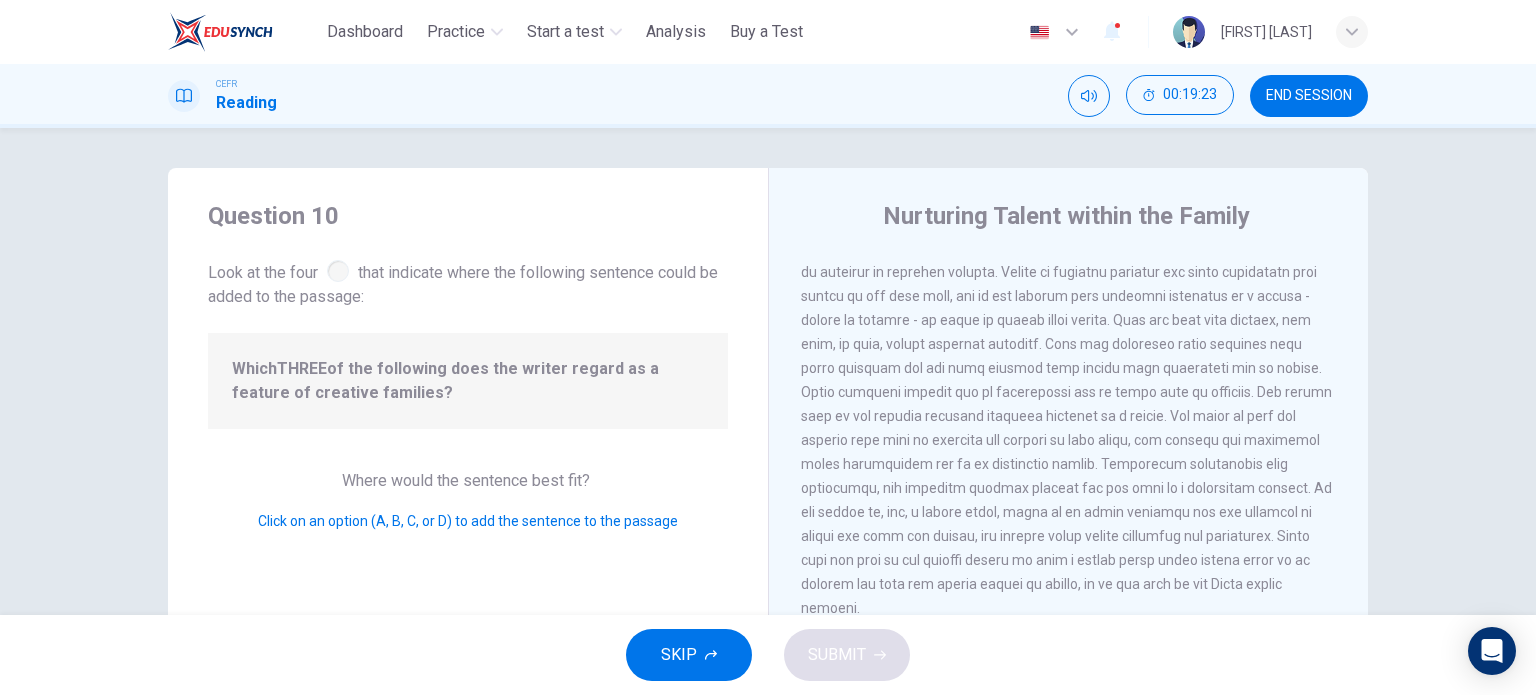 click on "4" at bounding box center (817, 228) 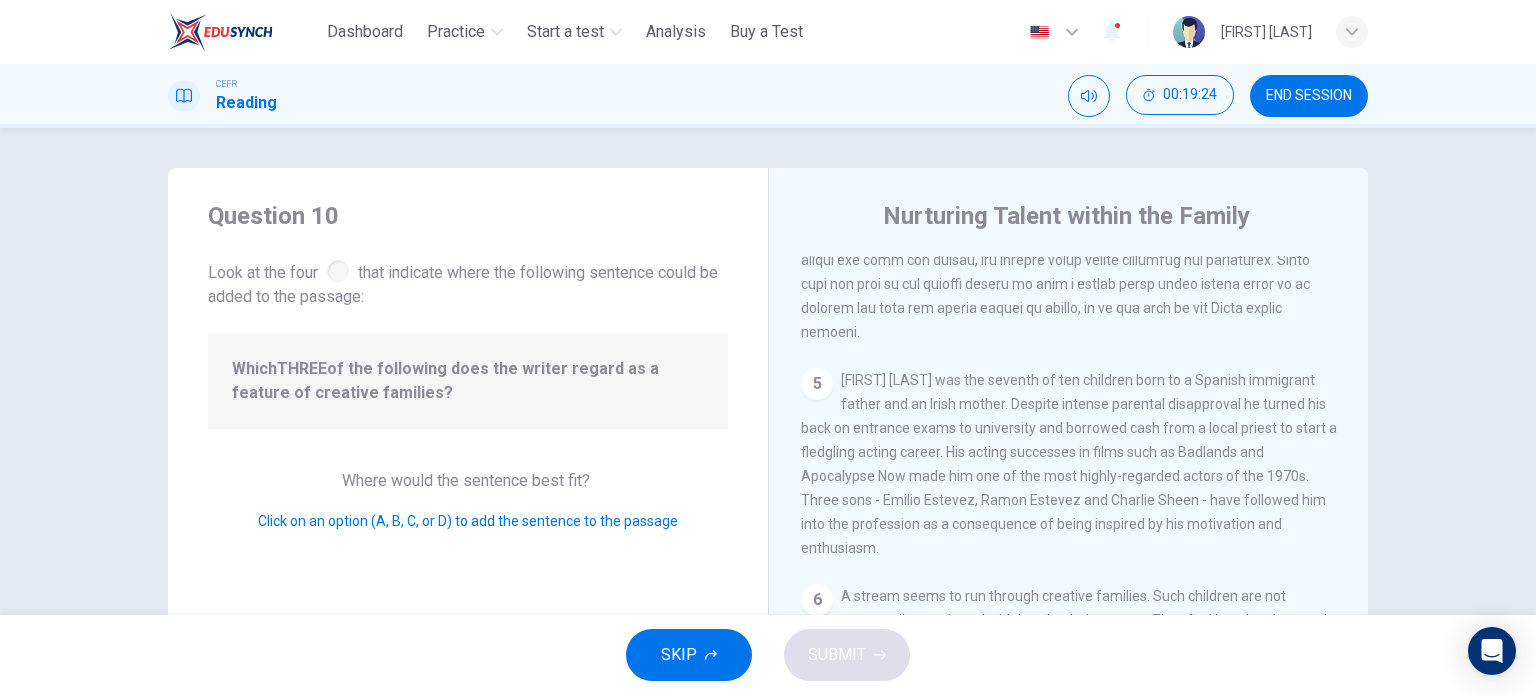 scroll, scrollTop: 1192, scrollLeft: 0, axis: vertical 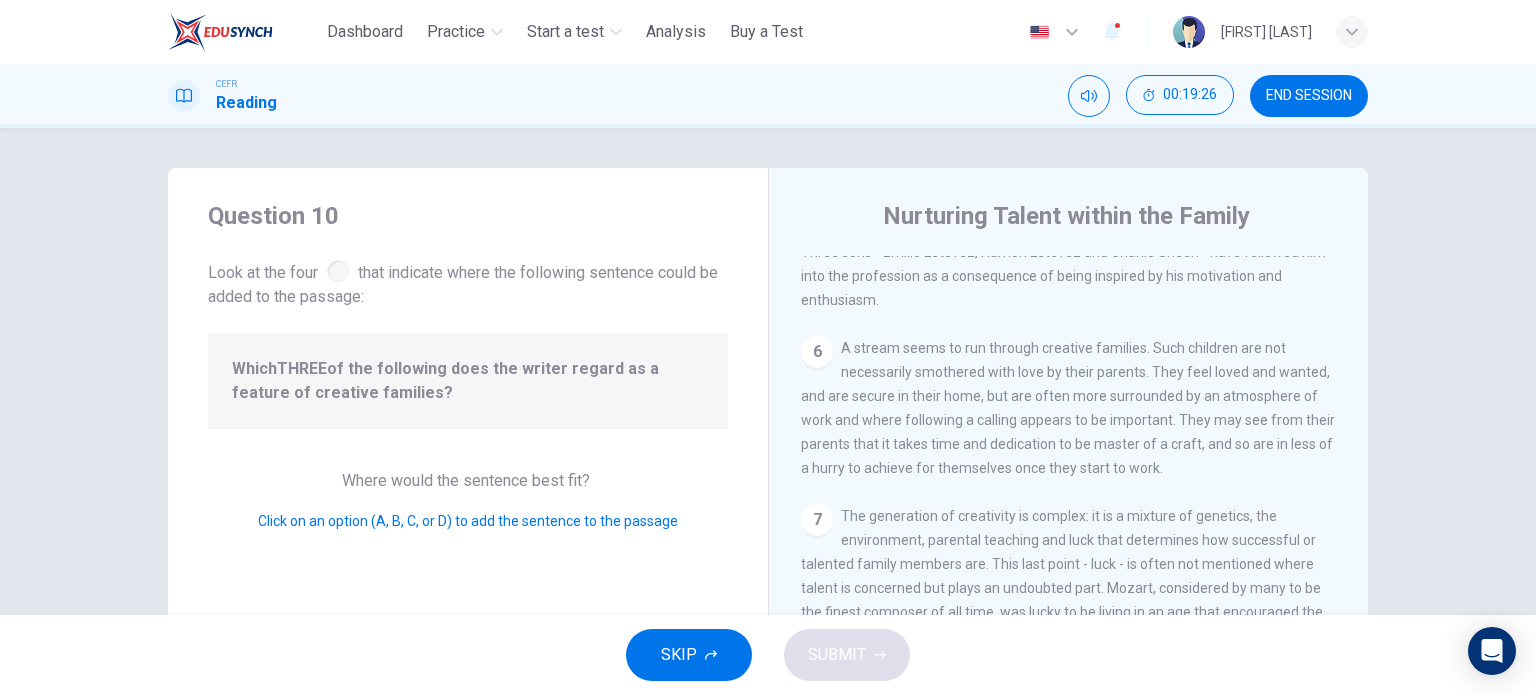 click on "5" at bounding box center [817, 136] 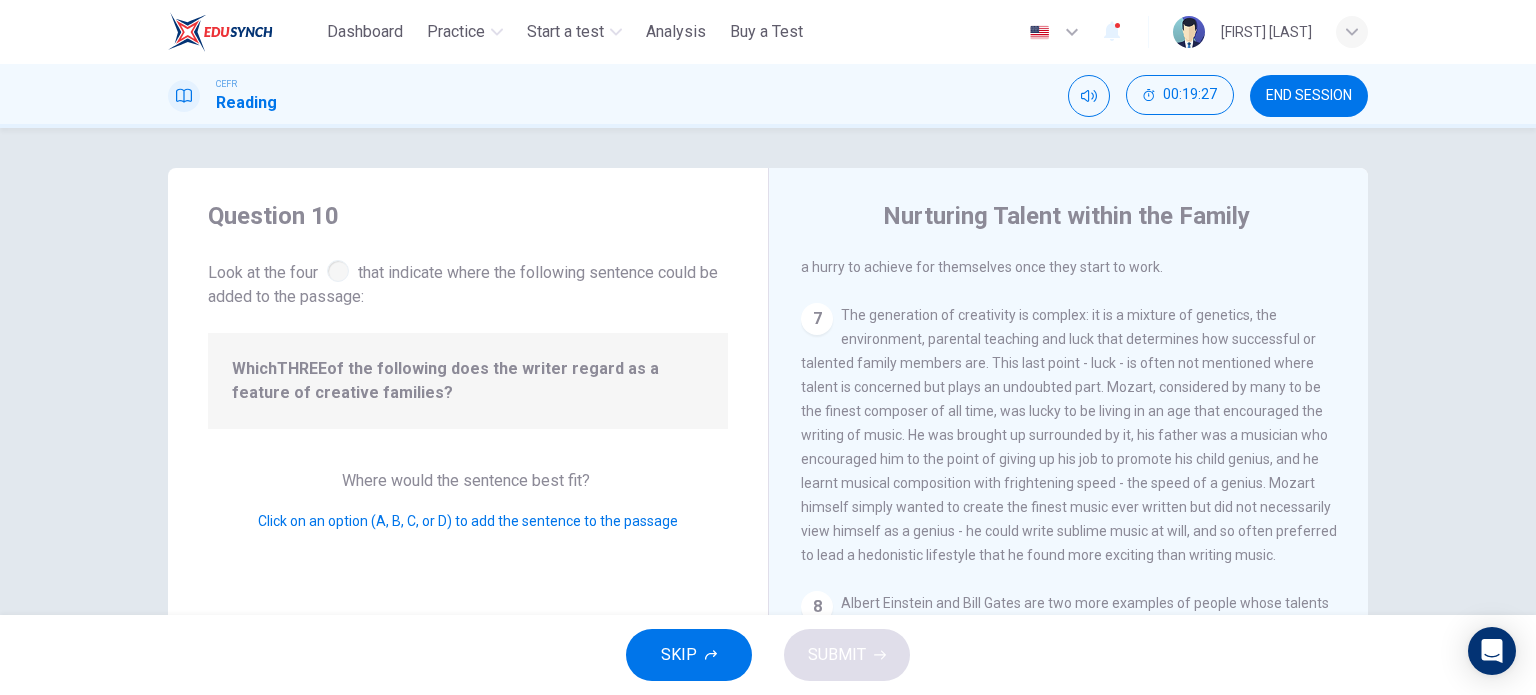 scroll, scrollTop: 1528, scrollLeft: 0, axis: vertical 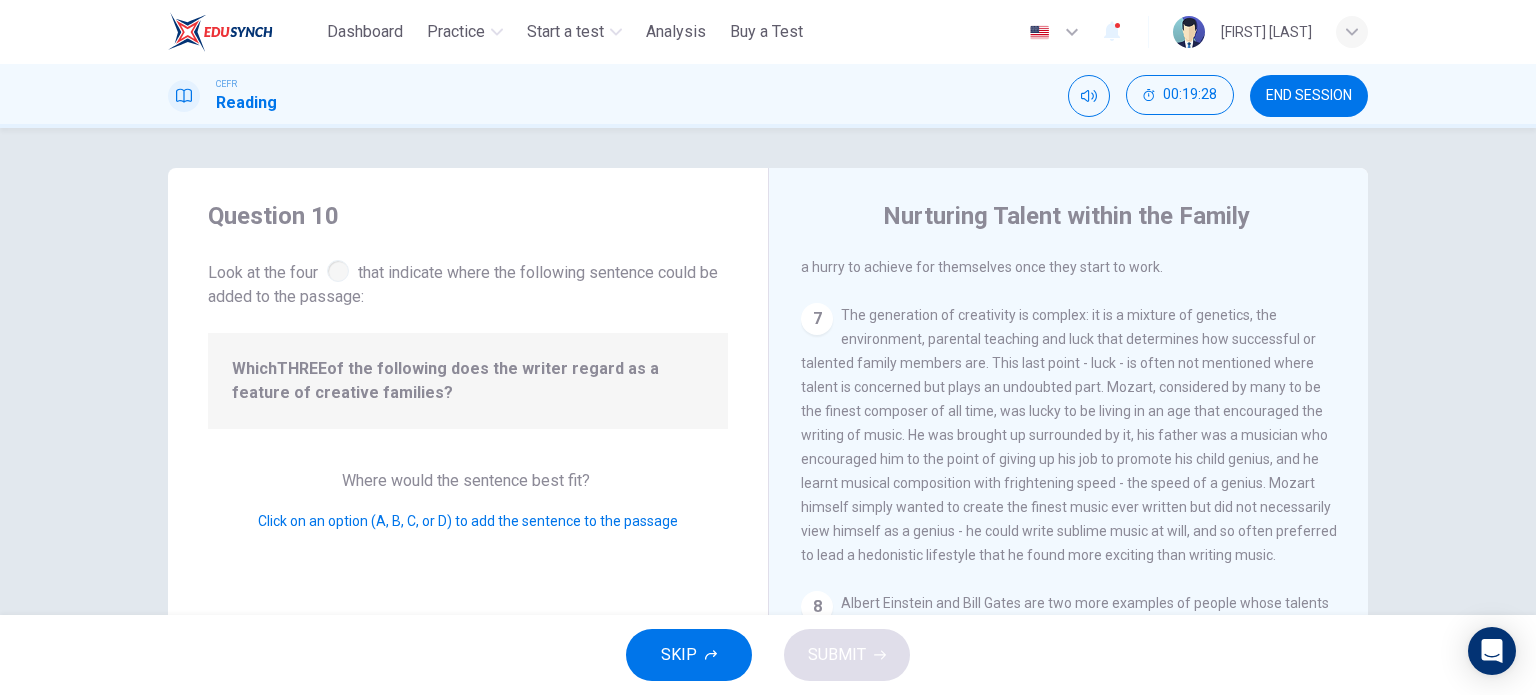 click on "7" at bounding box center (817, 319) 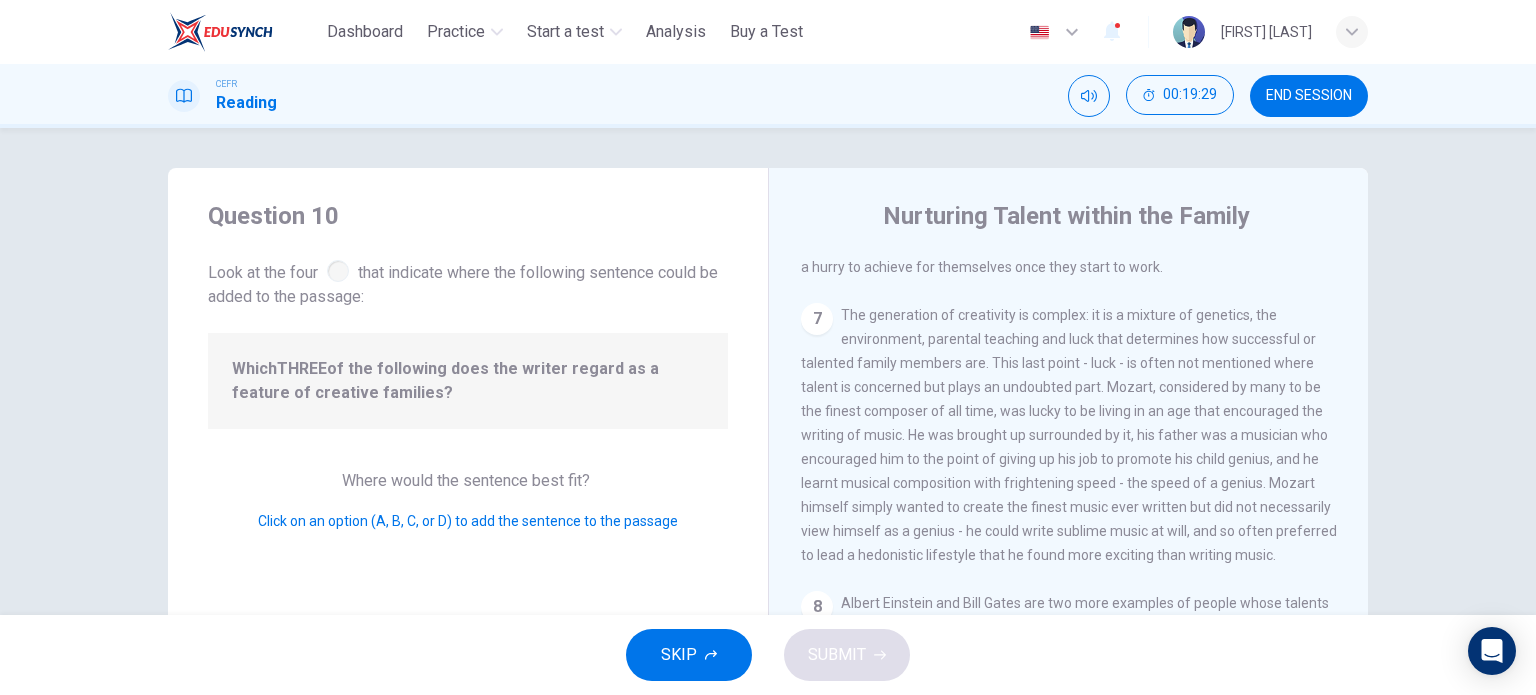 click on "7" at bounding box center [817, 319] 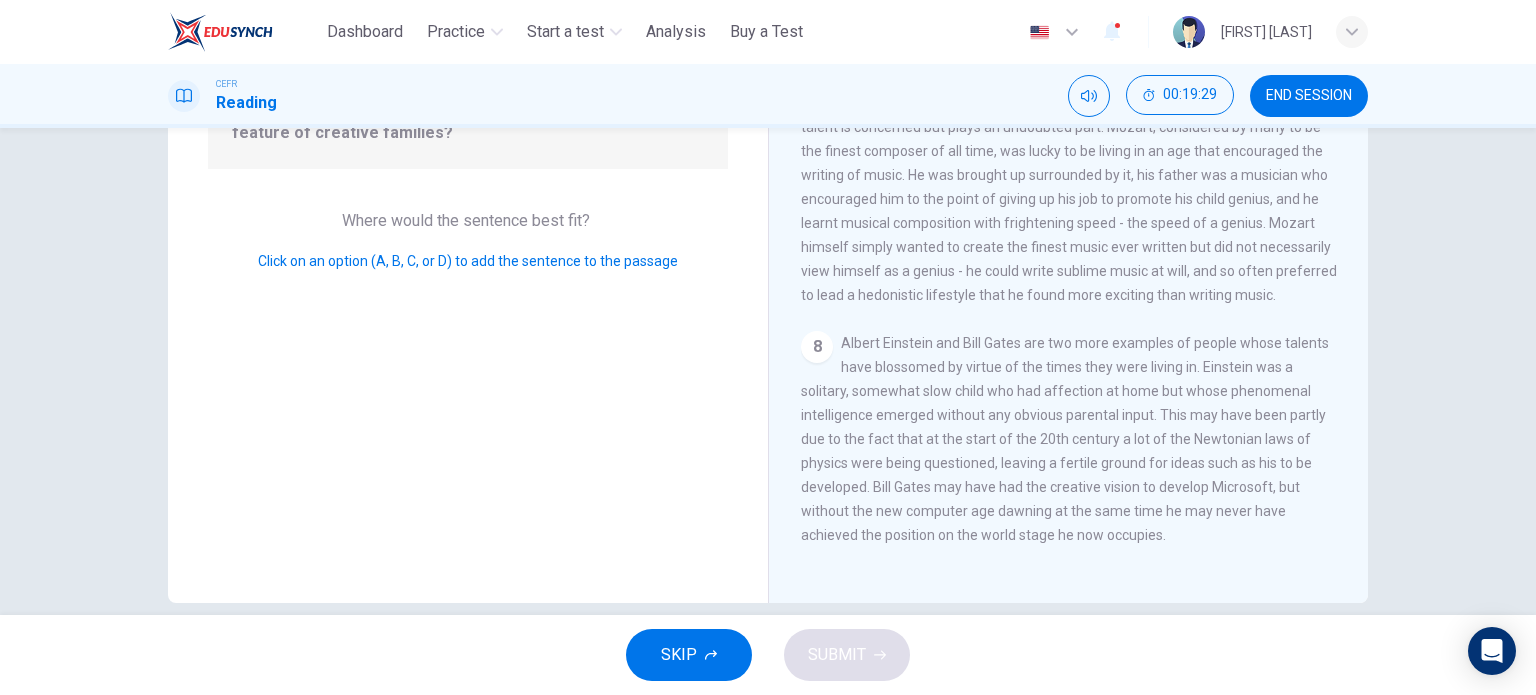 scroll, scrollTop: 288, scrollLeft: 0, axis: vertical 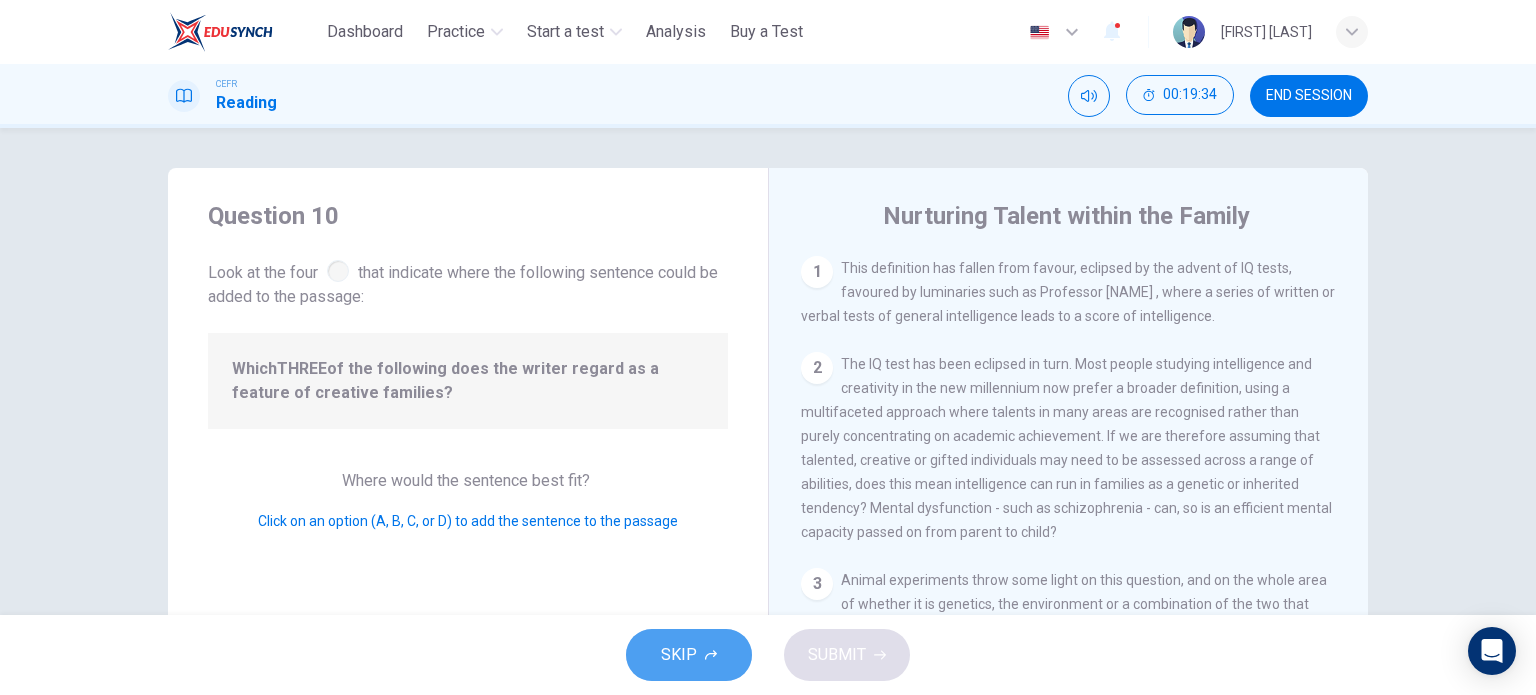 click on "SKIP" at bounding box center (679, 655) 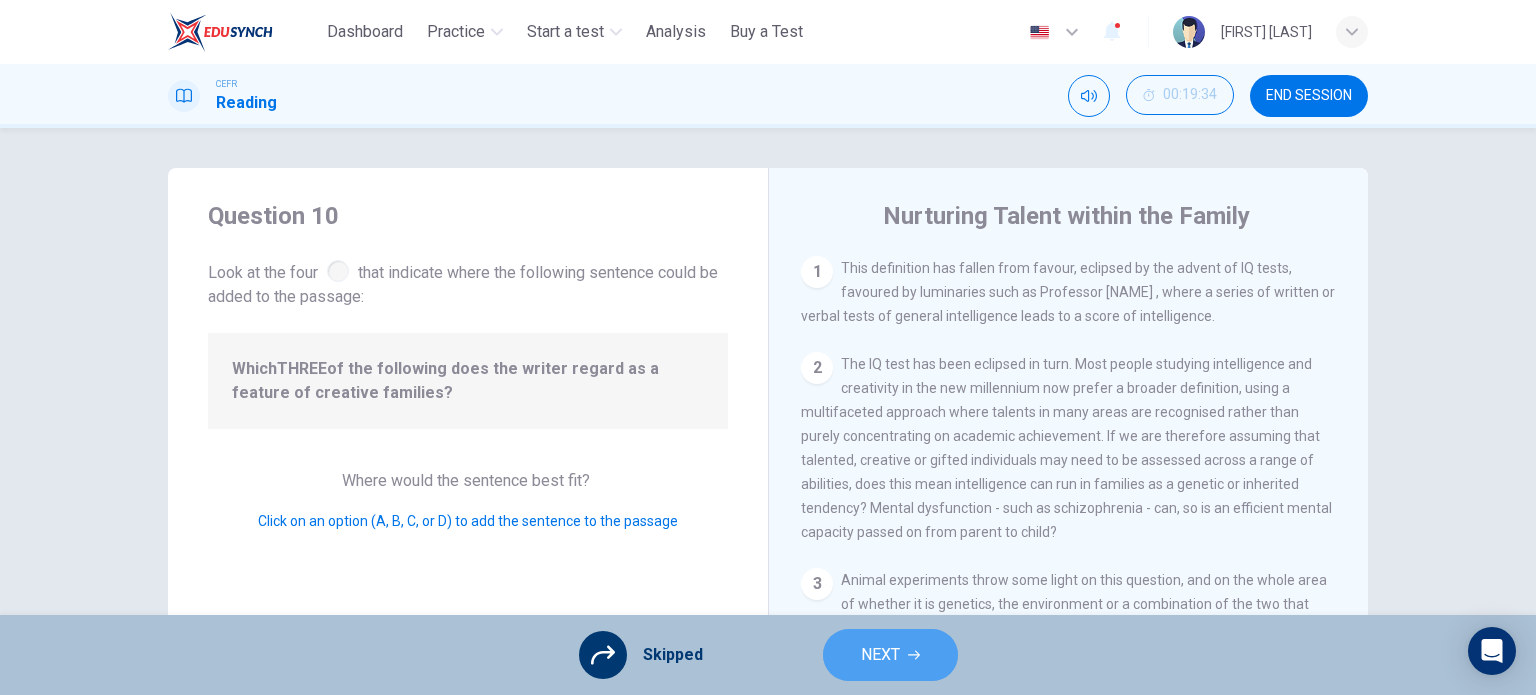 click on "NEXT" at bounding box center [890, 655] 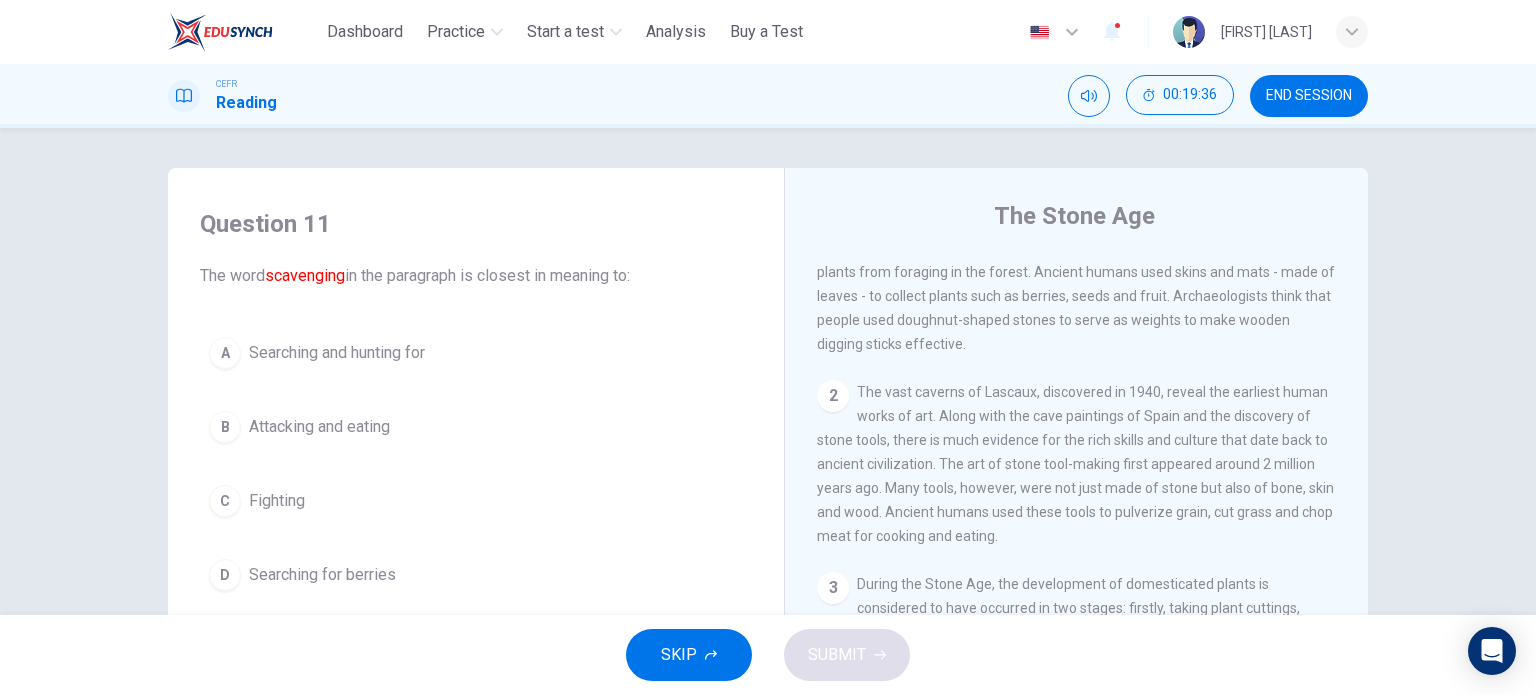 scroll, scrollTop: 0, scrollLeft: 0, axis: both 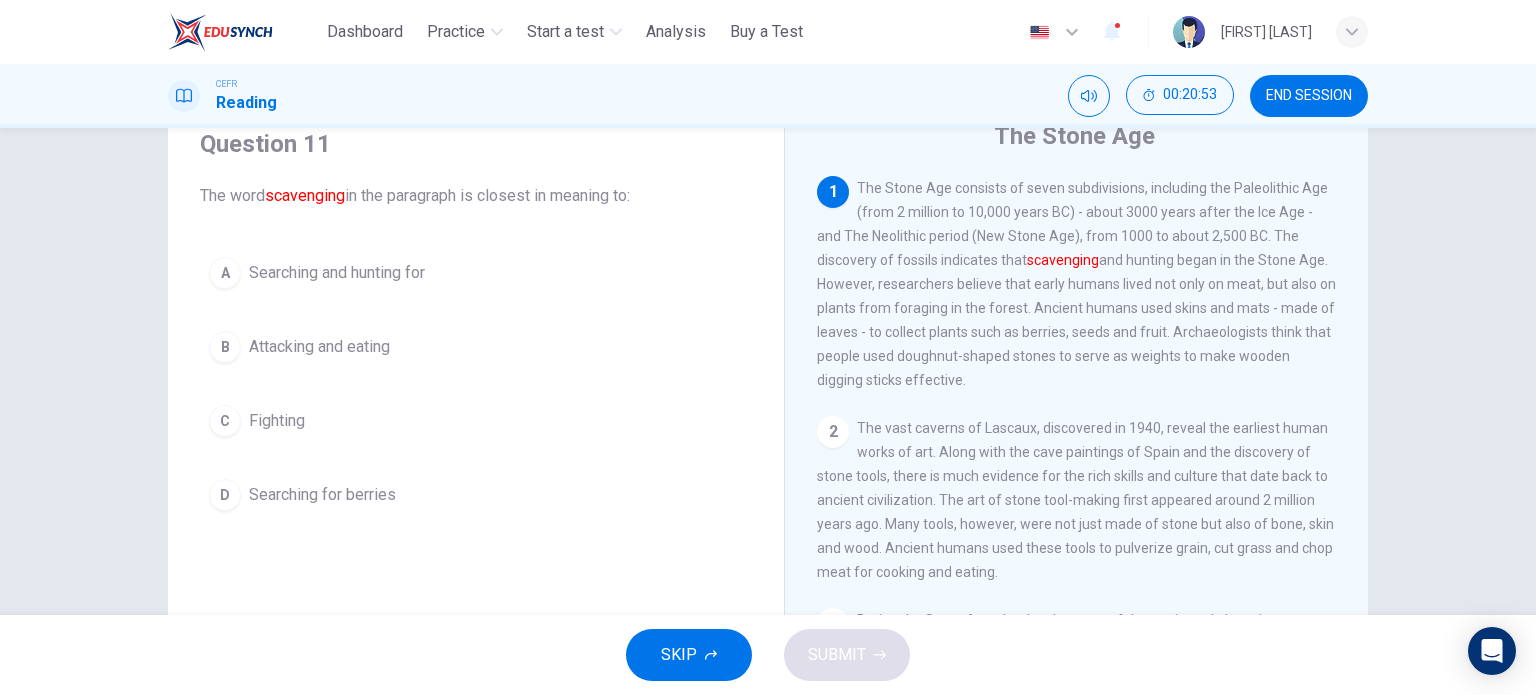click on "A Searching and hunting for B Attacking and eating C Fighting D Searching for berries" at bounding box center [476, 384] 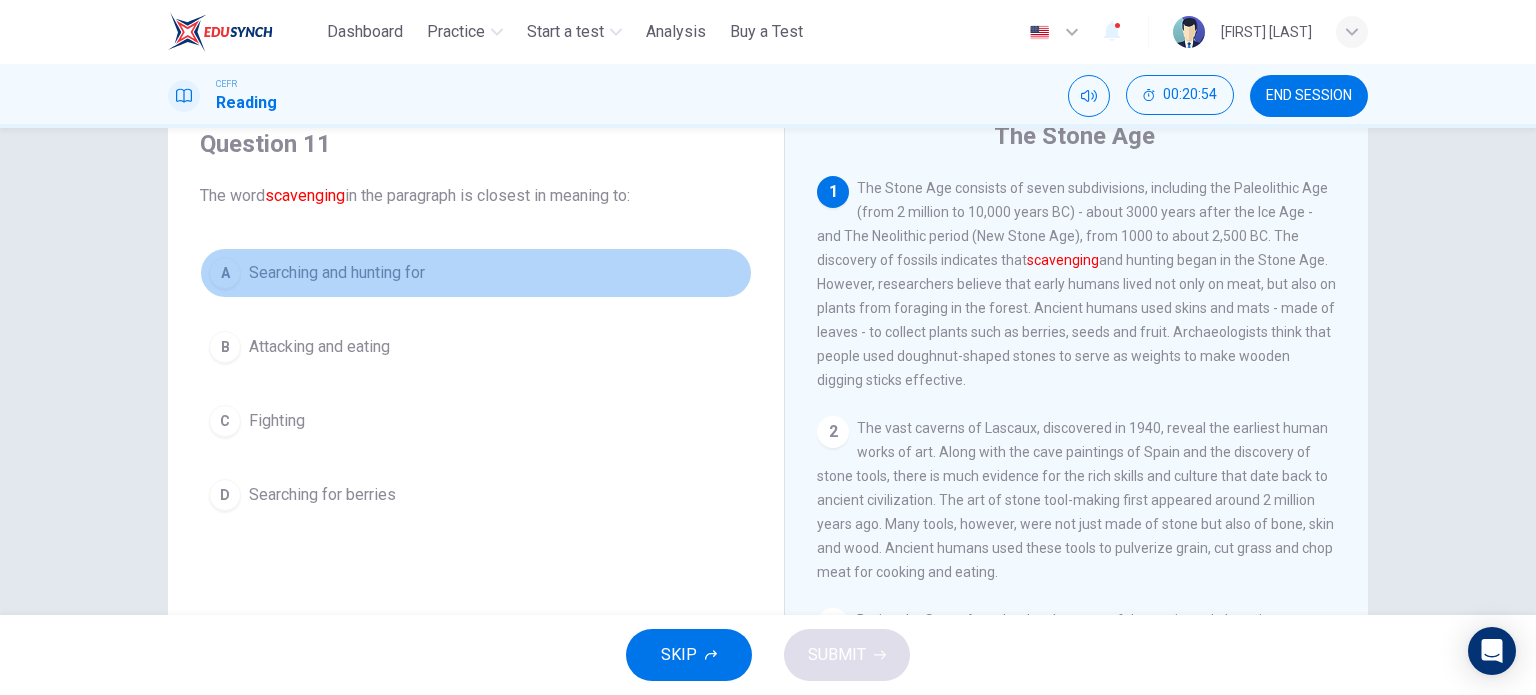 click on "A Searching and hunting for" at bounding box center (476, 273) 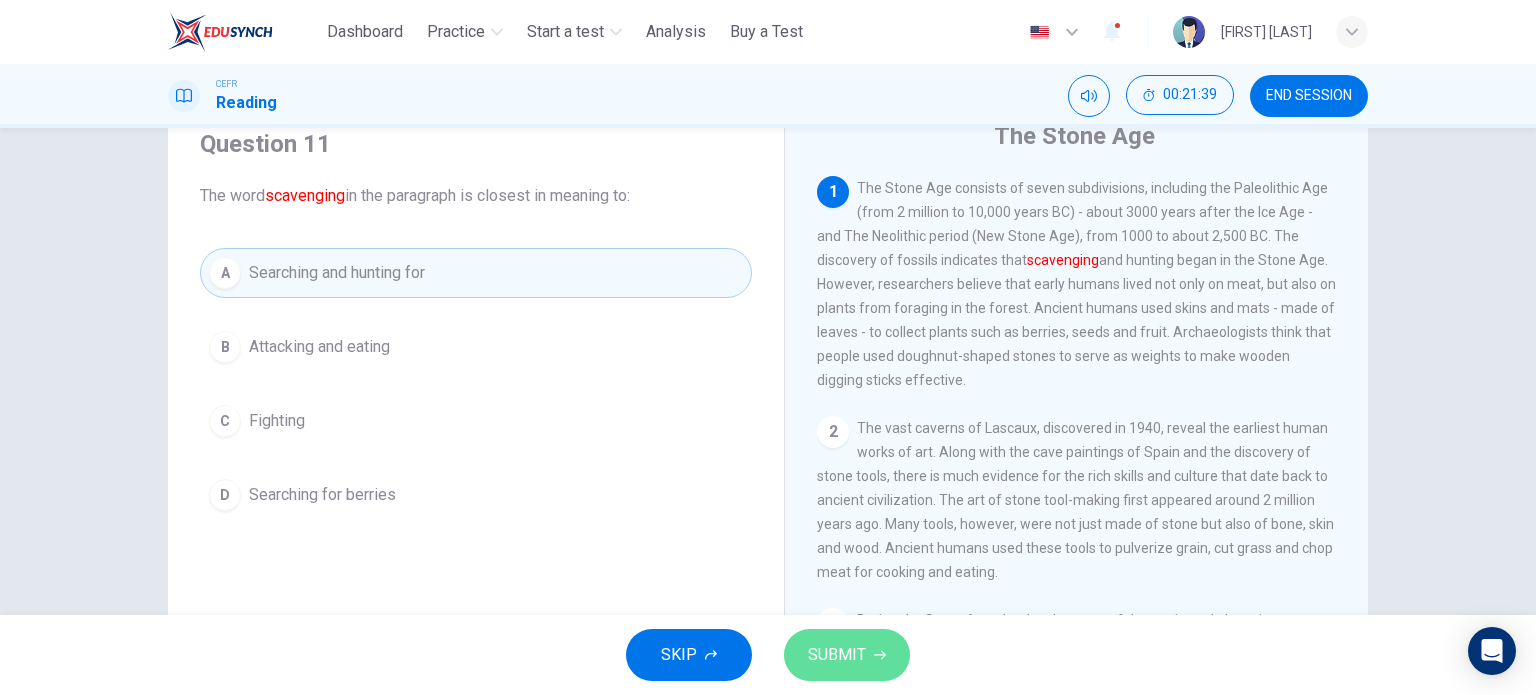 click on "SUBMIT" at bounding box center [847, 655] 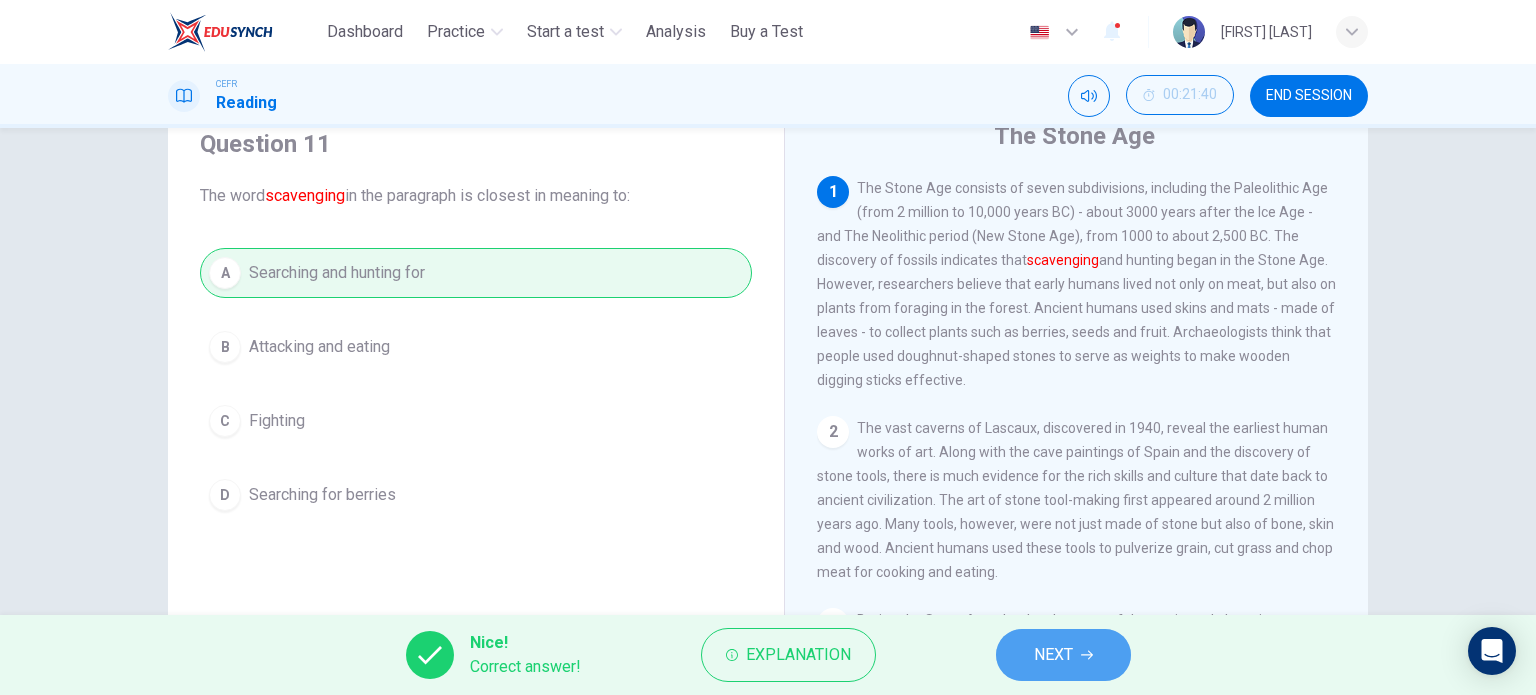 click on "NEXT" at bounding box center [1053, 655] 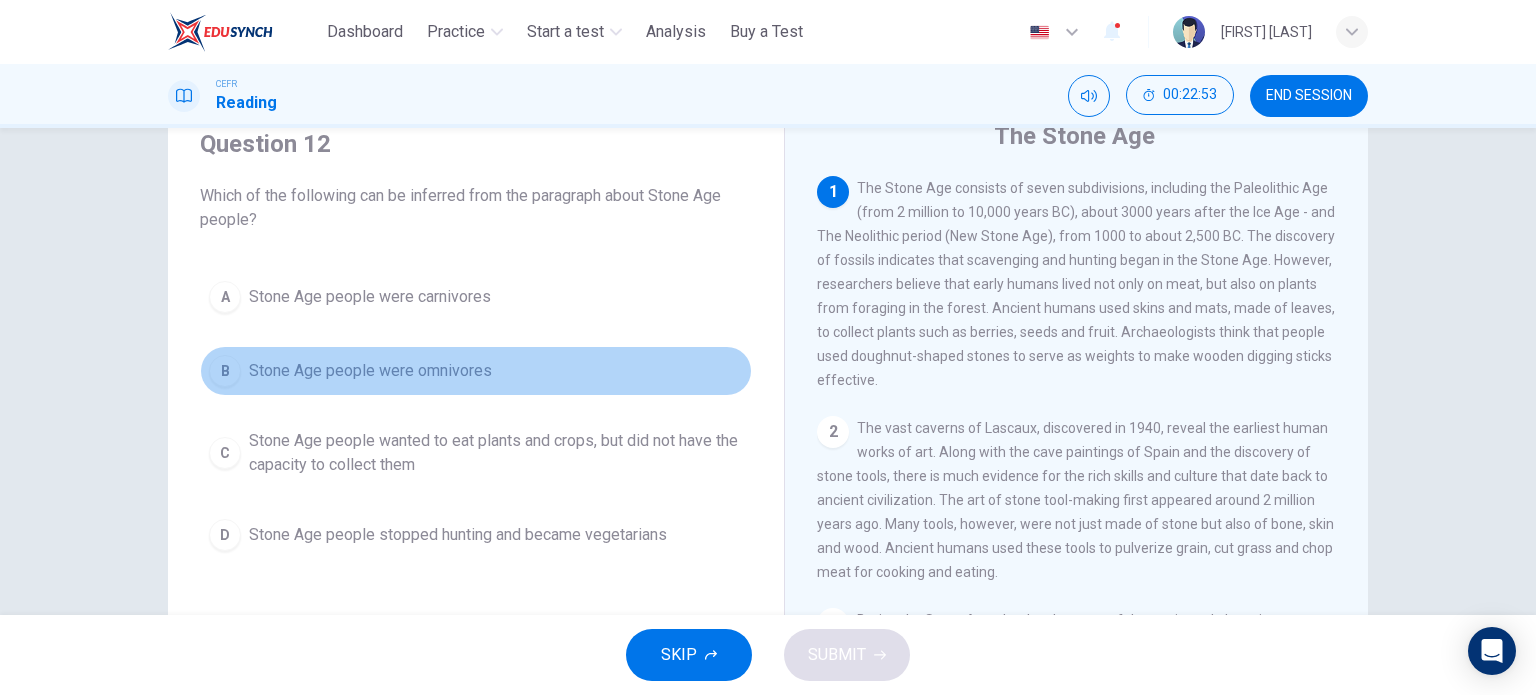 click on "B Stone Age people were omnivores" at bounding box center [476, 371] 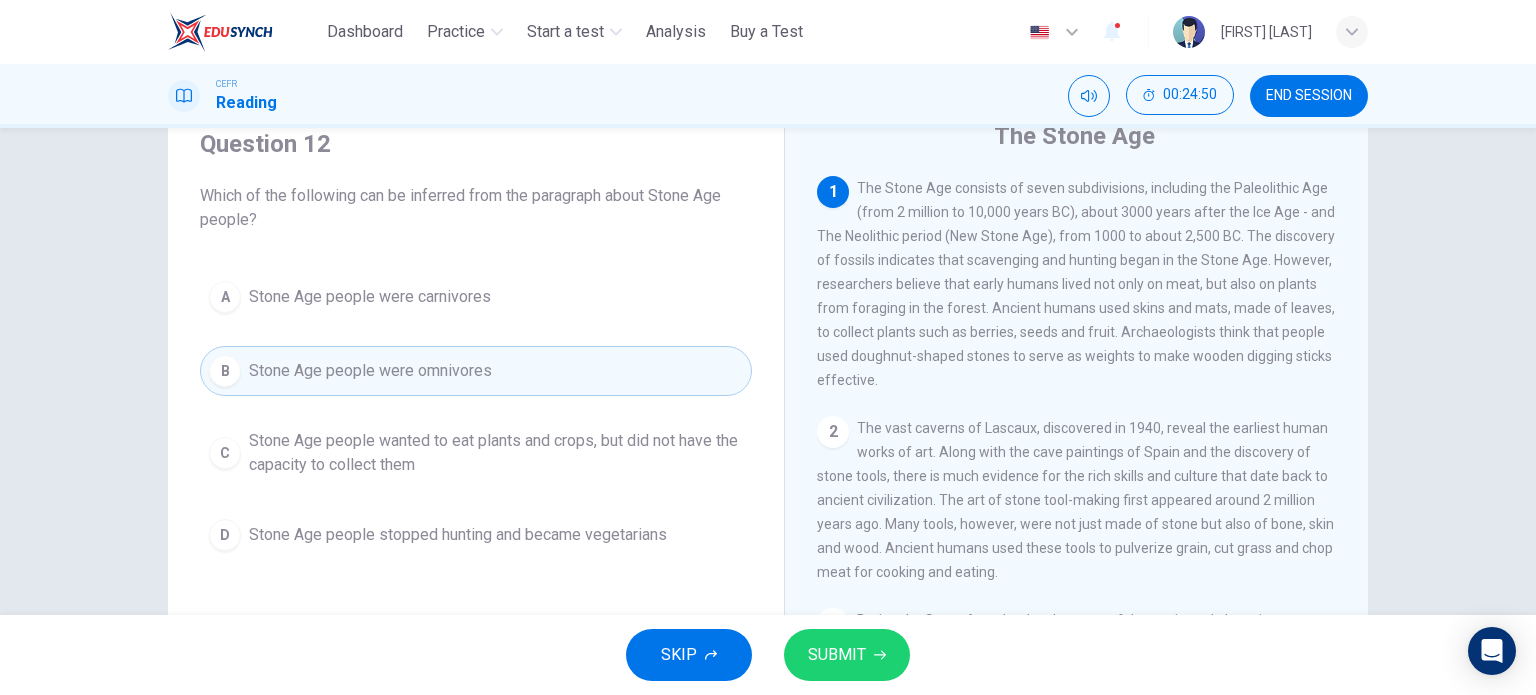 click on "SUBMIT" at bounding box center [837, 655] 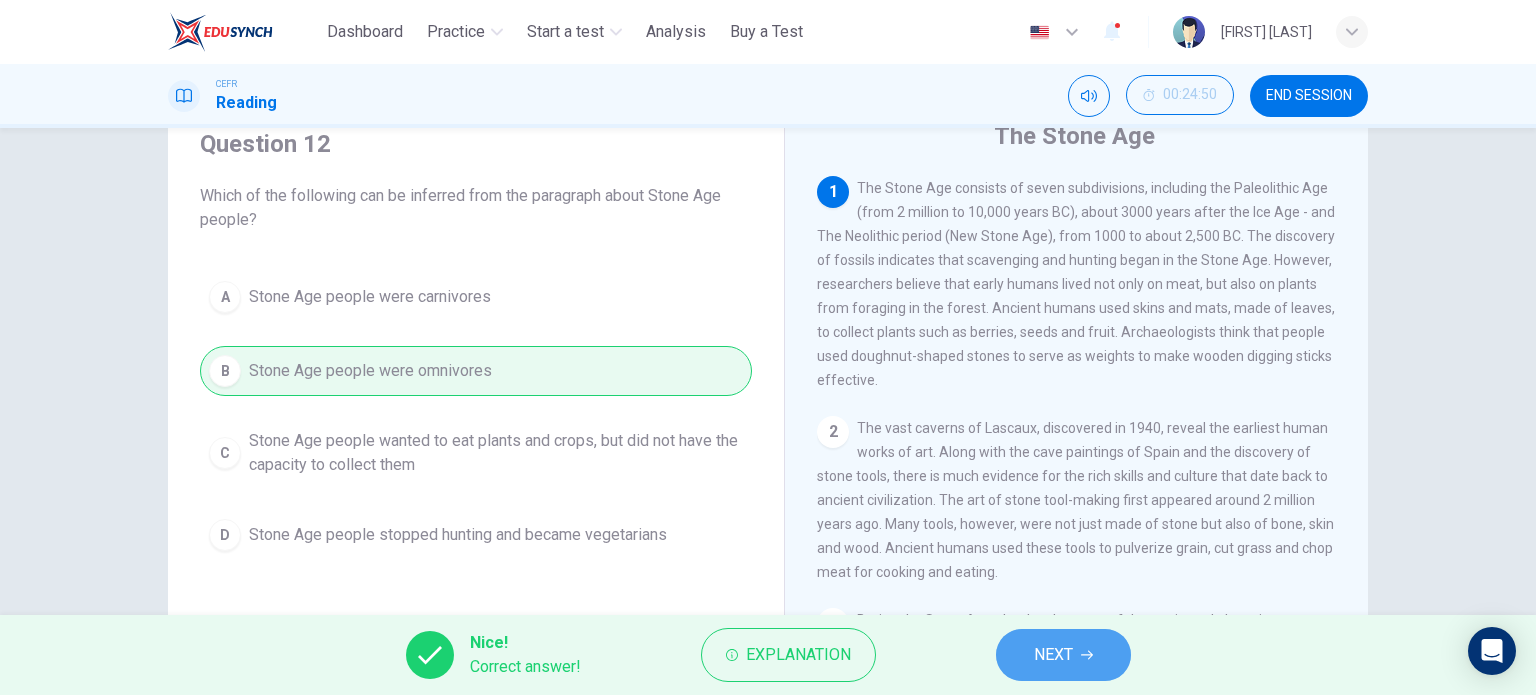 click on "NEXT" at bounding box center (1063, 655) 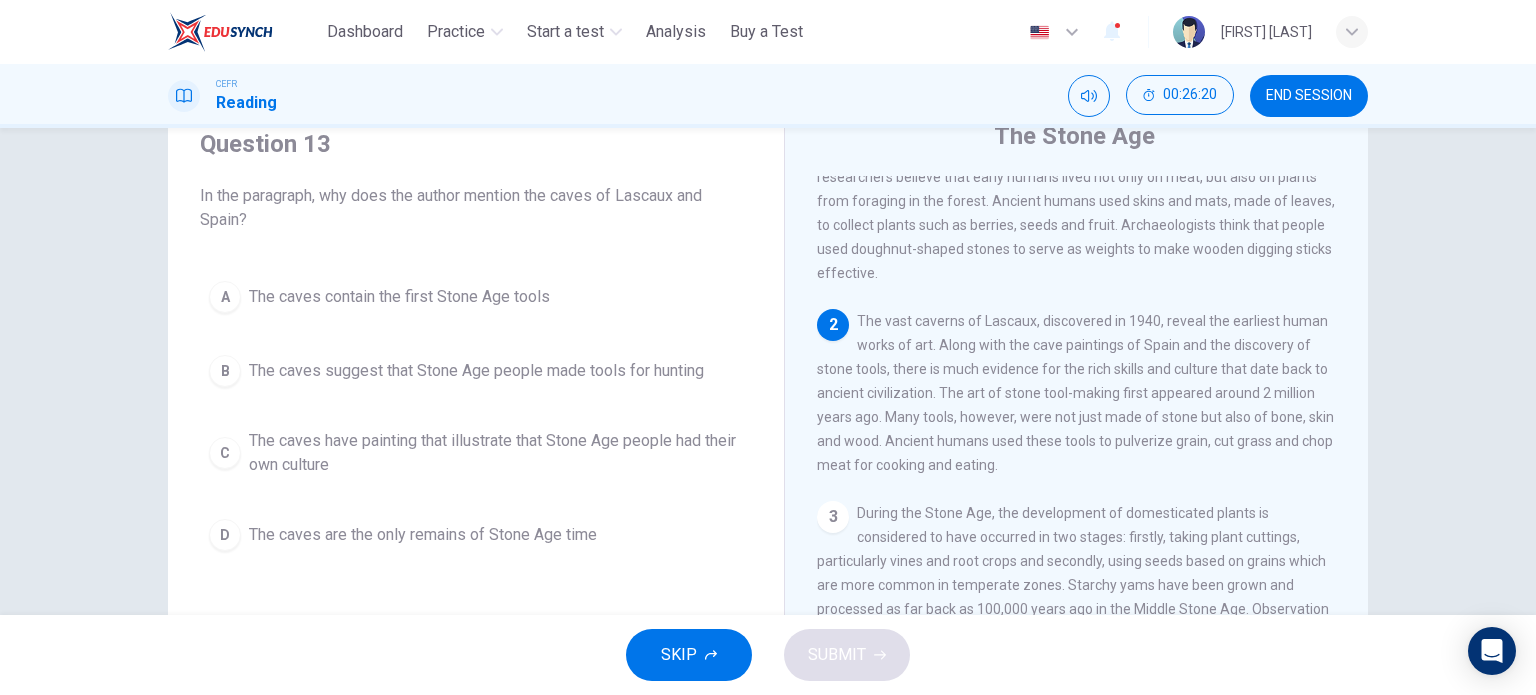 scroll, scrollTop: 108, scrollLeft: 0, axis: vertical 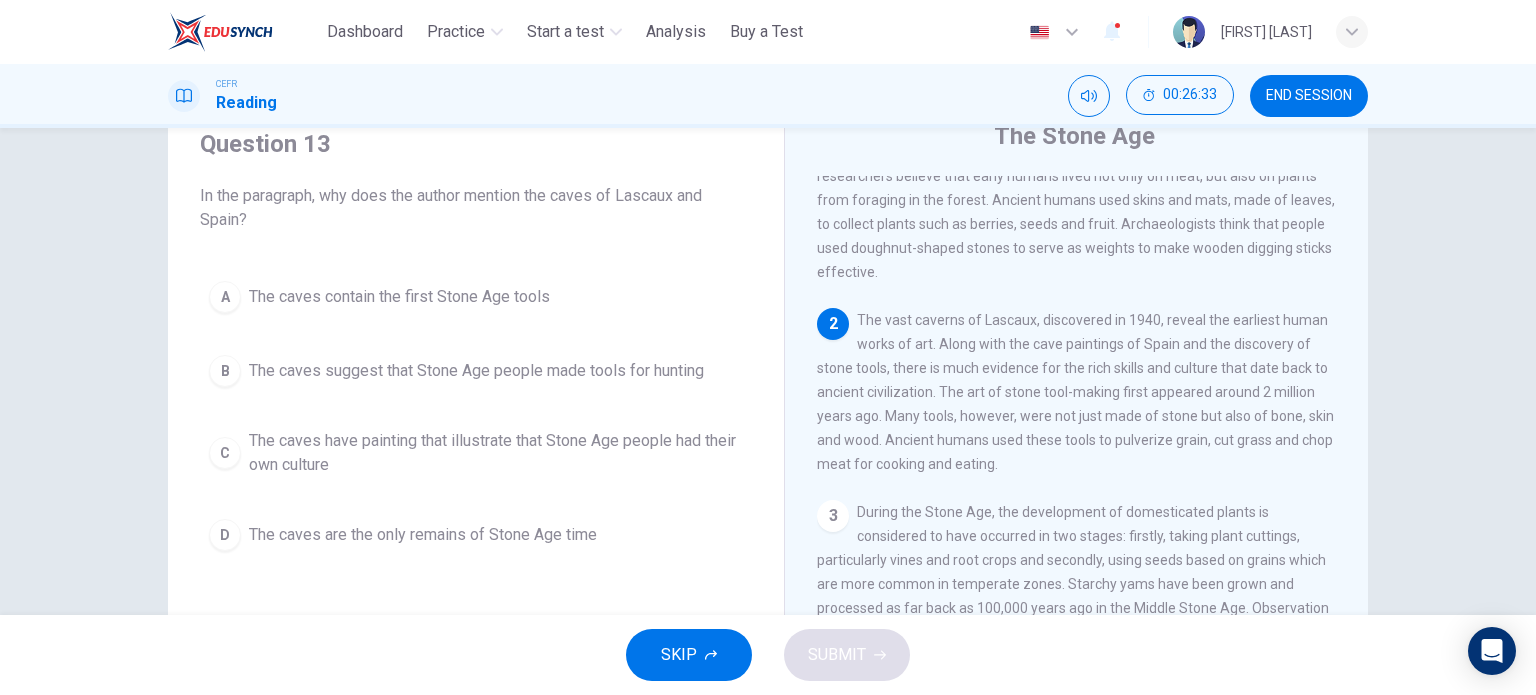 click on "The caves have painting that illustrate that Stone Age people had their own culture" at bounding box center [496, 453] 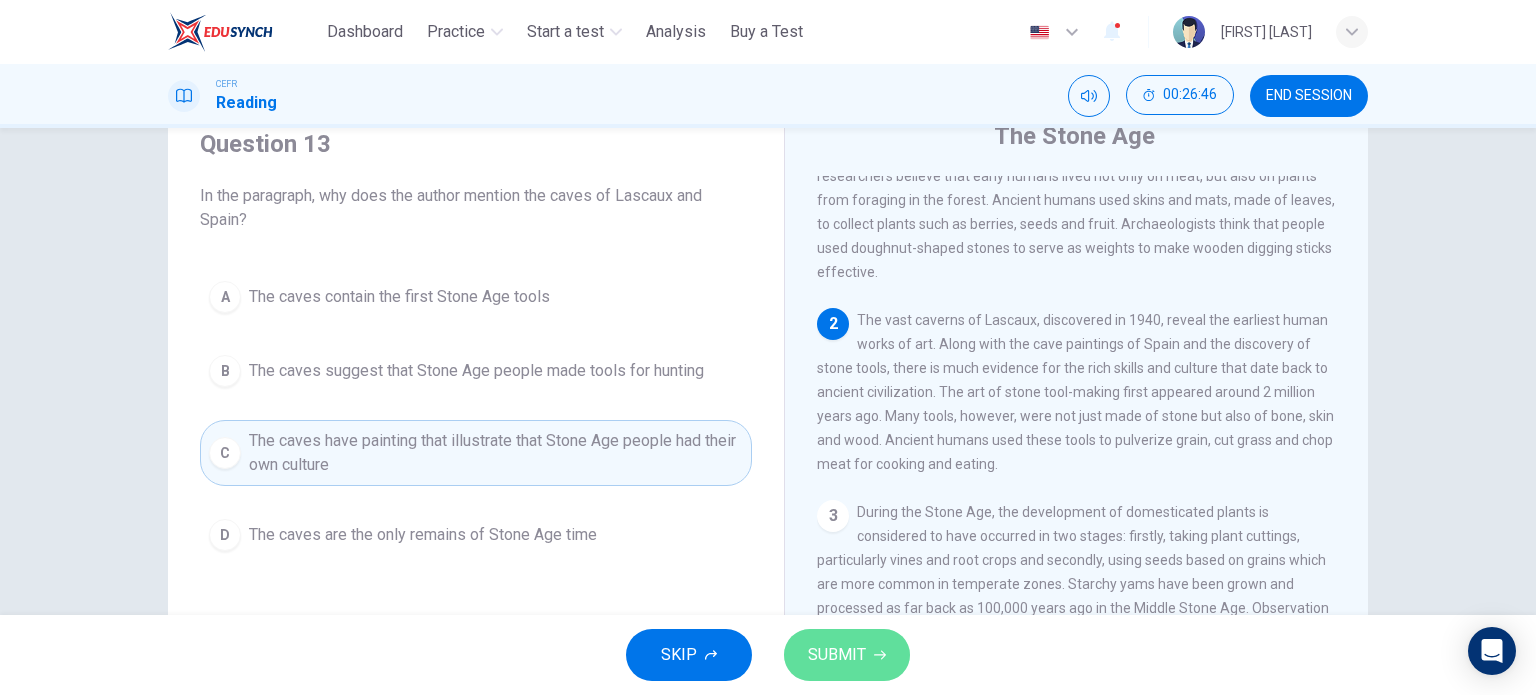 click on "SUBMIT" at bounding box center [847, 655] 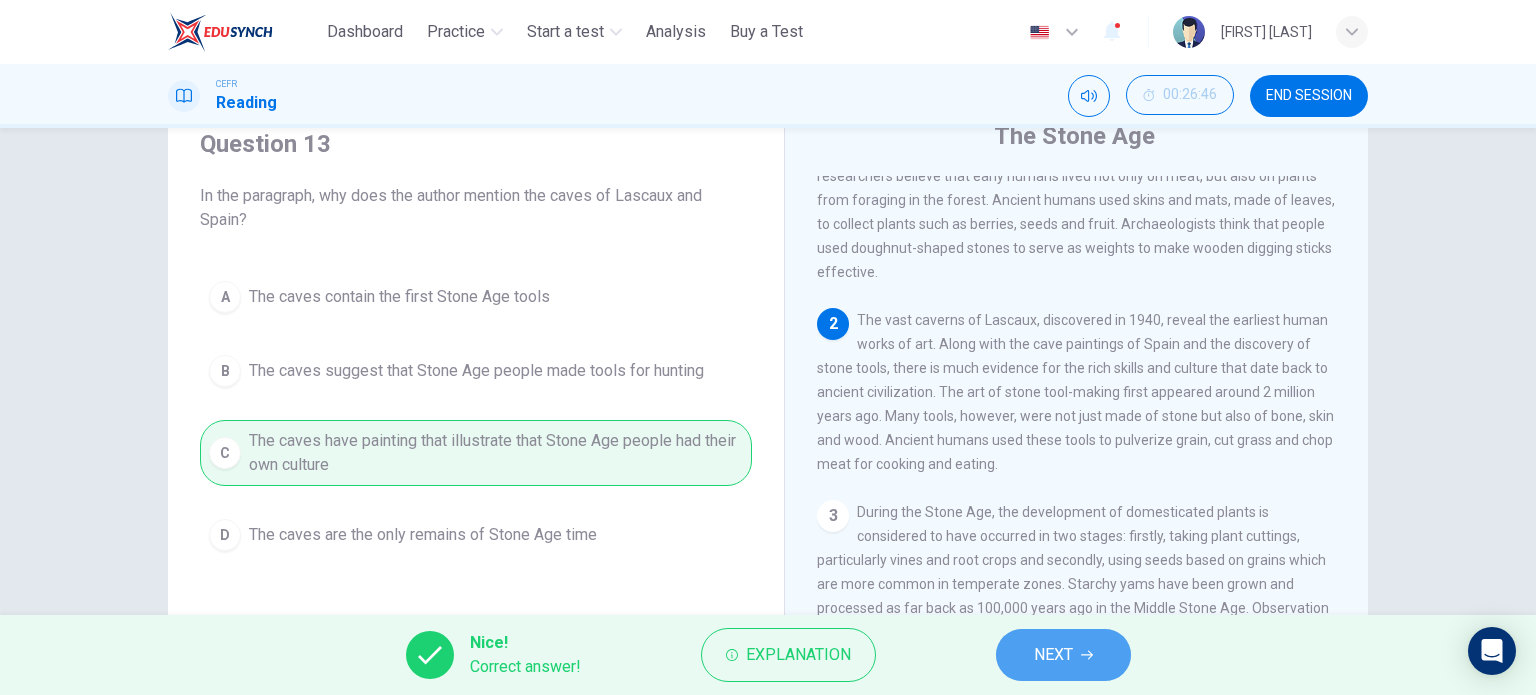 click on "NEXT" at bounding box center (1063, 655) 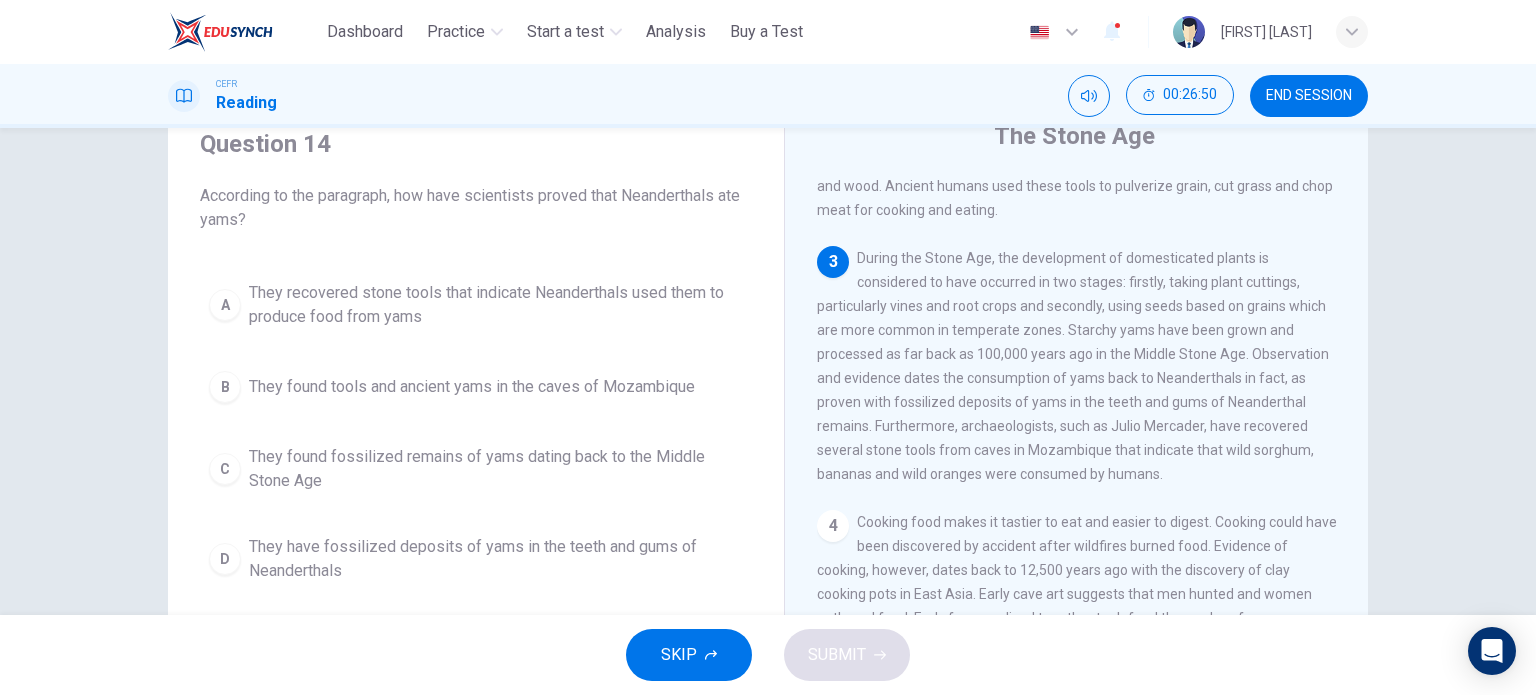 scroll, scrollTop: 364, scrollLeft: 0, axis: vertical 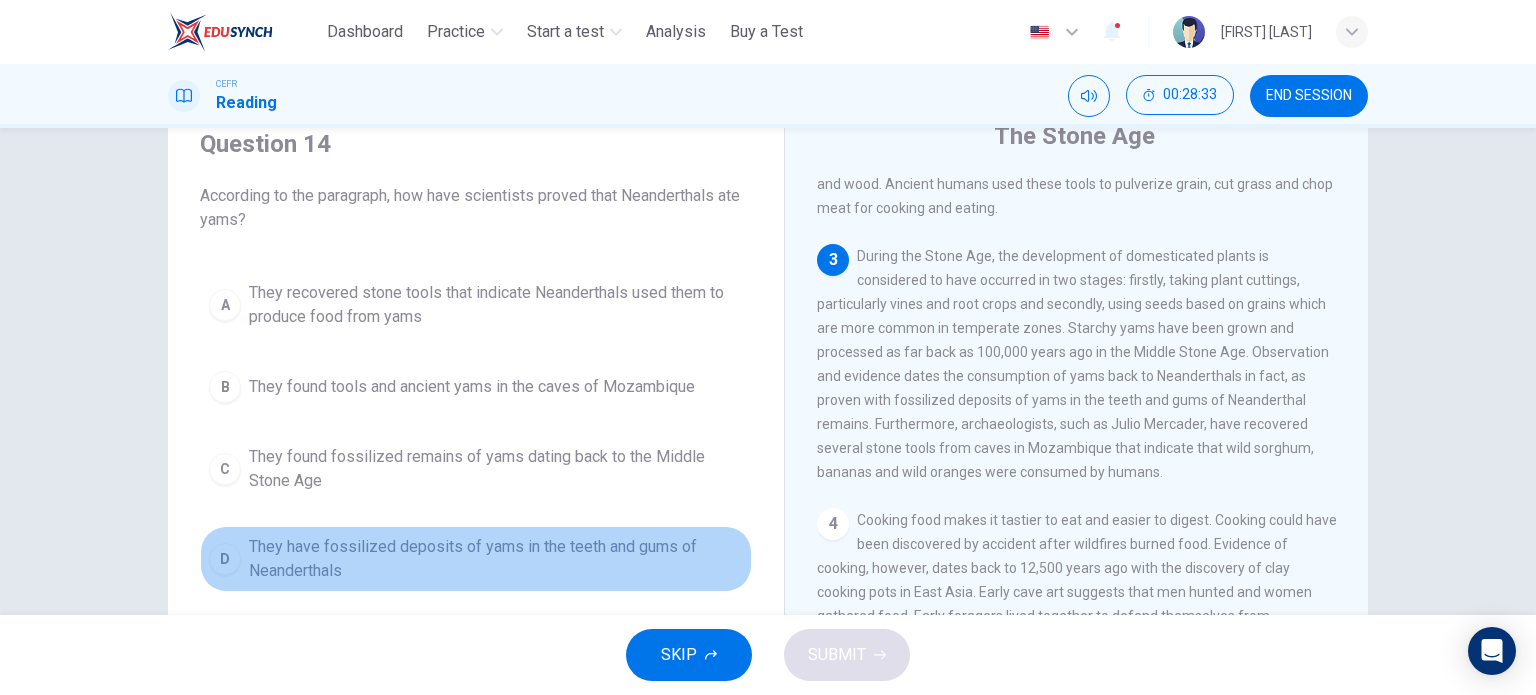 click on "They have fossilized deposits of yams in the teeth and gums of Neanderthals" at bounding box center (496, 559) 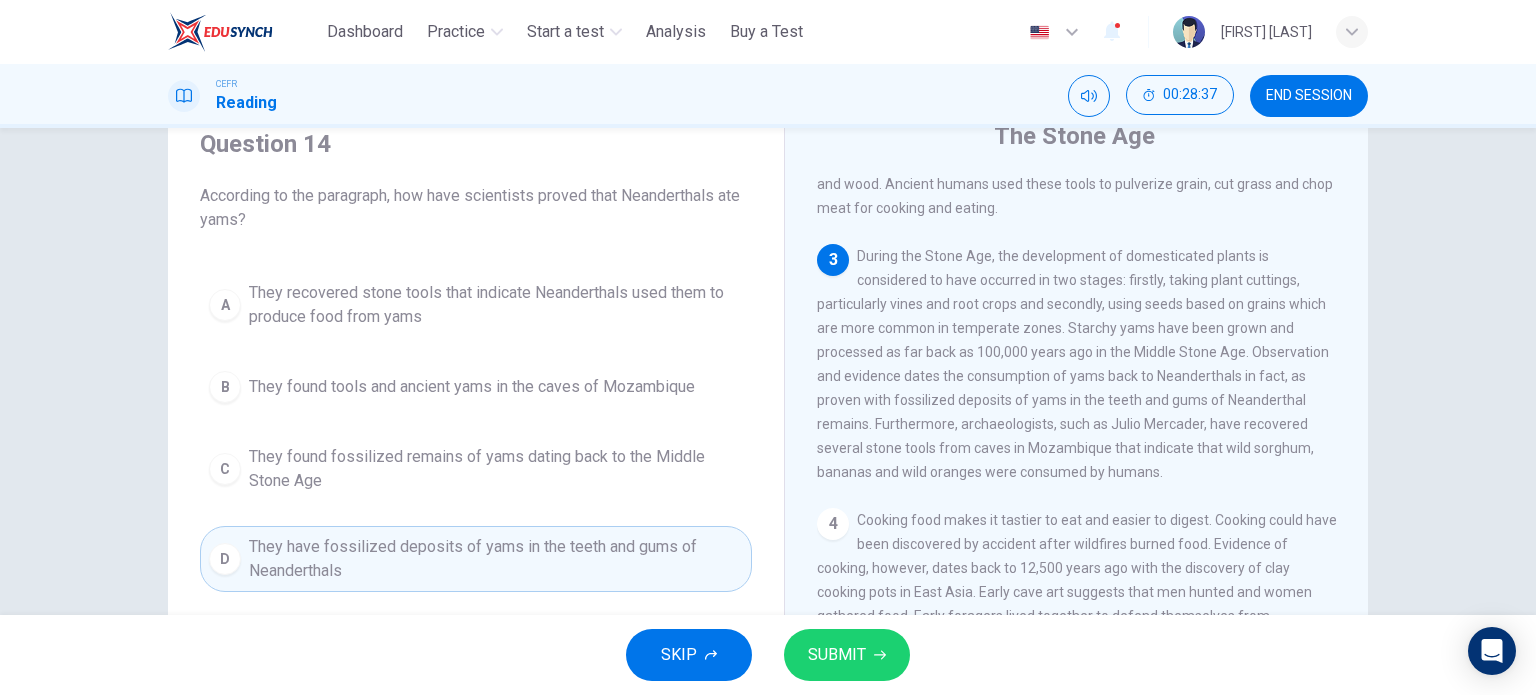 click on "SUBMIT" at bounding box center (837, 655) 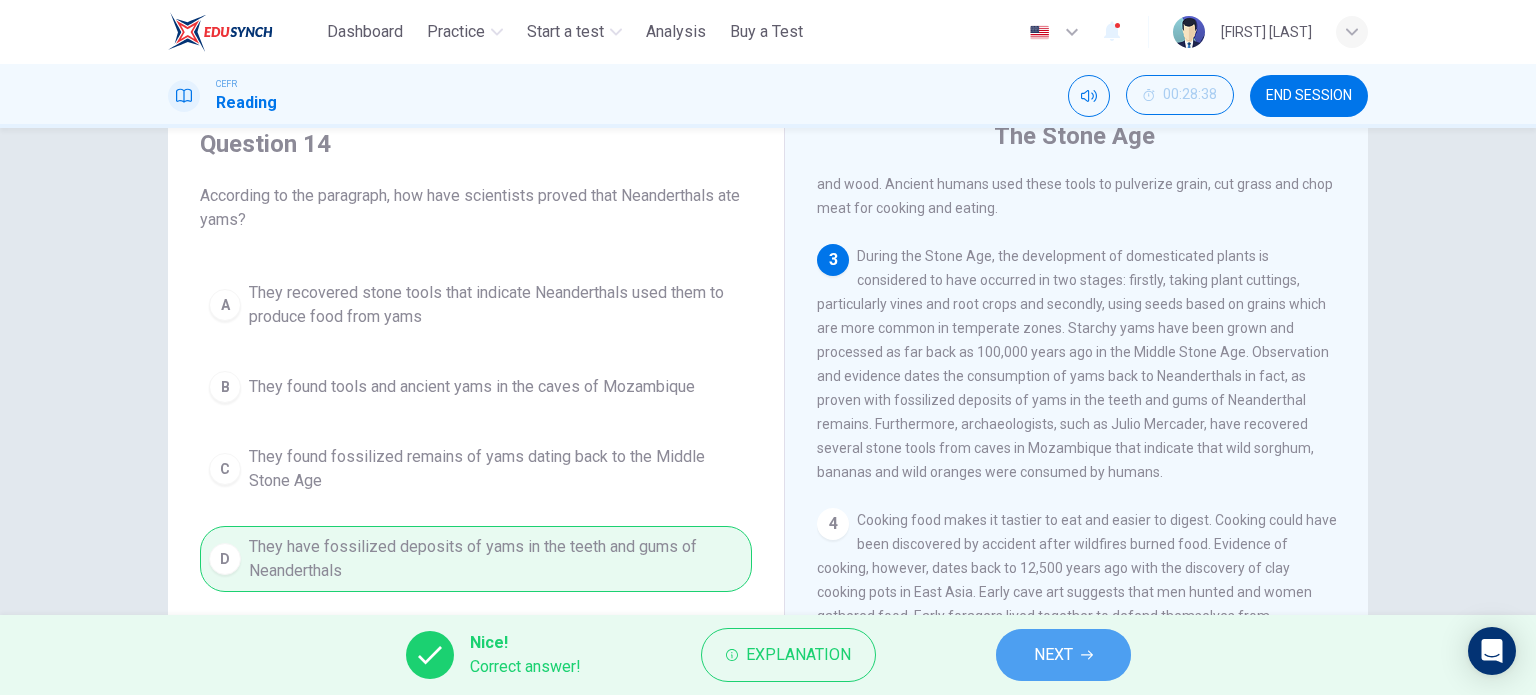 click on "NEXT" at bounding box center [1053, 655] 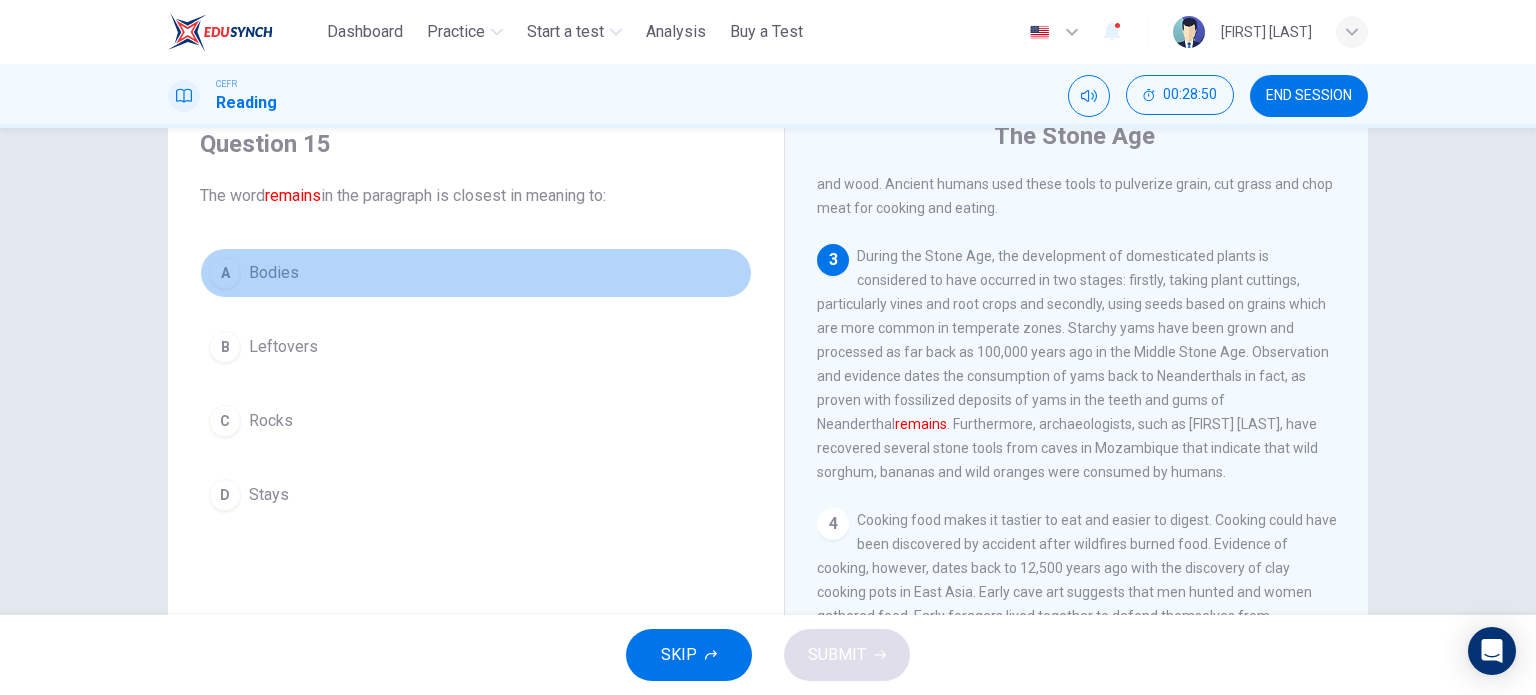 click on "A Bodies" at bounding box center (476, 273) 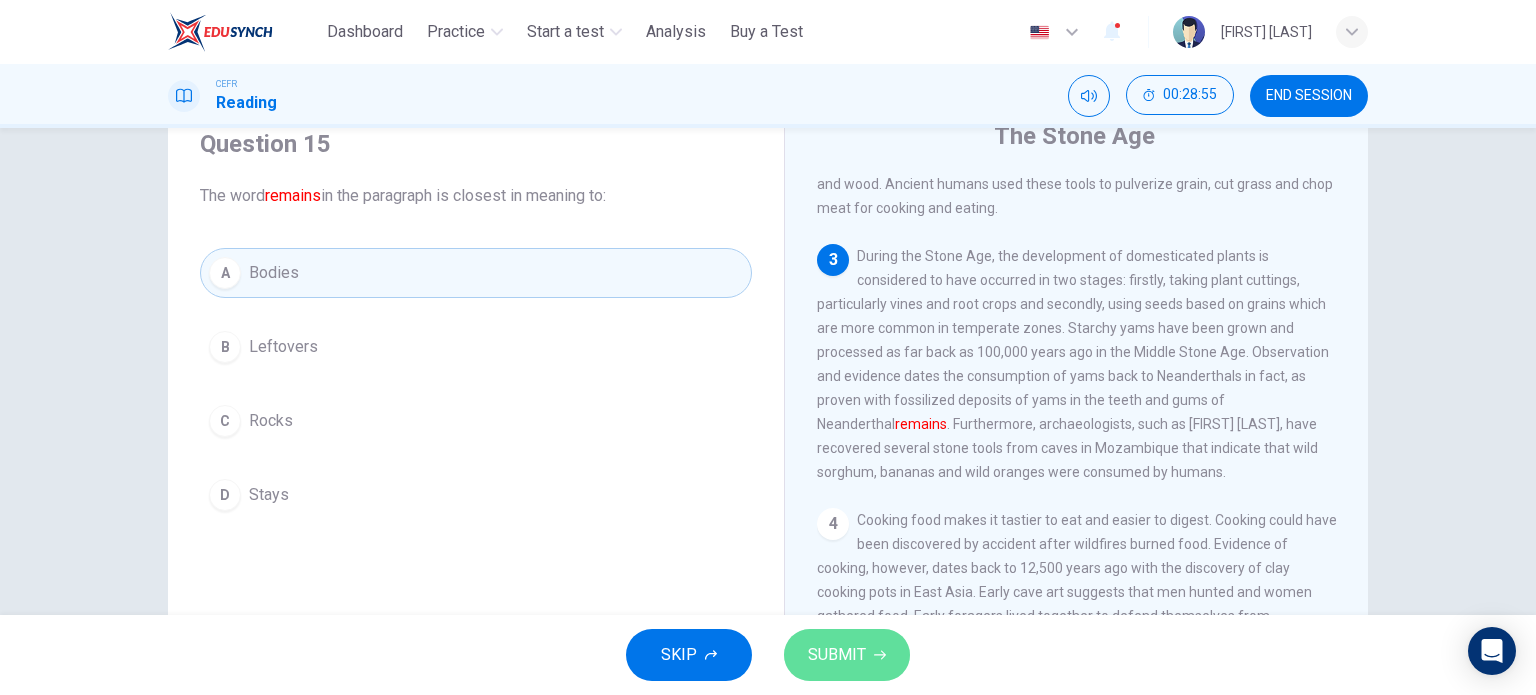 click on "SUBMIT" at bounding box center [837, 655] 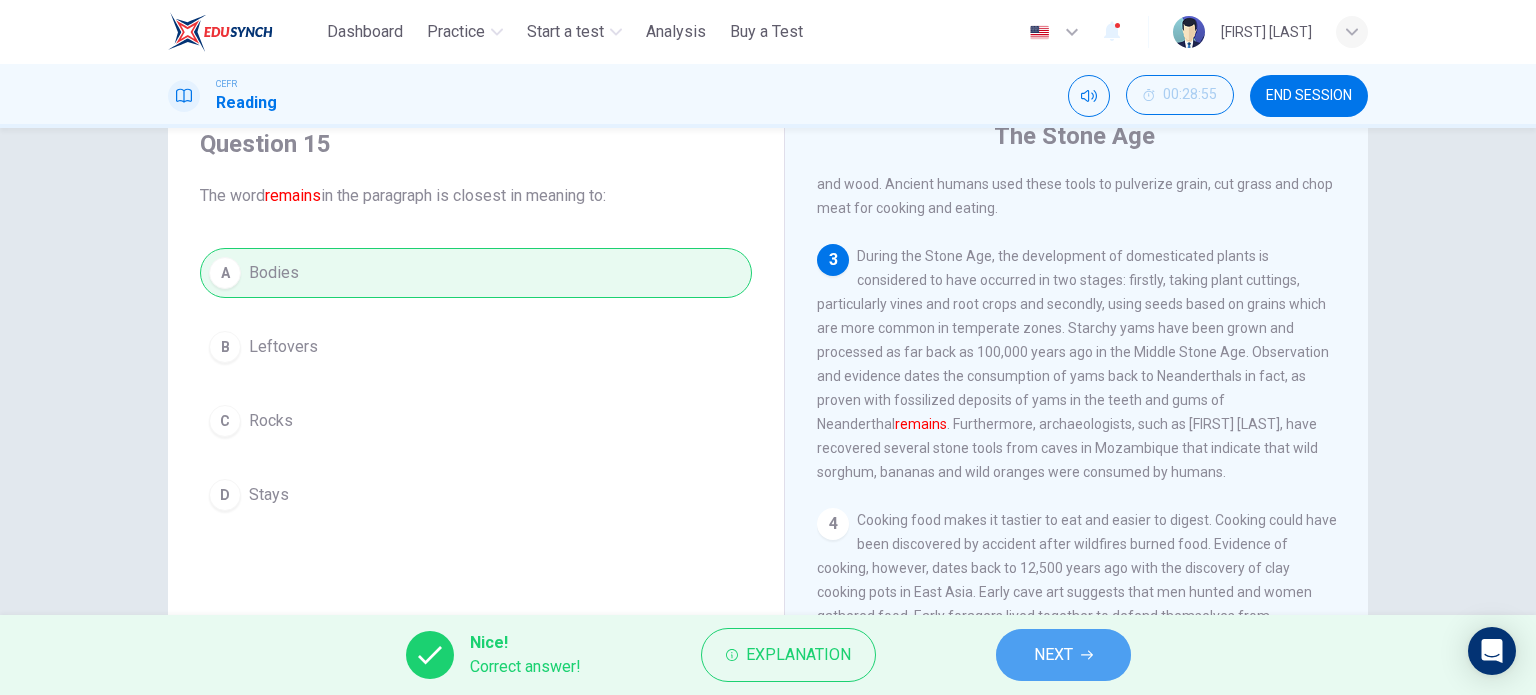 click on "NEXT" at bounding box center (1063, 655) 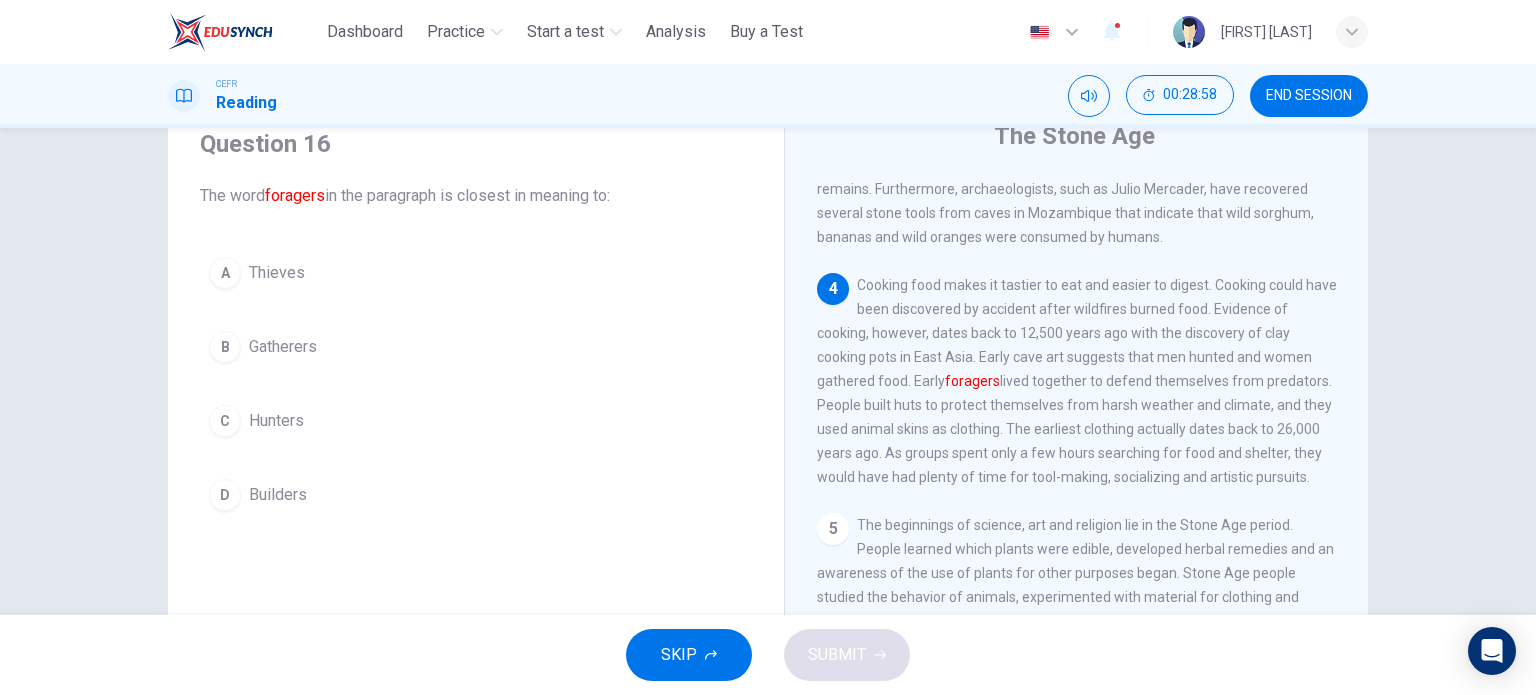 scroll, scrollTop: 600, scrollLeft: 0, axis: vertical 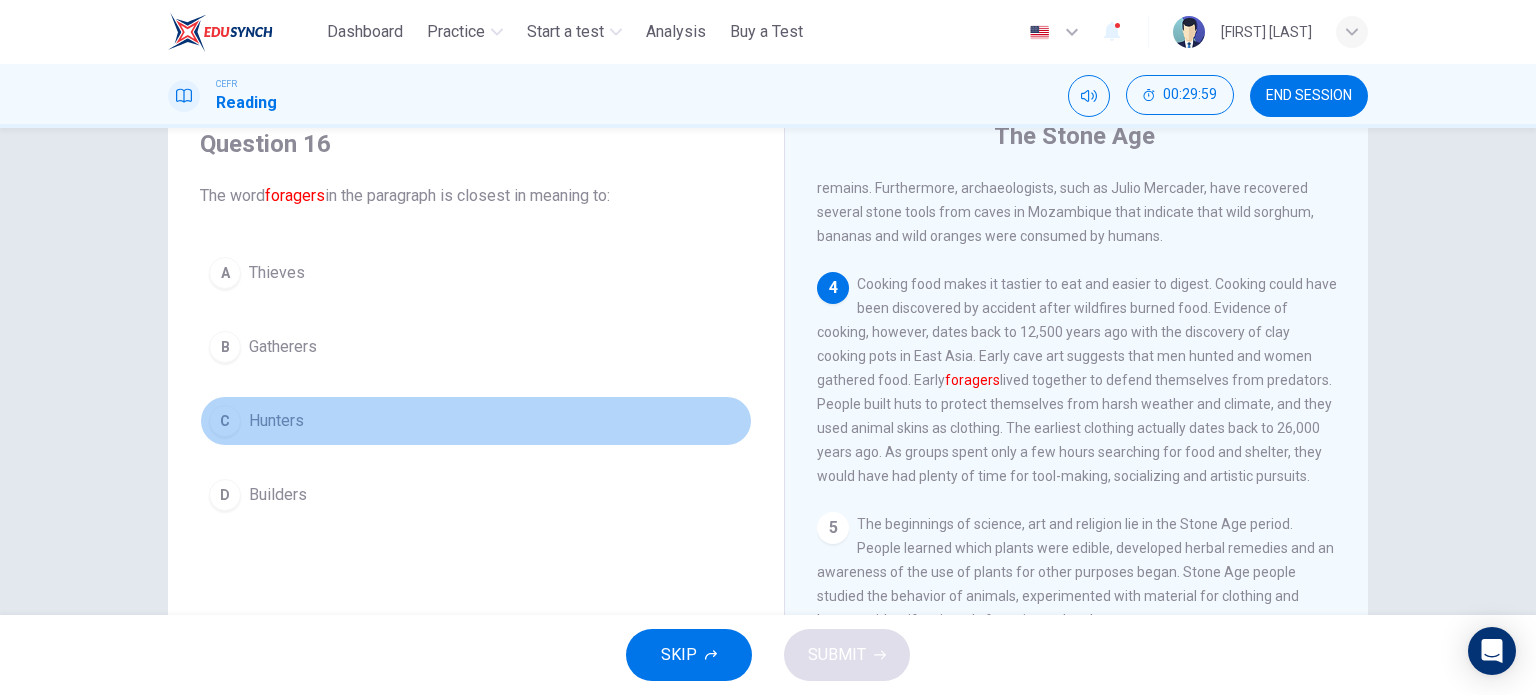 click on "C Hunters" at bounding box center [476, 421] 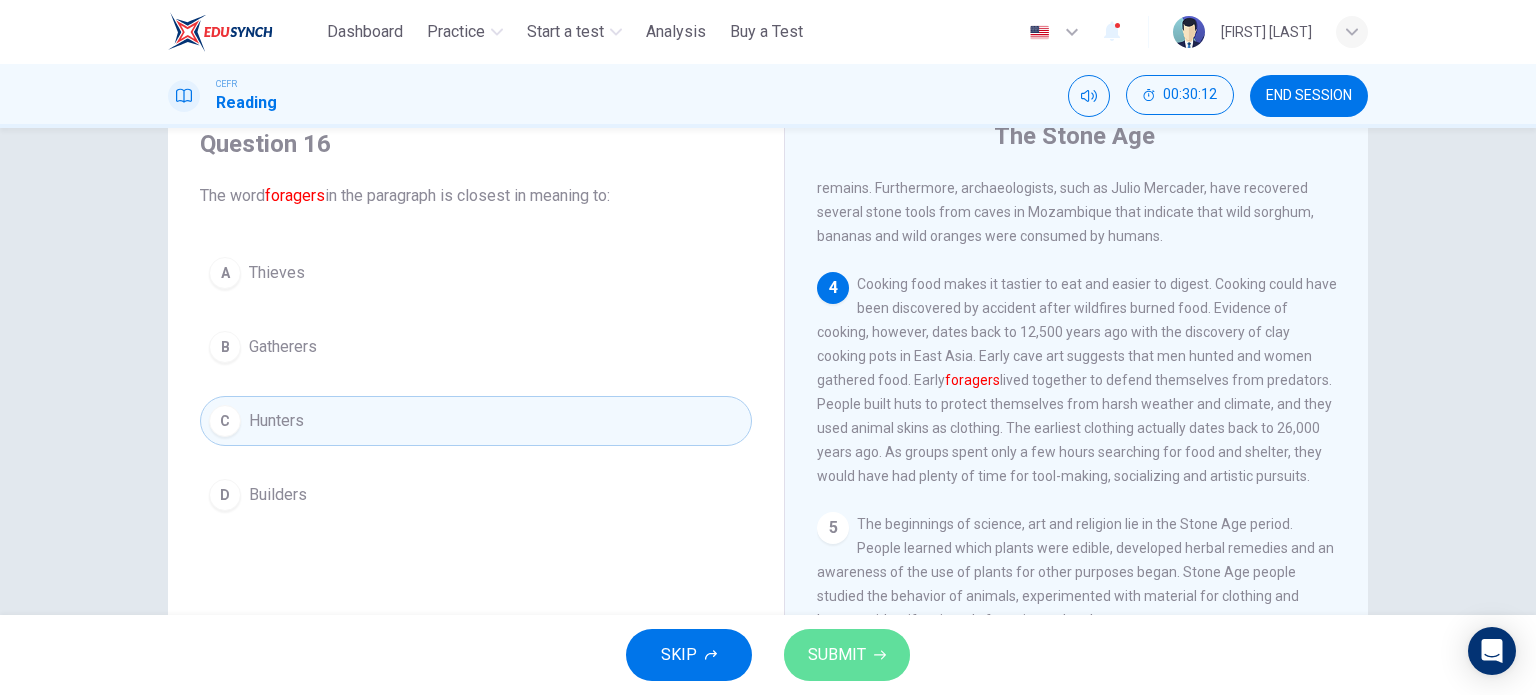 click on "SUBMIT" at bounding box center [847, 655] 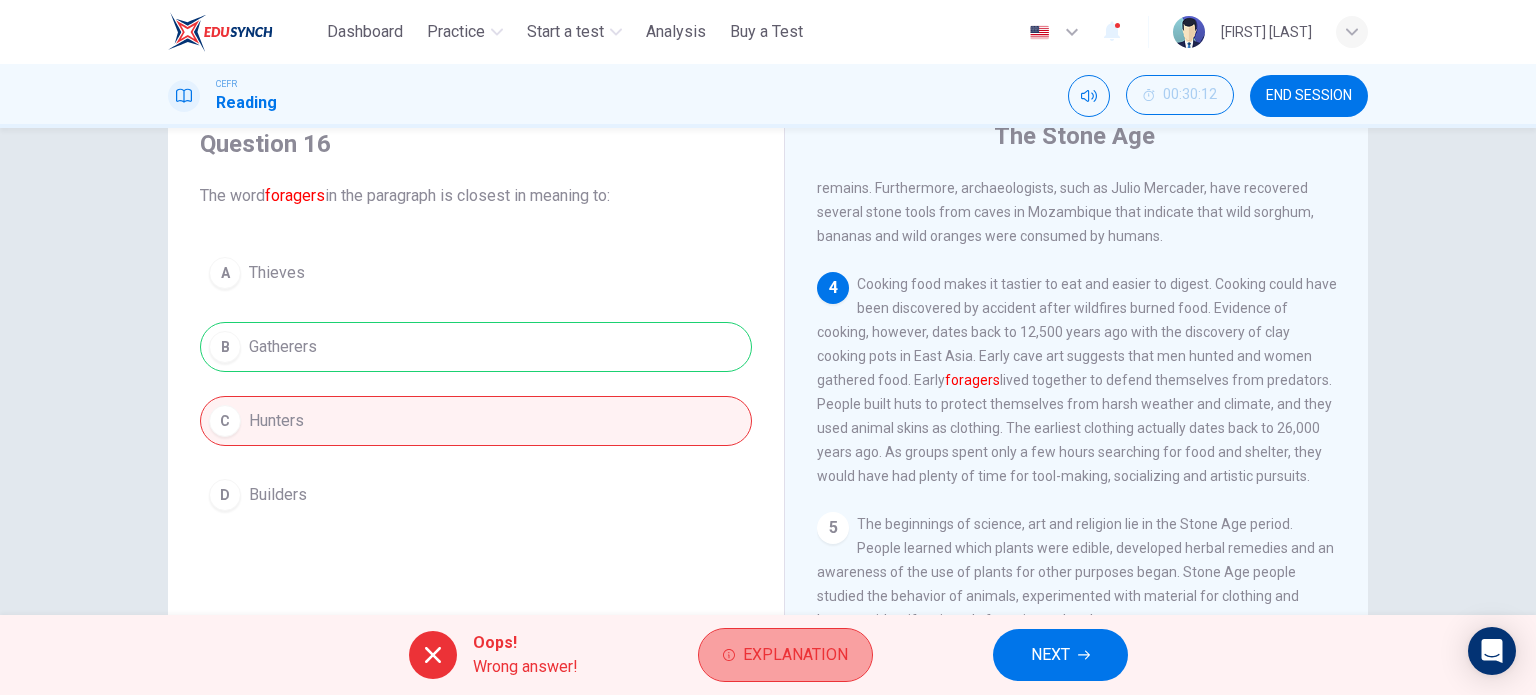 click on "Explanation" at bounding box center [795, 655] 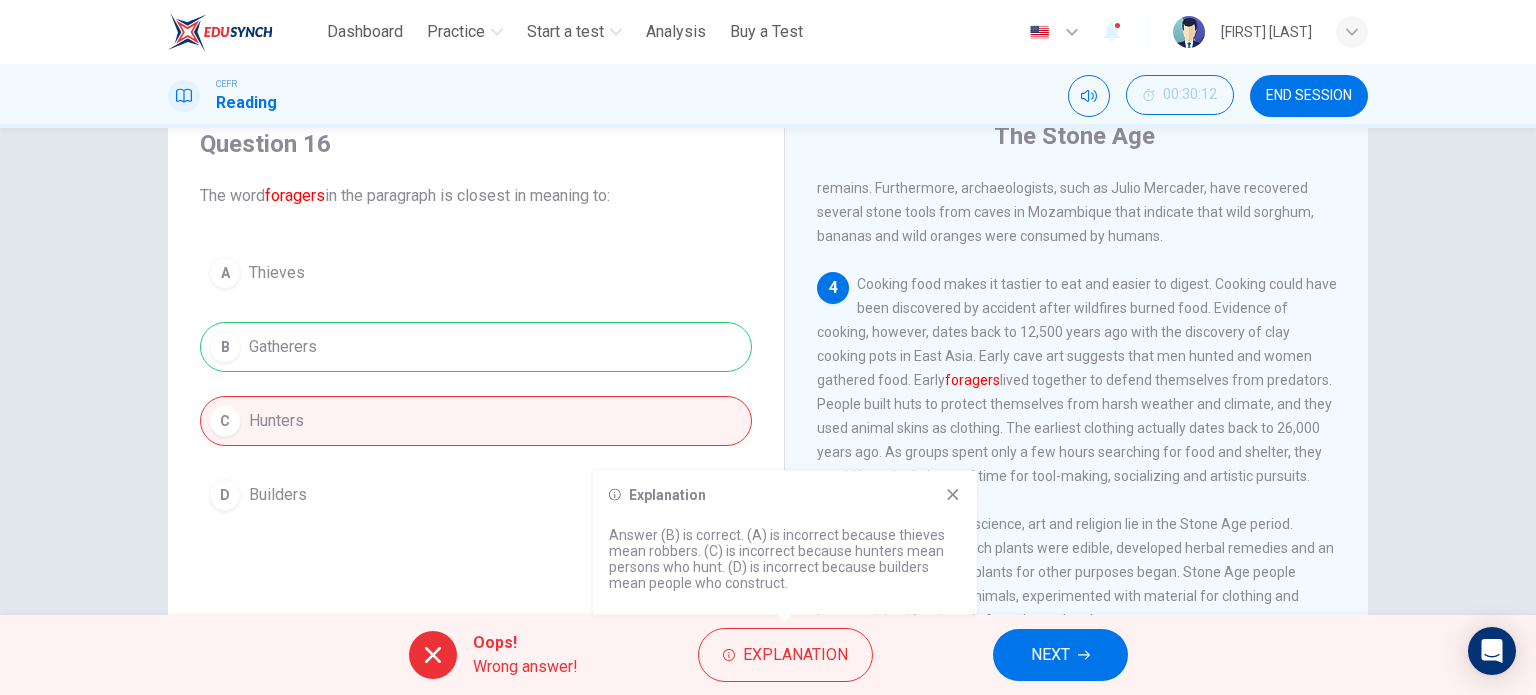click on "Explanation Answer (B) is correct. (A) is incorrect because thieves mean robbers. (C) is incorrect because hunters mean persons who hunt. (D) is incorrect because builders mean people who construct." at bounding box center (785, 543) 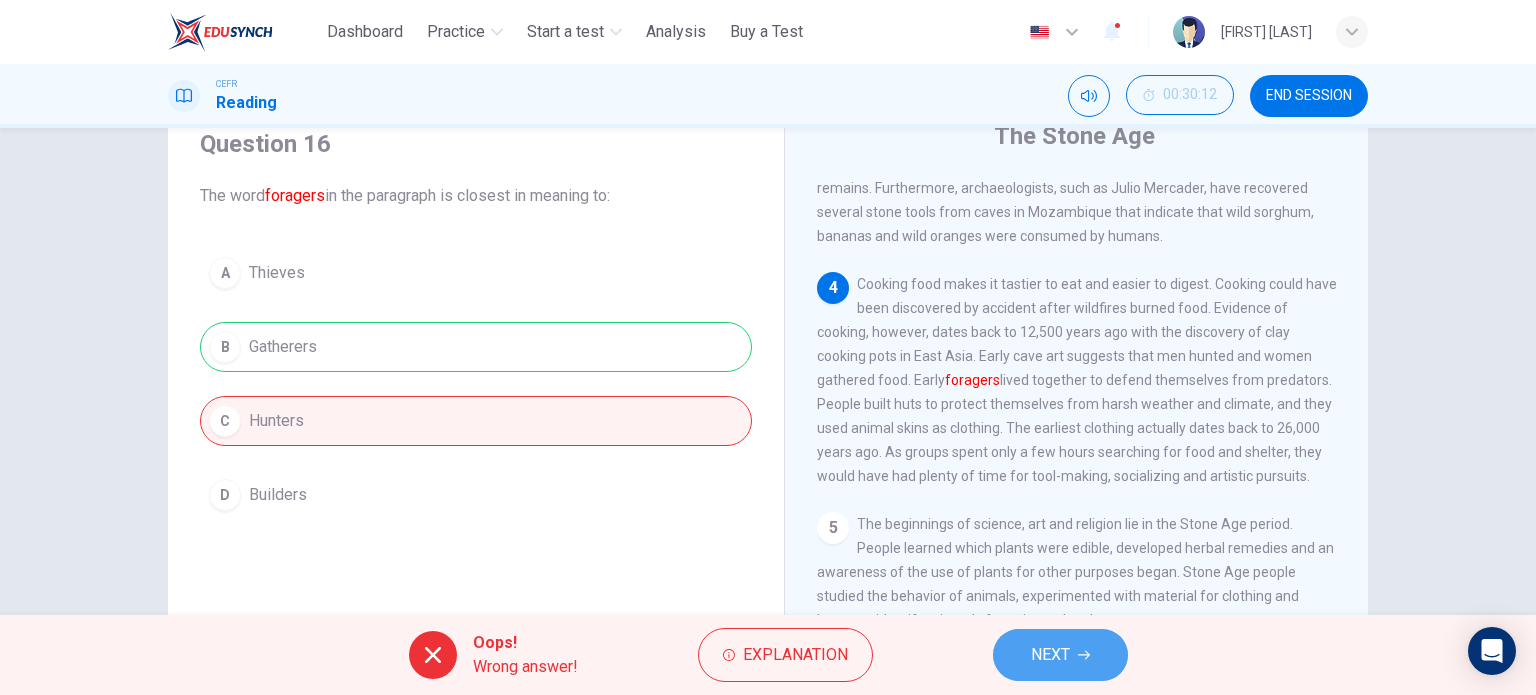 click on "NEXT" at bounding box center [1050, 655] 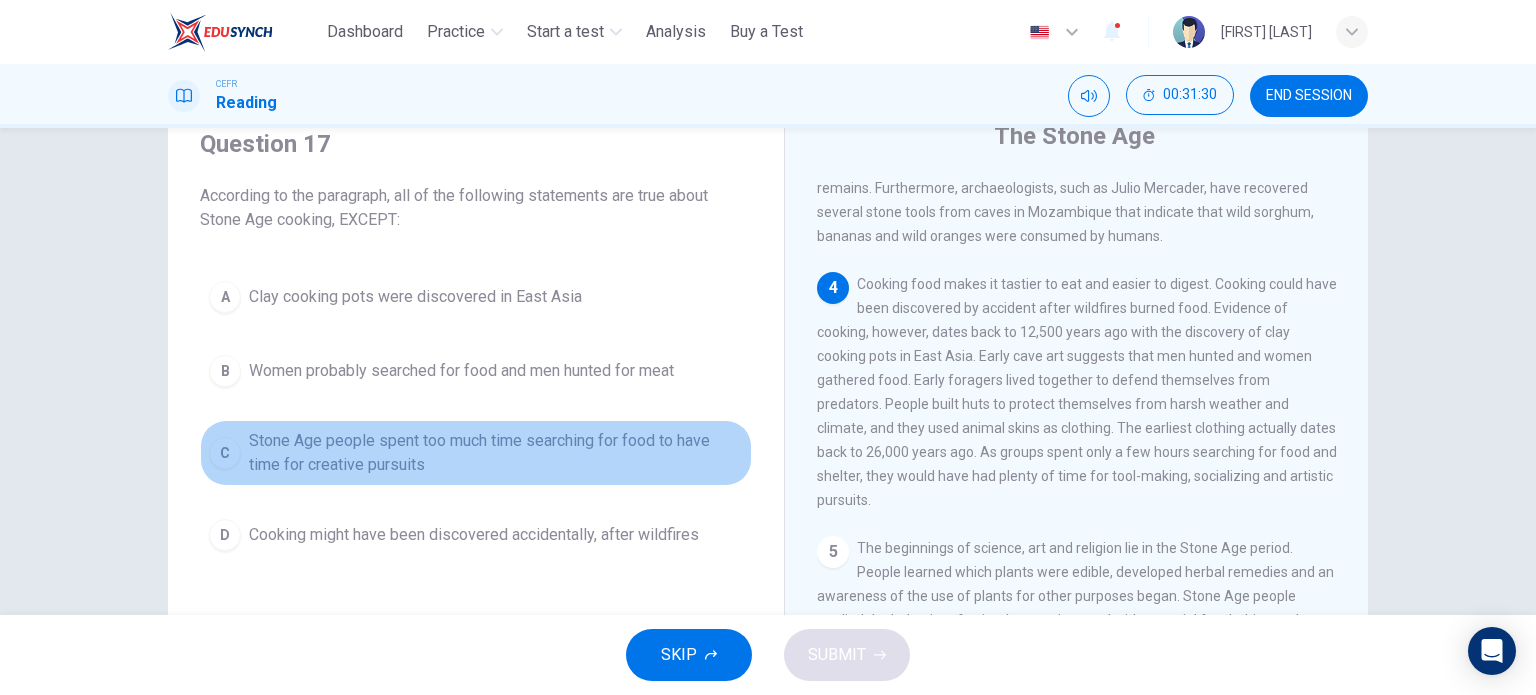 click on "Stone Age people spent too much time searching for food to have time for creative pursuits" at bounding box center (496, 453) 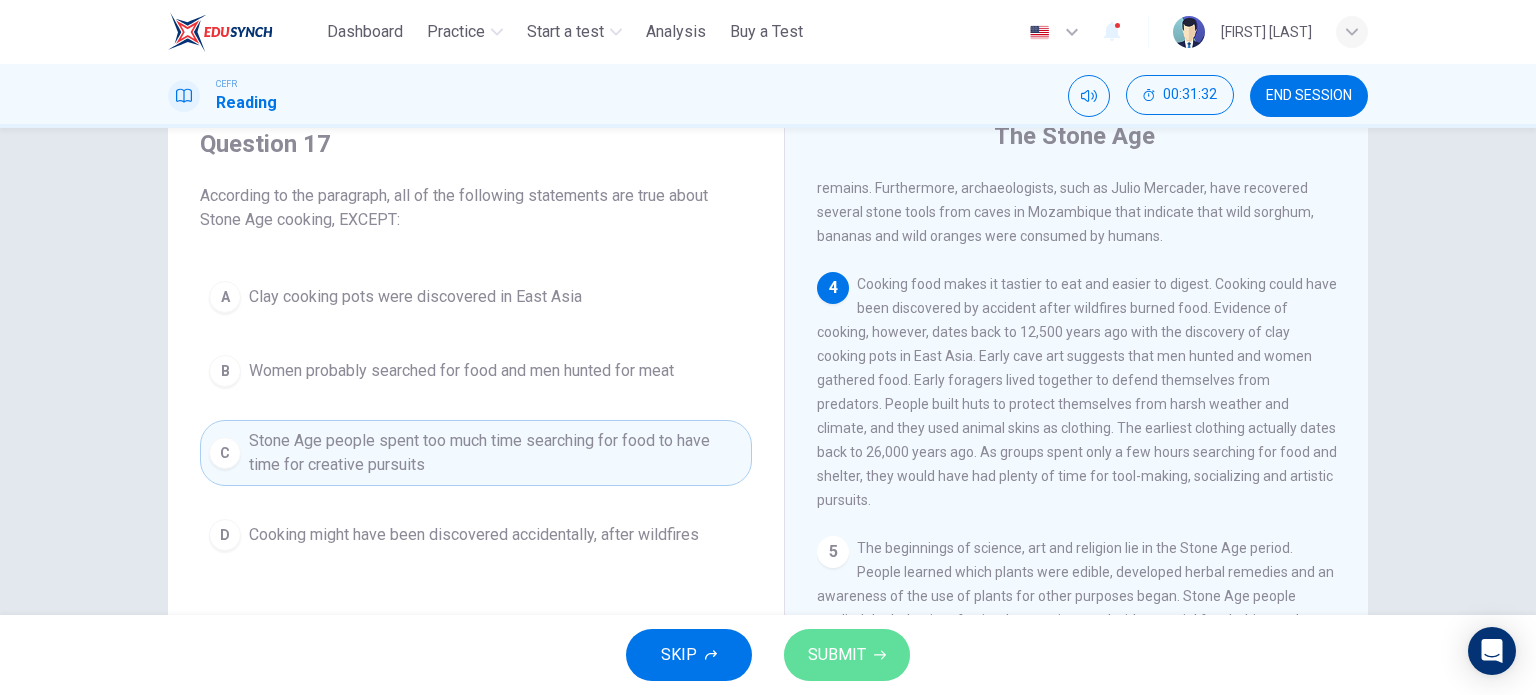 click on "SUBMIT" at bounding box center (837, 655) 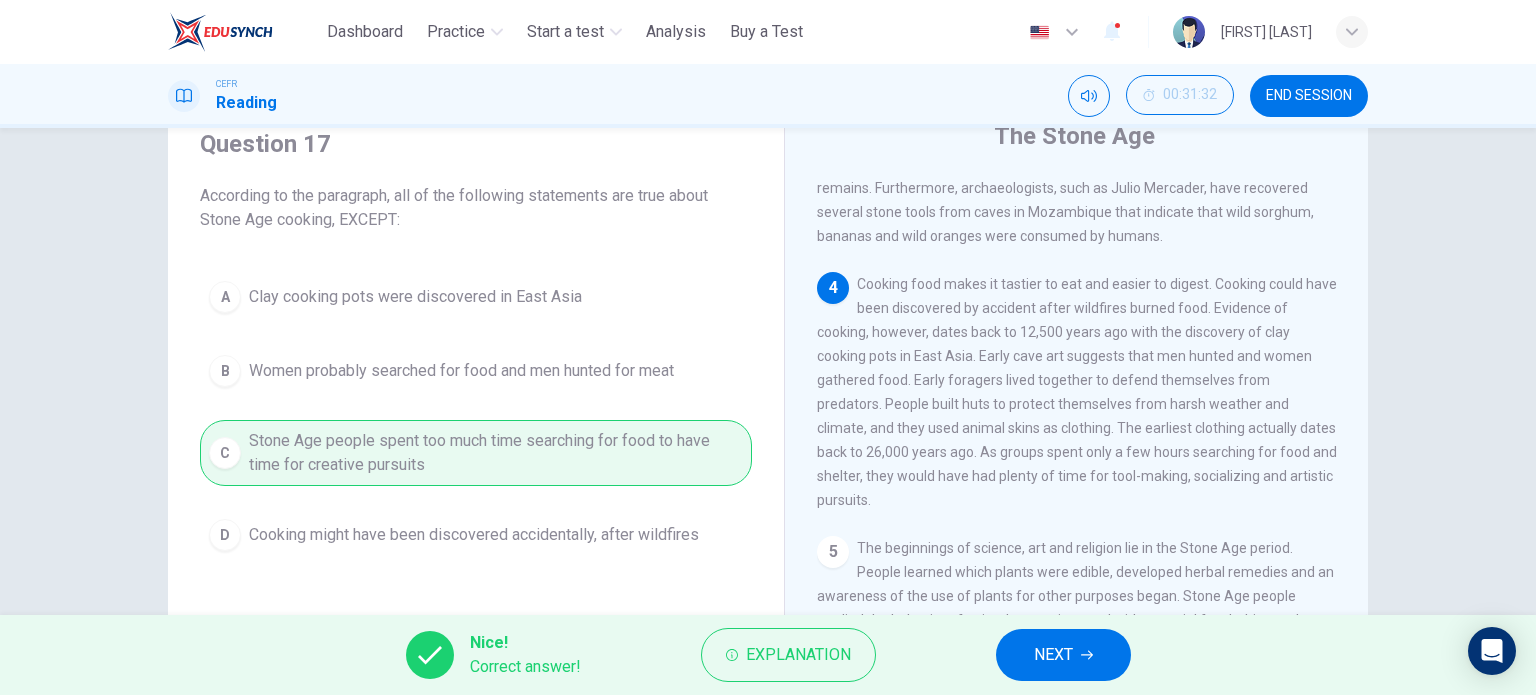 click on "NEXT" at bounding box center [1063, 655] 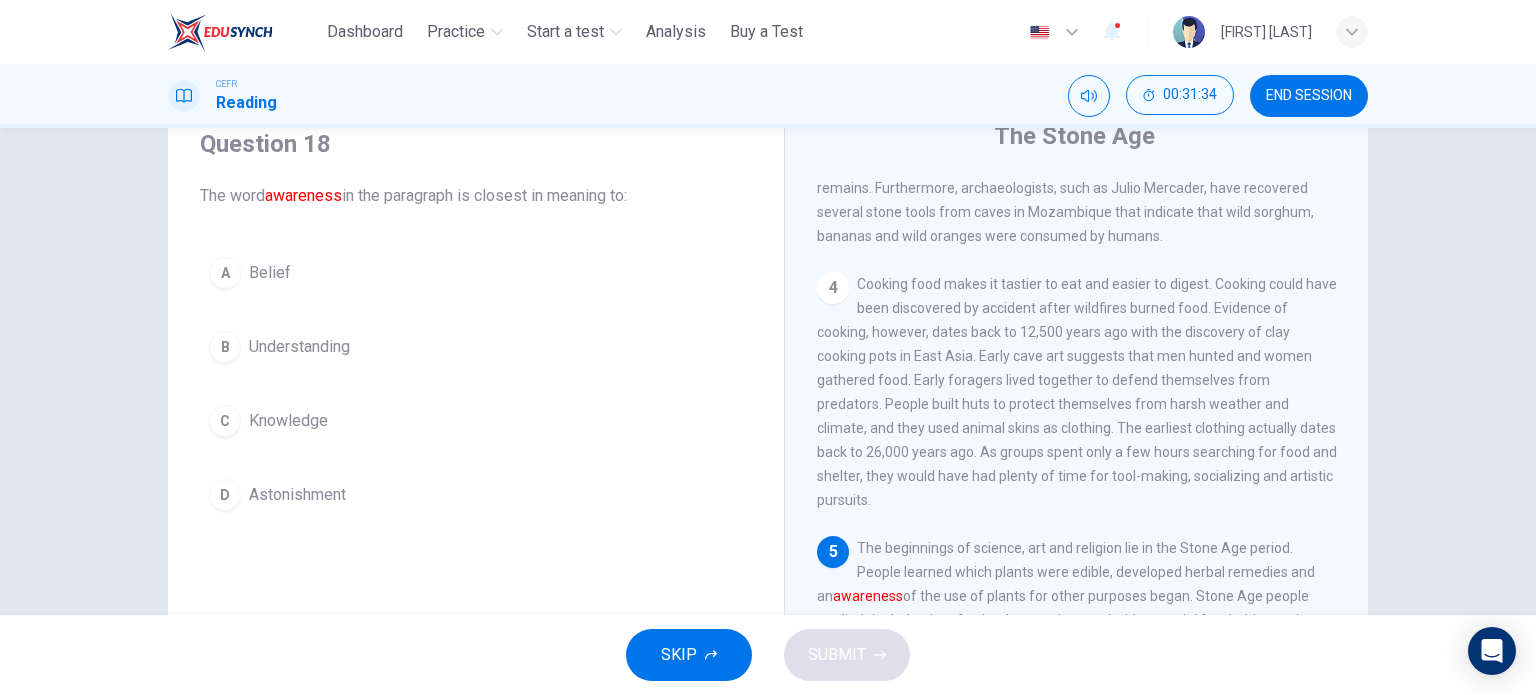 scroll, scrollTop: 702, scrollLeft: 0, axis: vertical 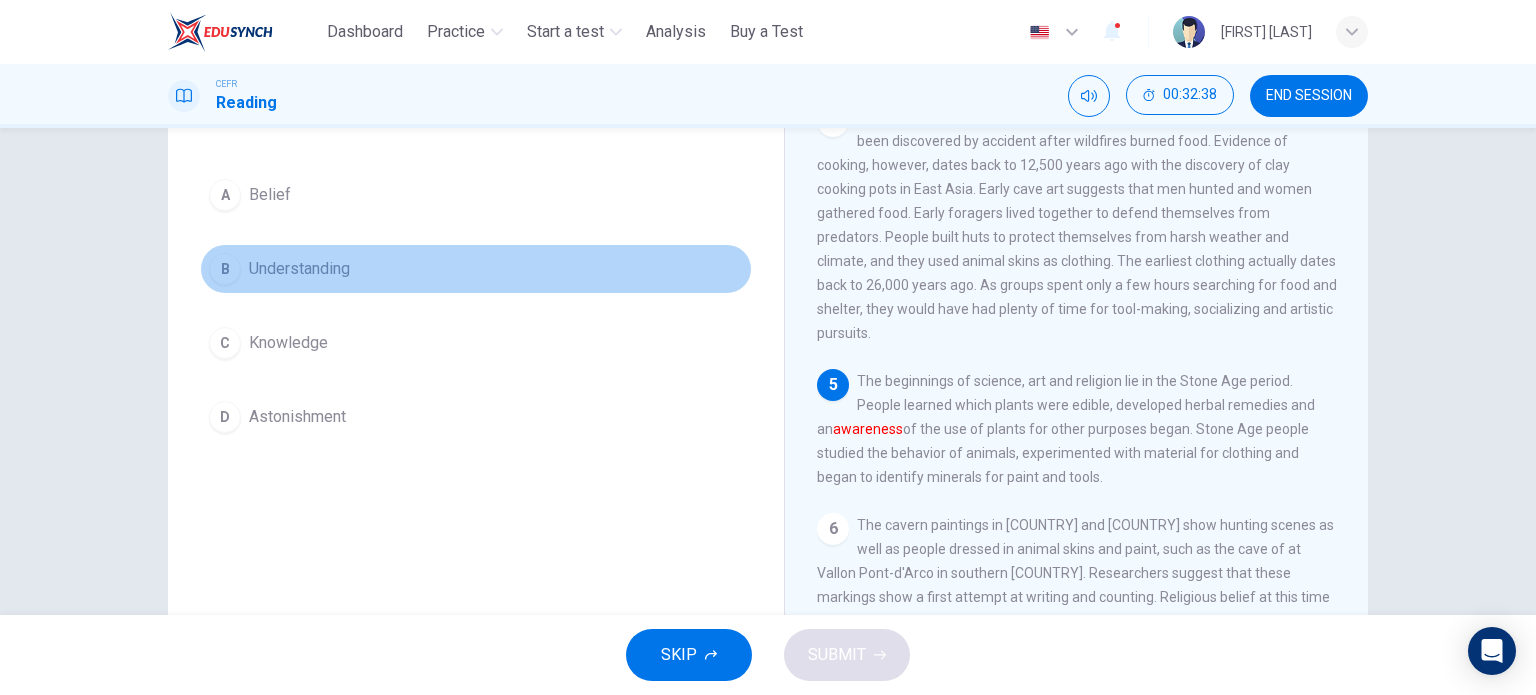 click on "B Understanding" at bounding box center [476, 269] 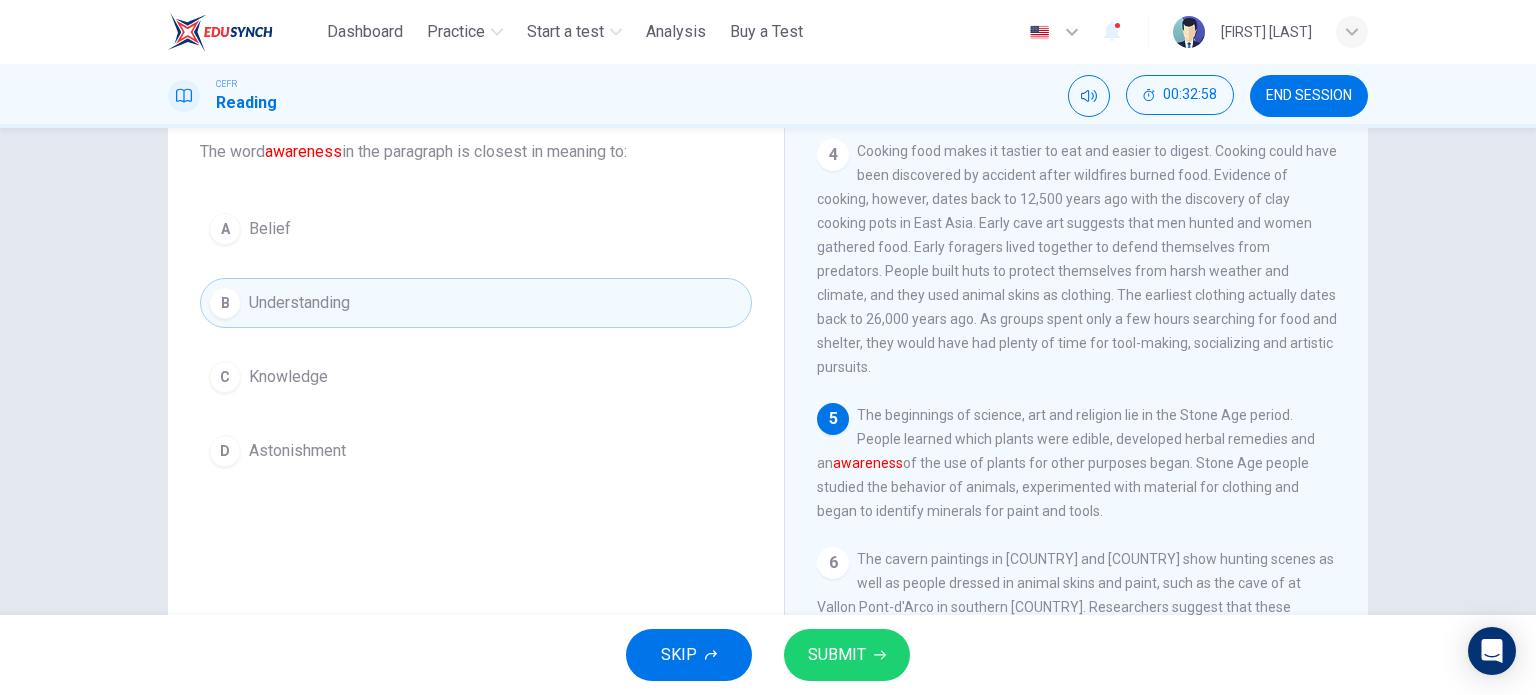 scroll, scrollTop: 164, scrollLeft: 0, axis: vertical 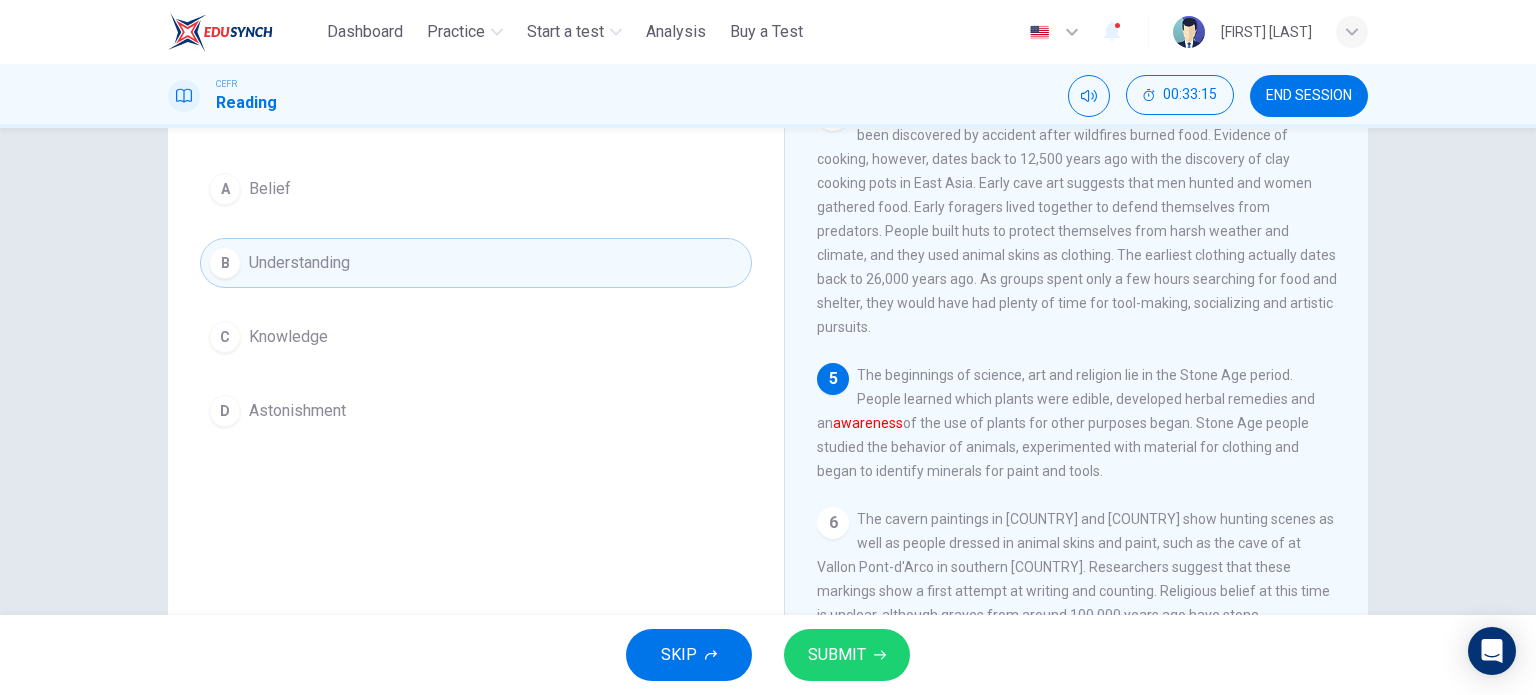click on "SUBMIT" at bounding box center (837, 655) 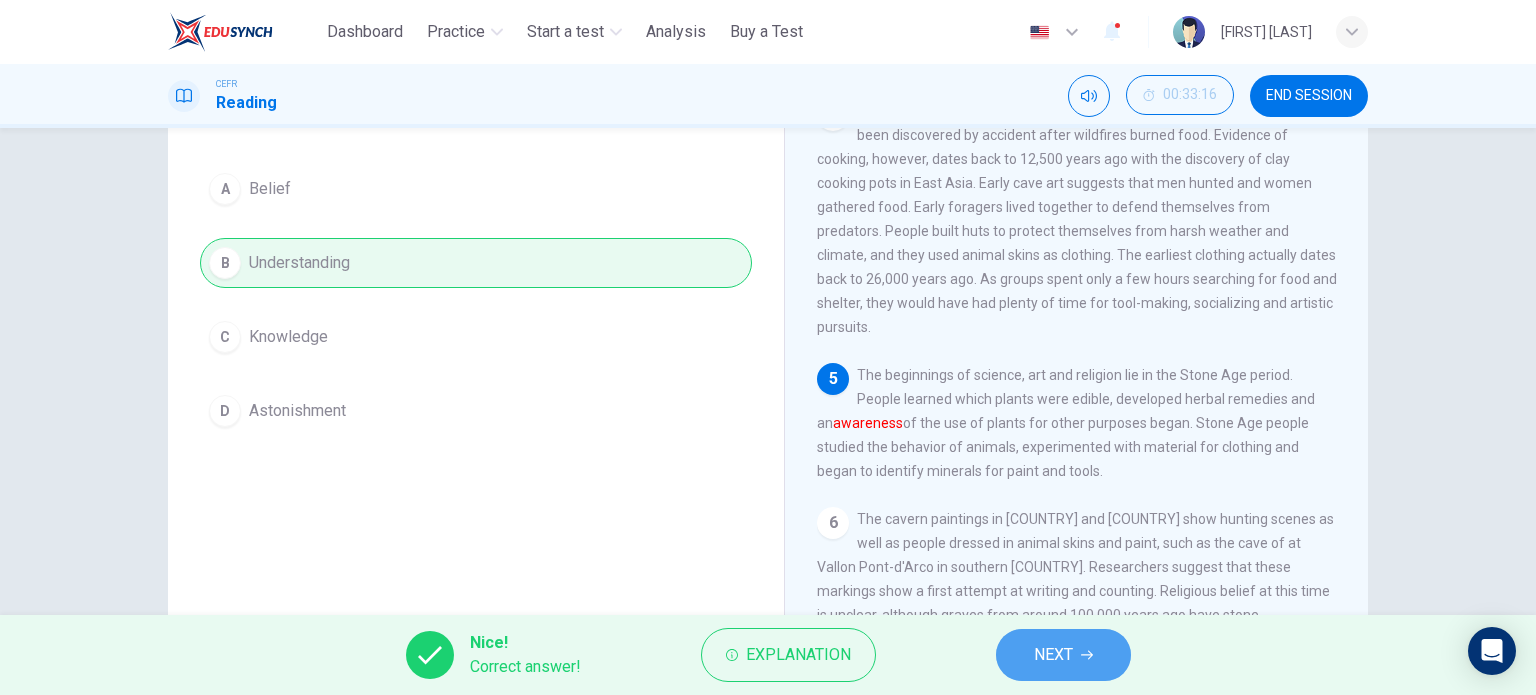 click on "NEXT" at bounding box center [1063, 655] 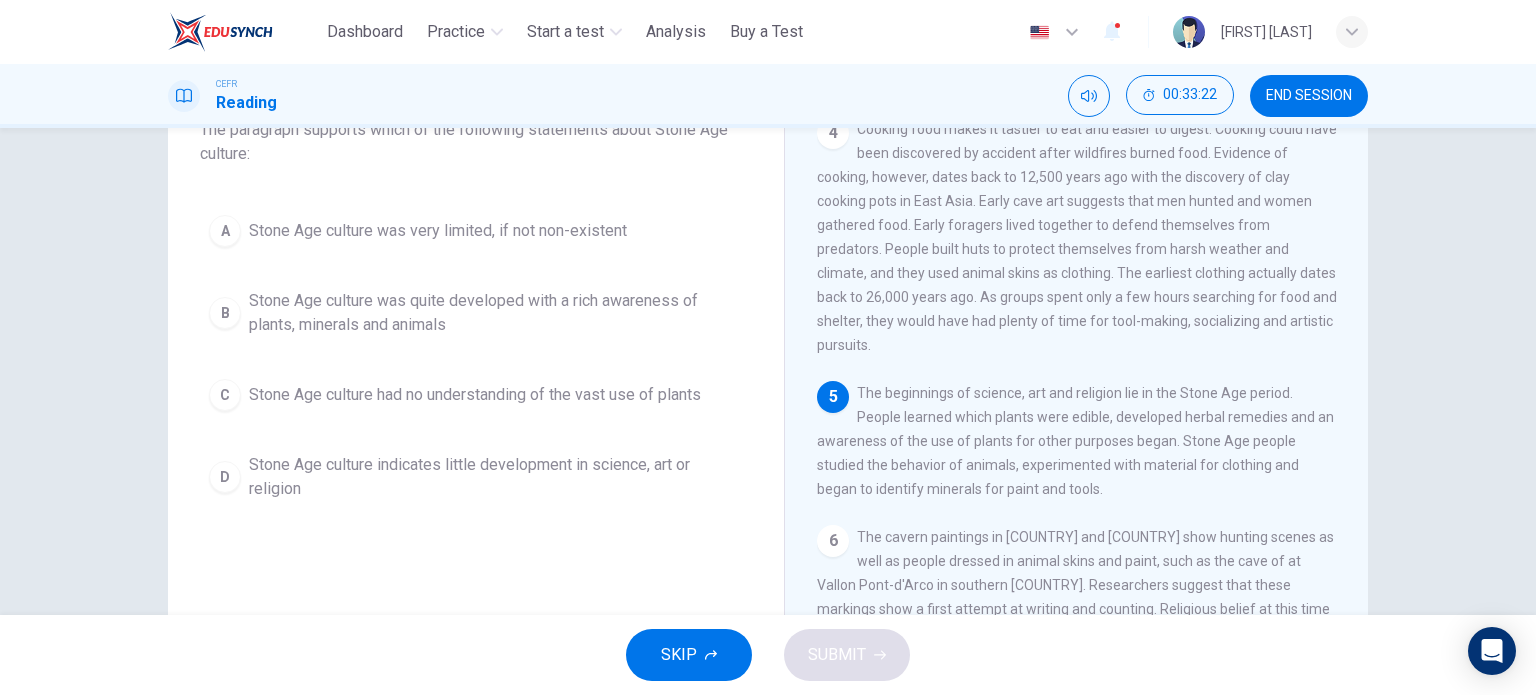 scroll, scrollTop: 147, scrollLeft: 0, axis: vertical 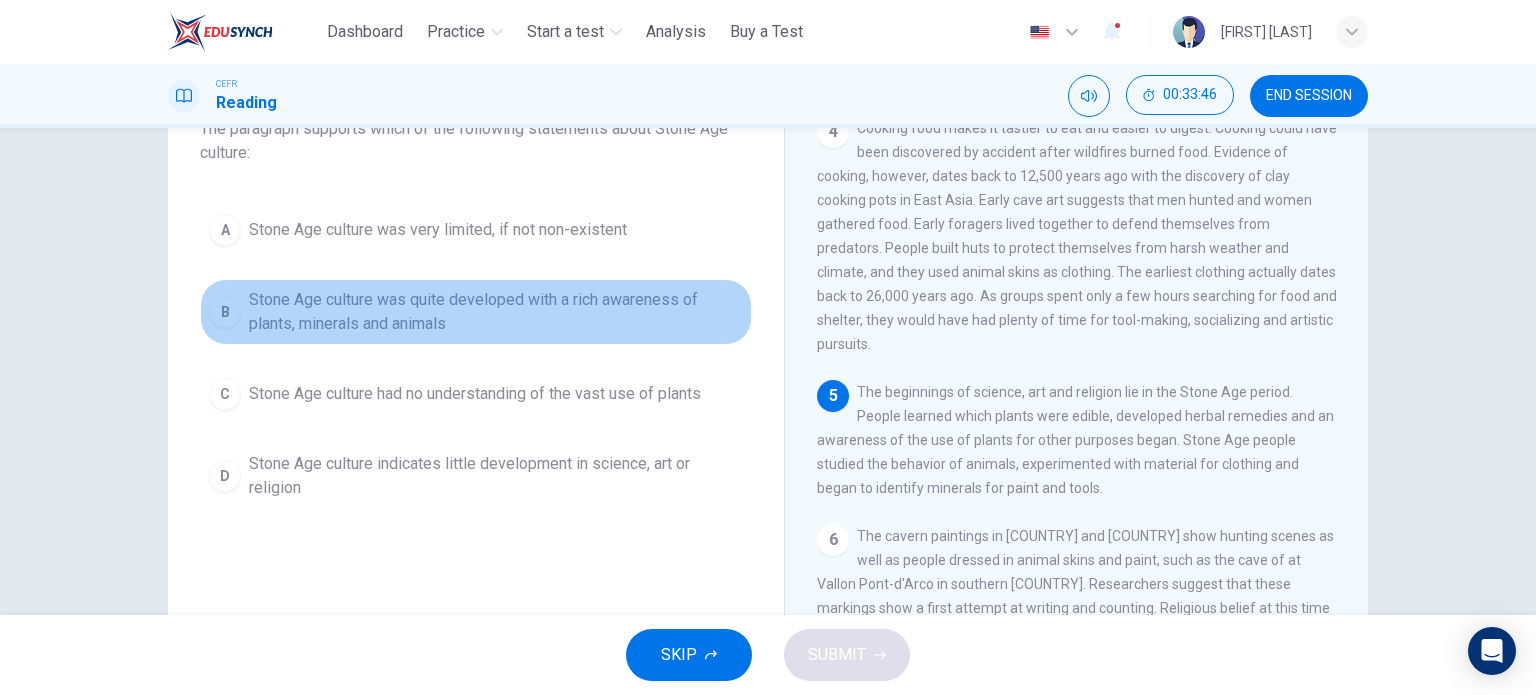 click on "Stone Age culture was quite developed with a rich awareness of plants, minerals and animals" at bounding box center (496, 312) 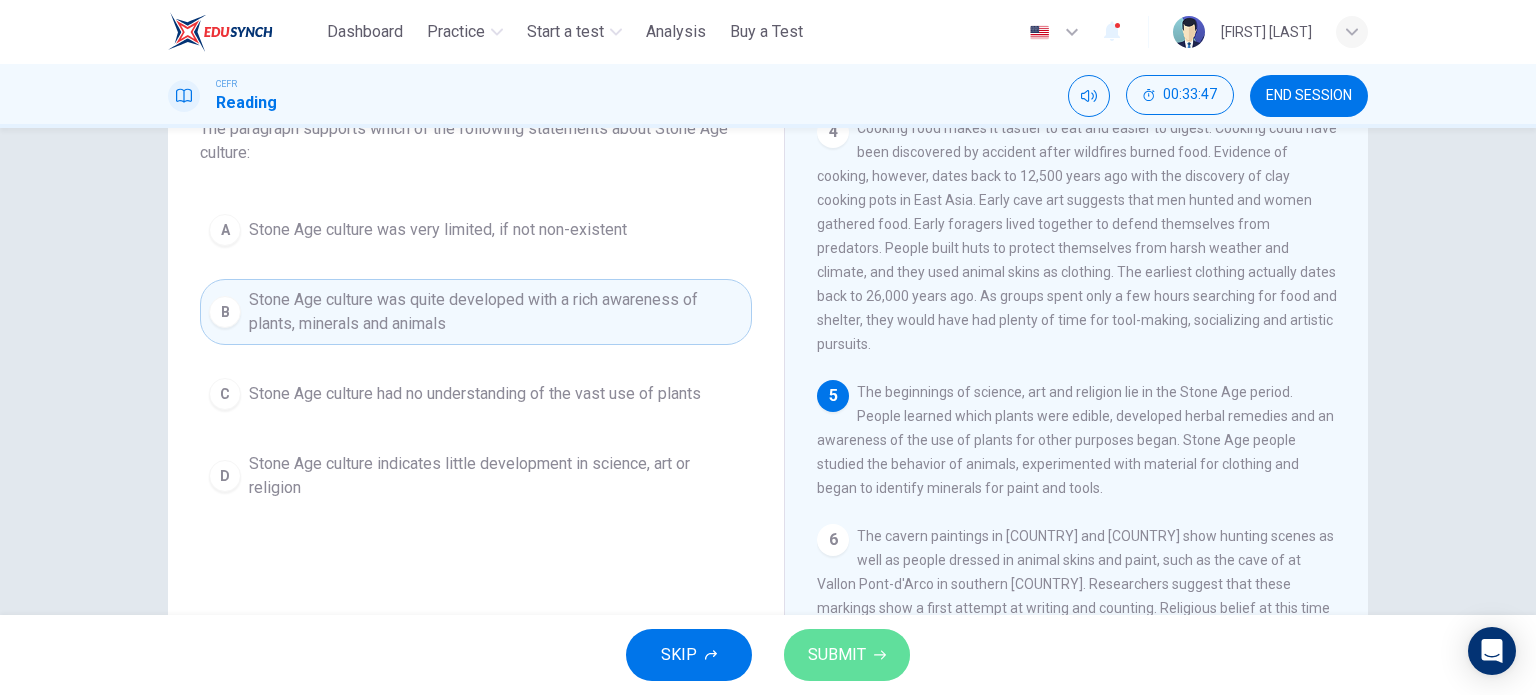 click on "SUBMIT" at bounding box center [837, 655] 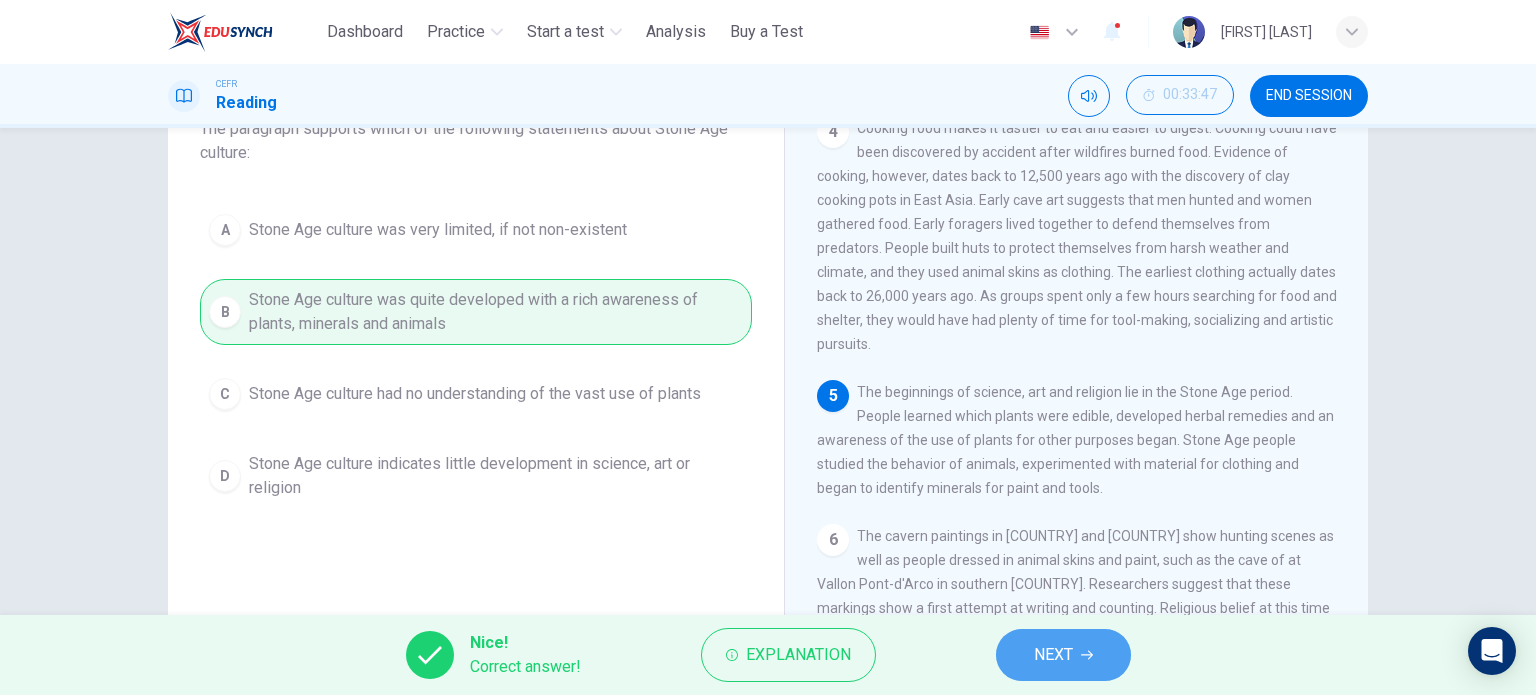 click on "NEXT" at bounding box center [1063, 655] 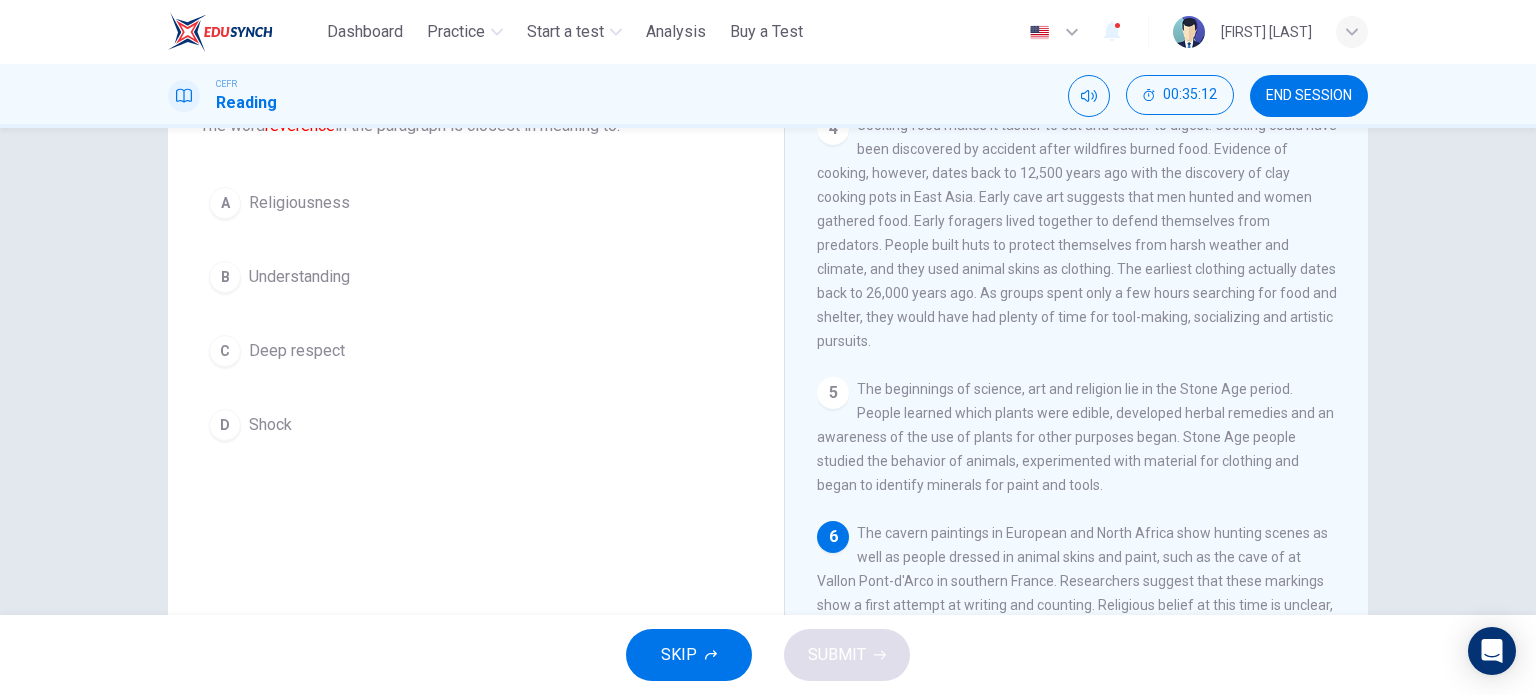 scroll, scrollTop: 148, scrollLeft: 0, axis: vertical 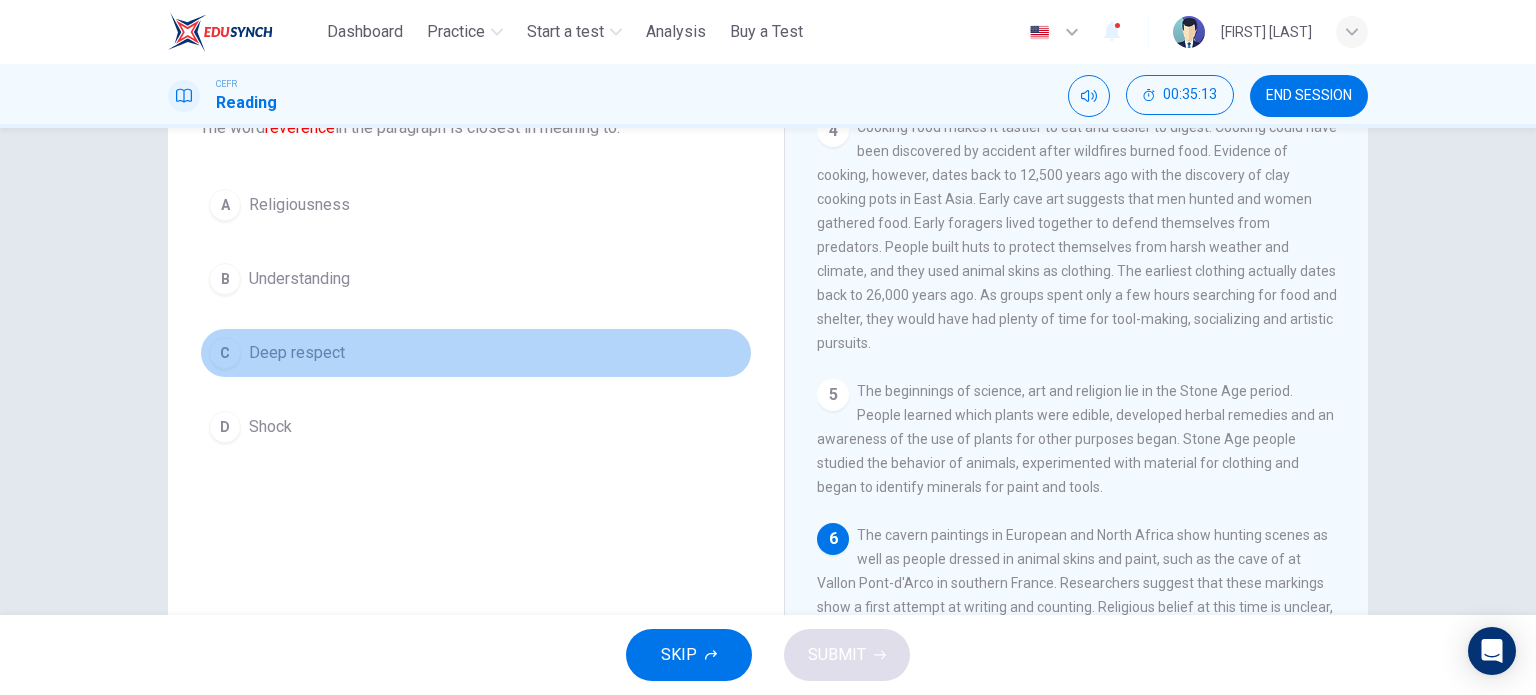 click on "C Deep respect" at bounding box center [476, 353] 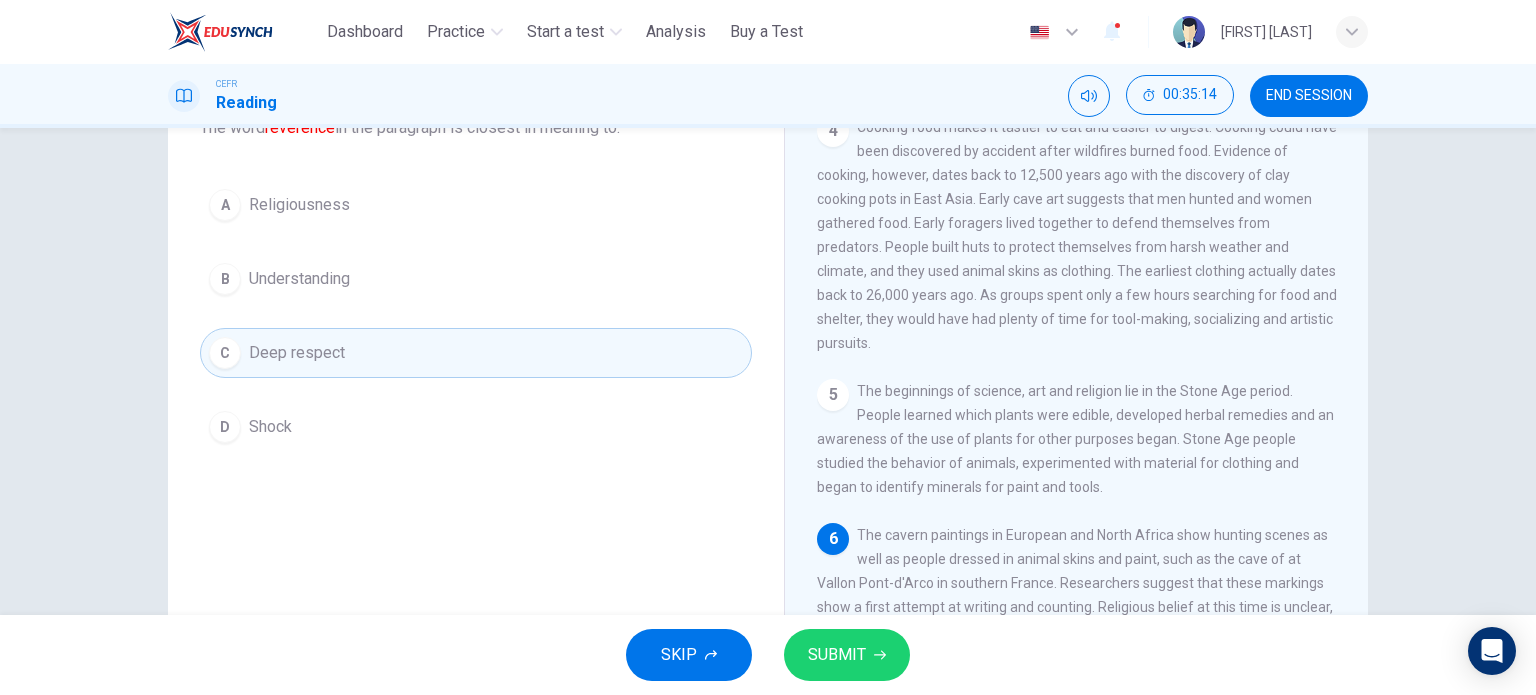 scroll, scrollTop: 288, scrollLeft: 0, axis: vertical 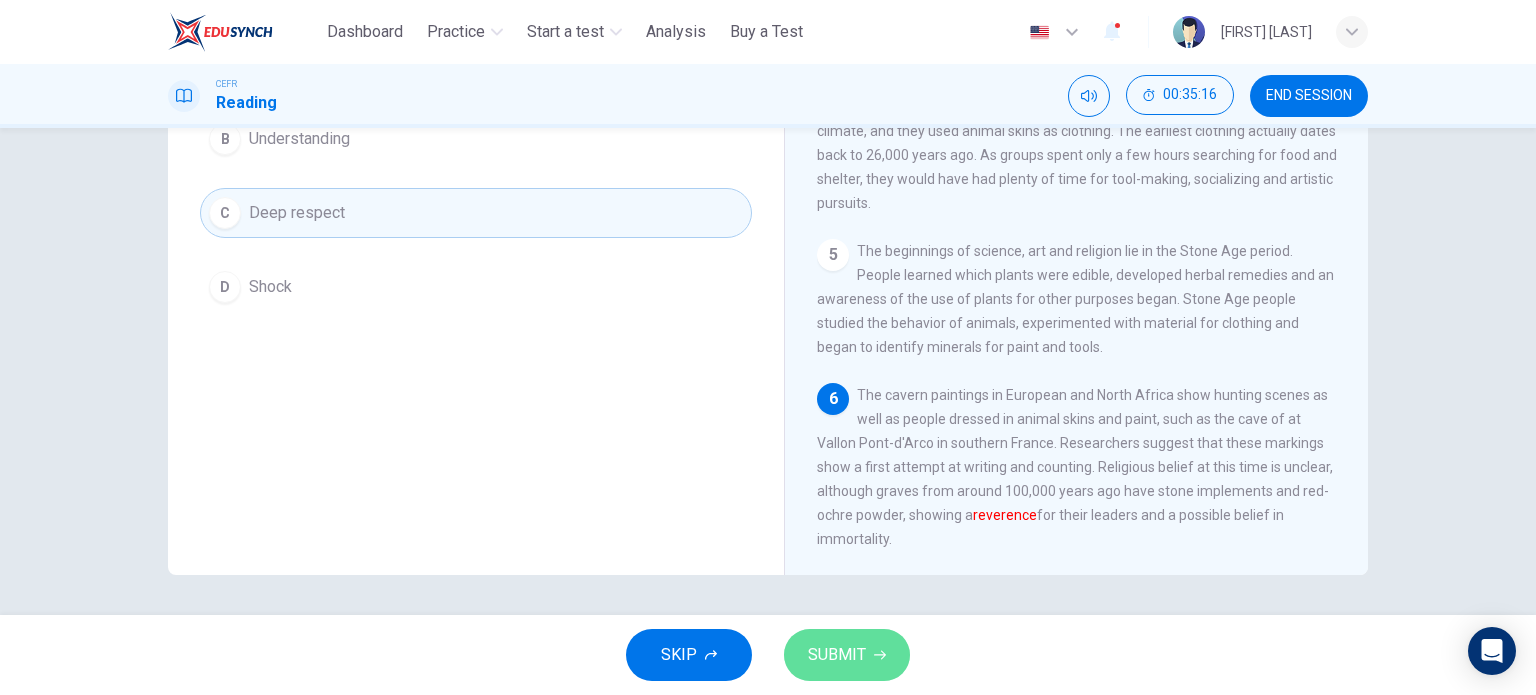 click 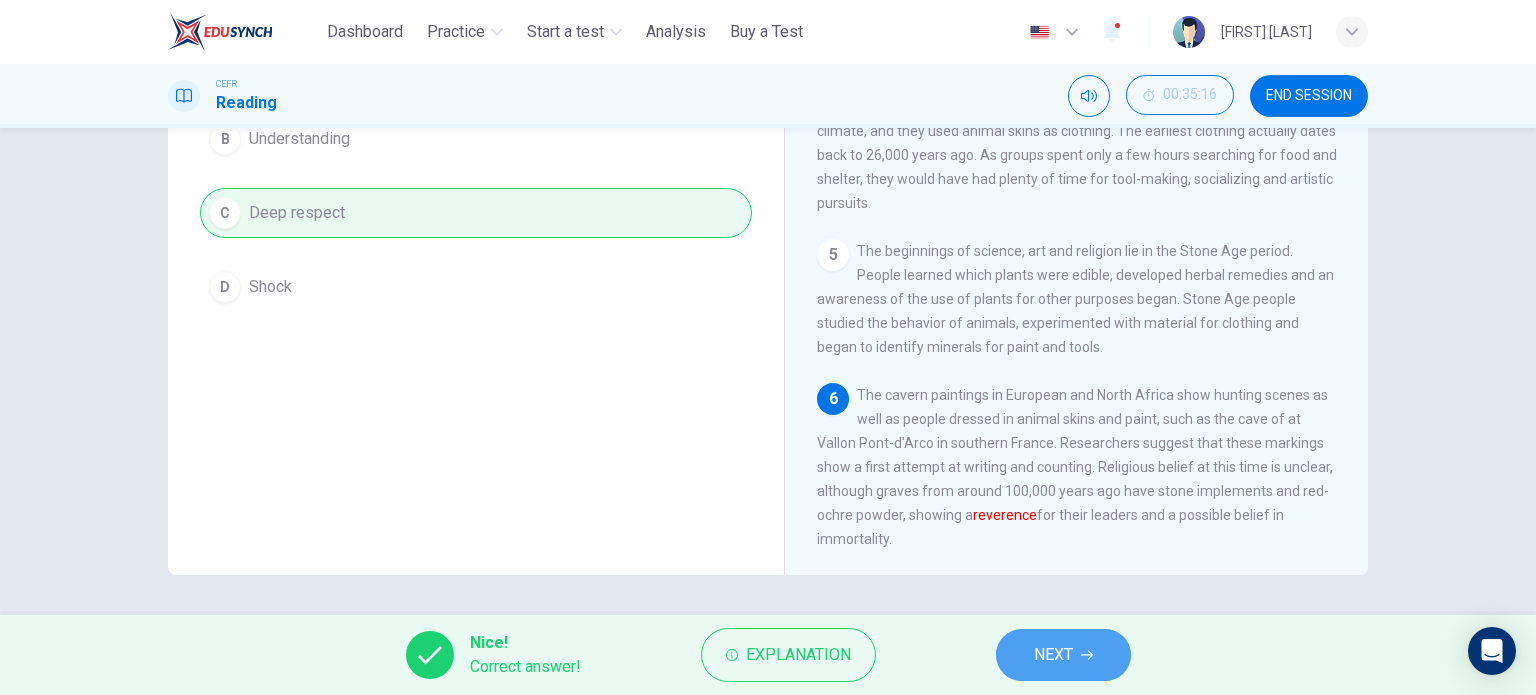 click on "NEXT" at bounding box center [1053, 655] 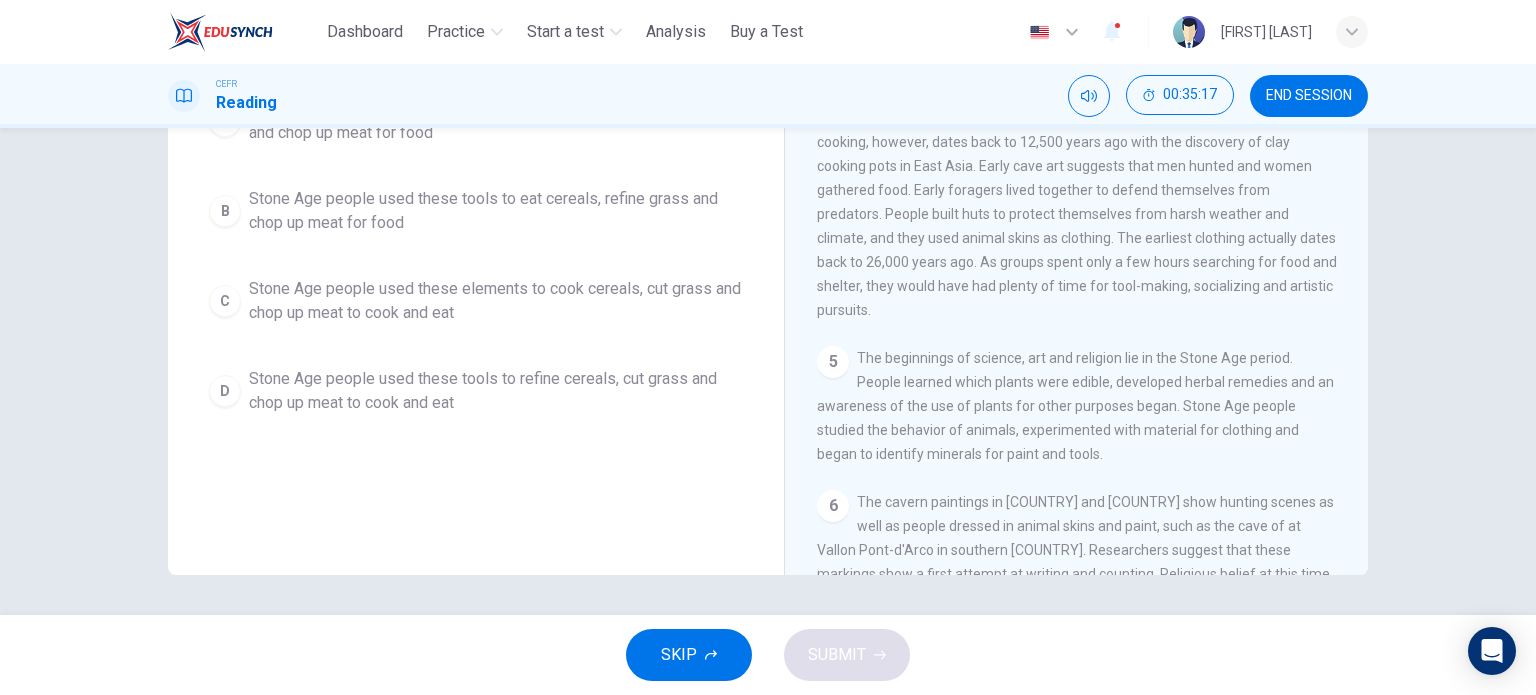 scroll, scrollTop: 530, scrollLeft: 0, axis: vertical 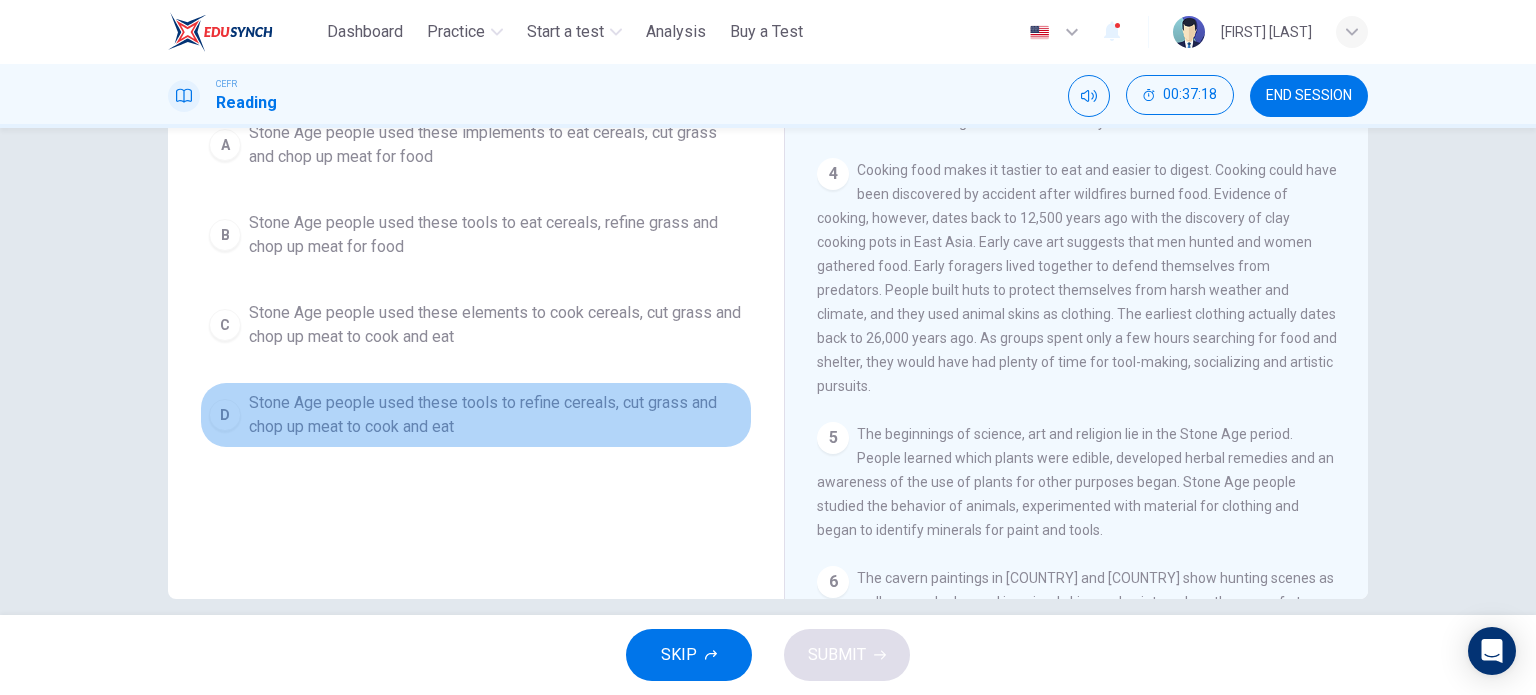 click on "Stone Age people used these tools to refine cereals, cut grass and chop up meat to cook and eat" at bounding box center (496, 415) 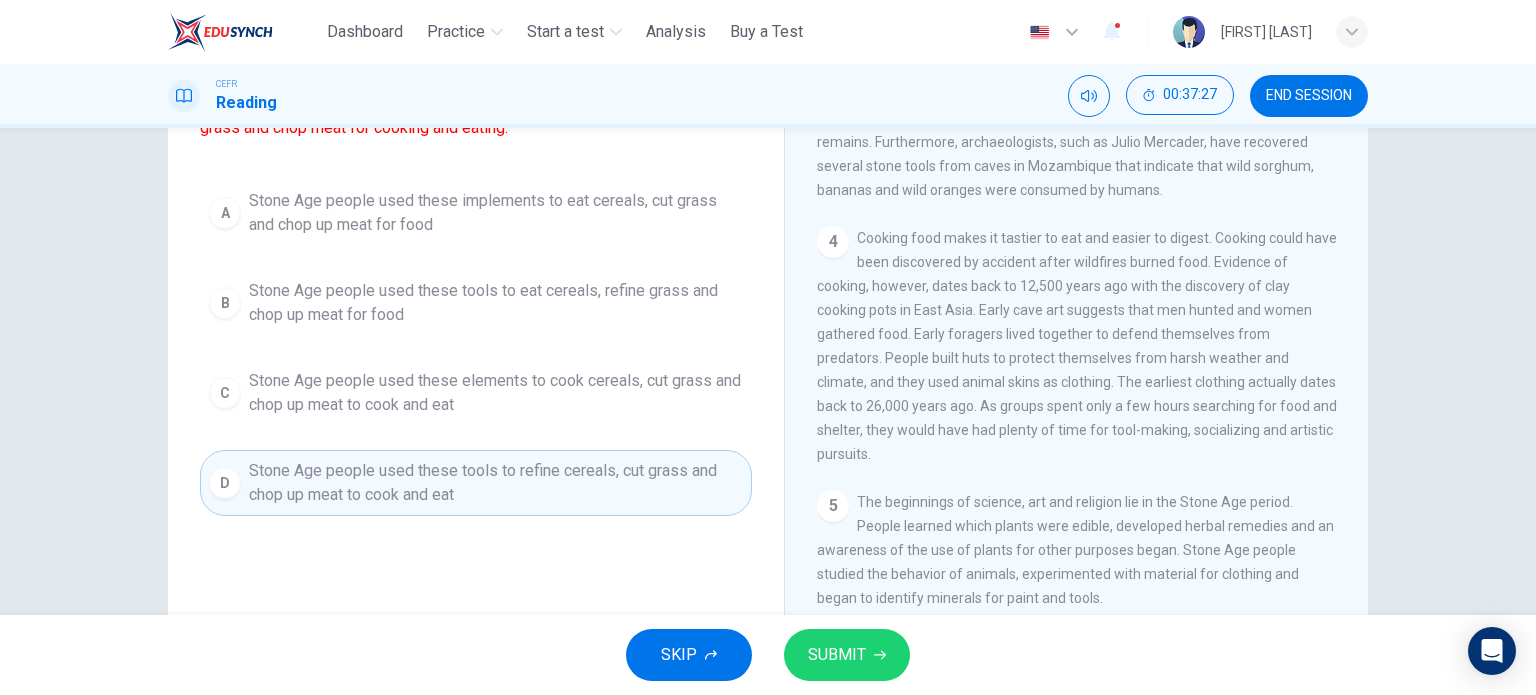 scroll, scrollTop: 198, scrollLeft: 0, axis: vertical 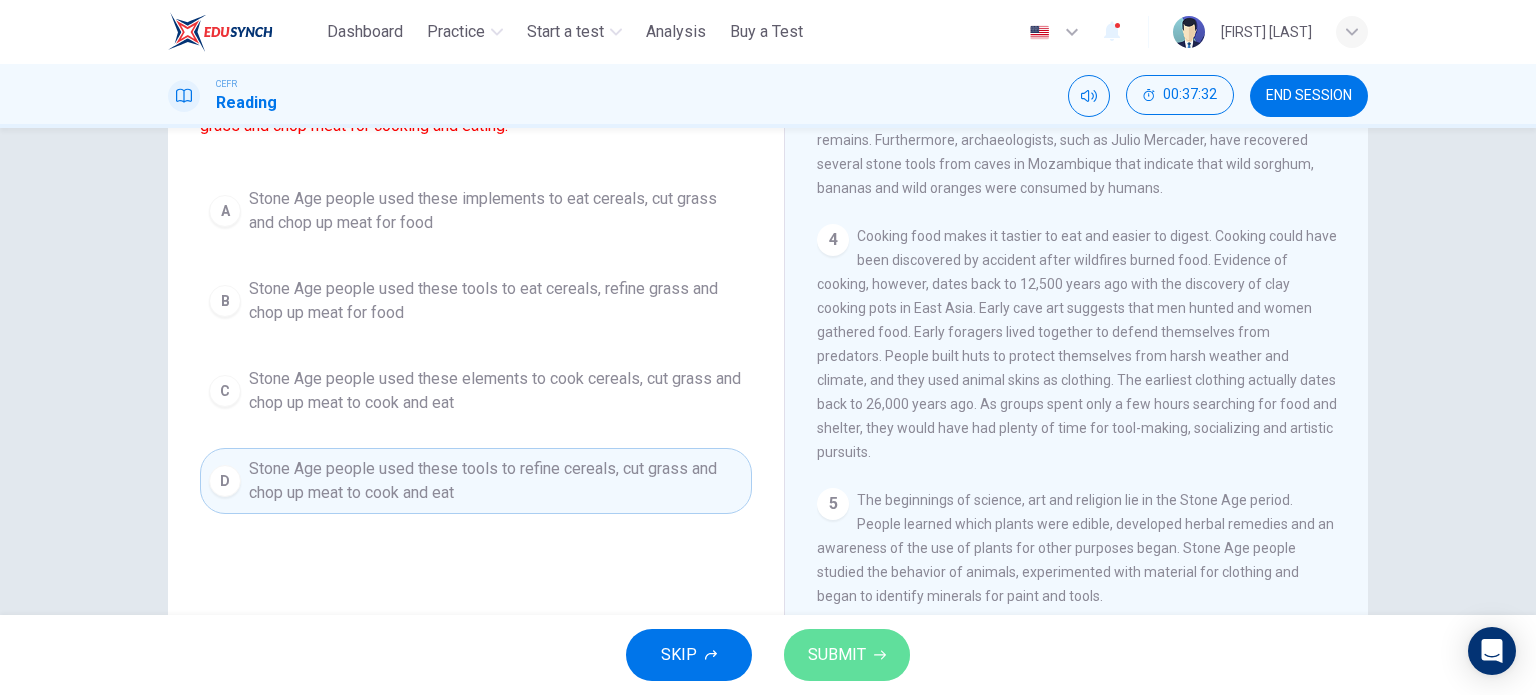 click on "SUBMIT" at bounding box center (837, 655) 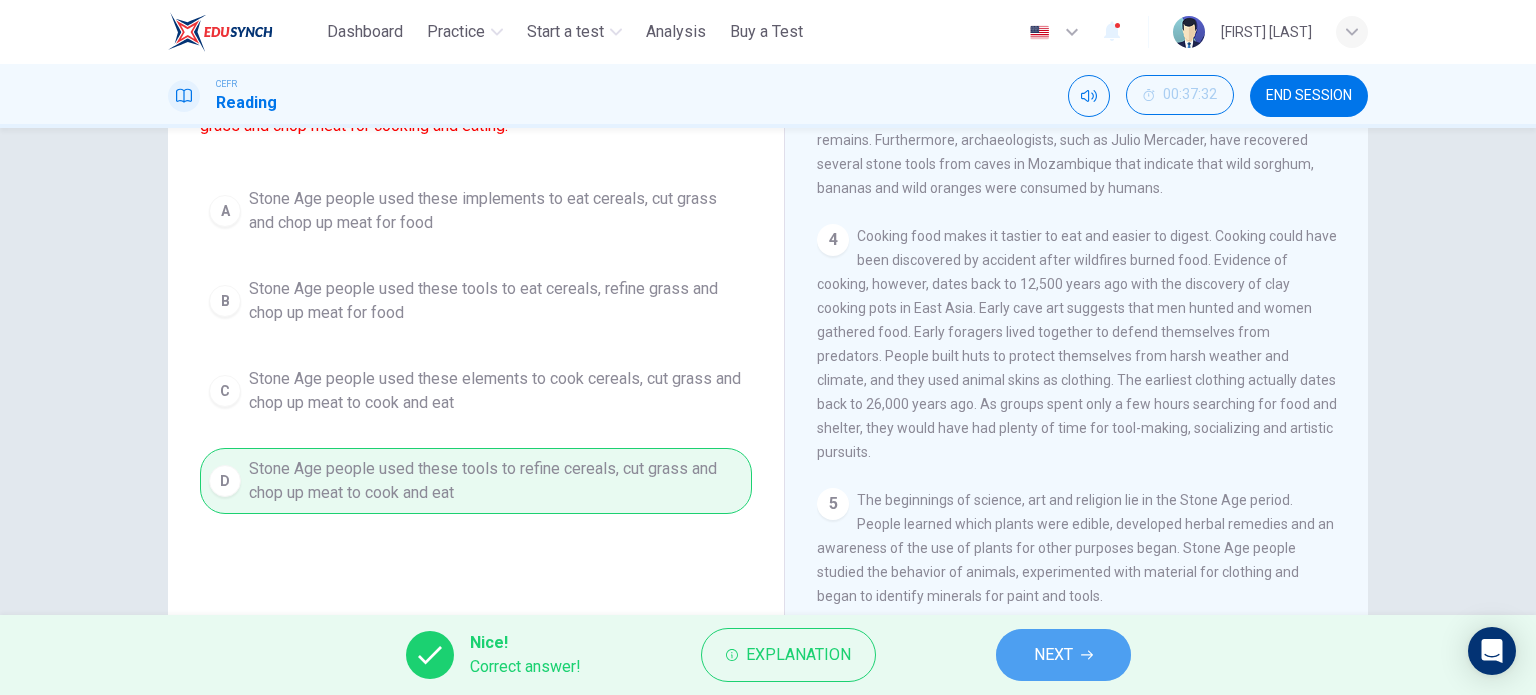 click 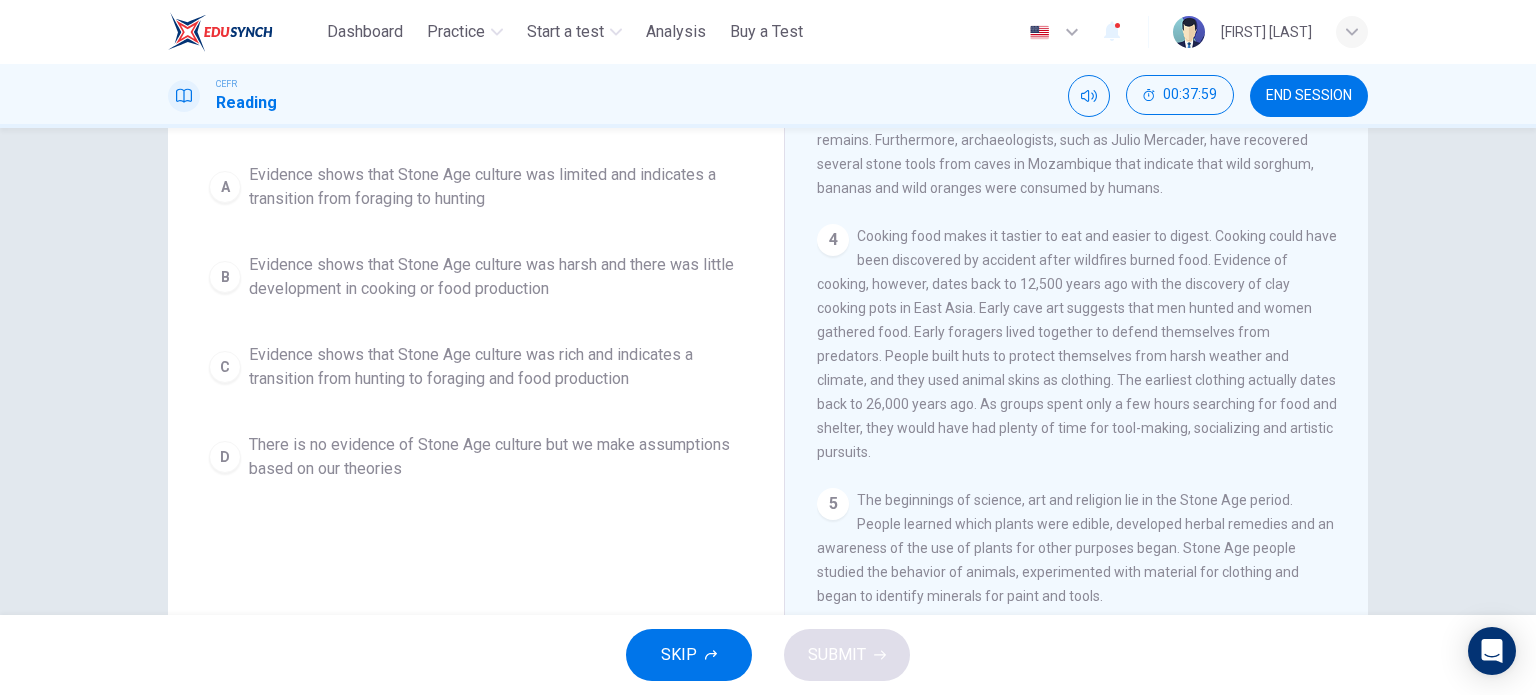 scroll, scrollTop: 199, scrollLeft: 0, axis: vertical 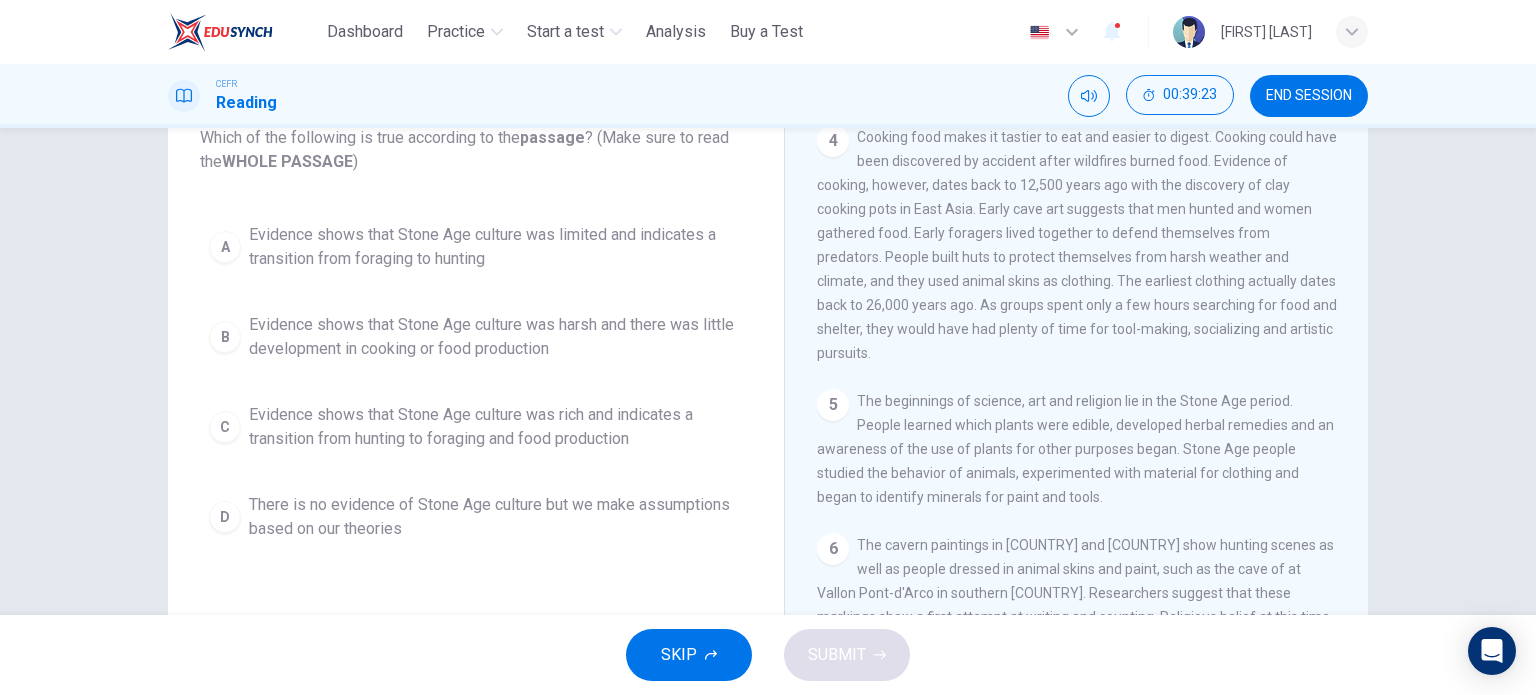 click on "Evidence shows that Stone Age culture was rich and indicates a transition from hunting to foraging and food production" at bounding box center [496, 427] 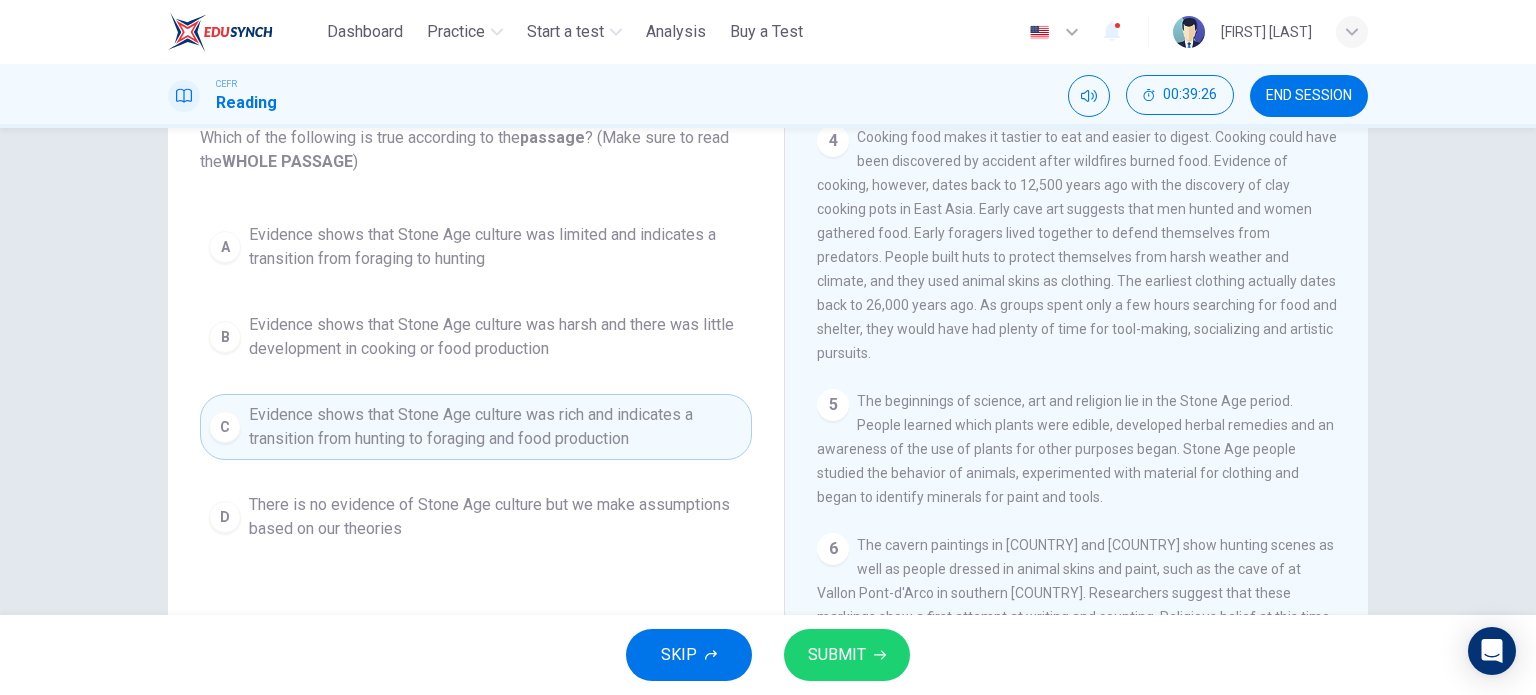 click on "SKIP SUBMIT" at bounding box center [768, 655] 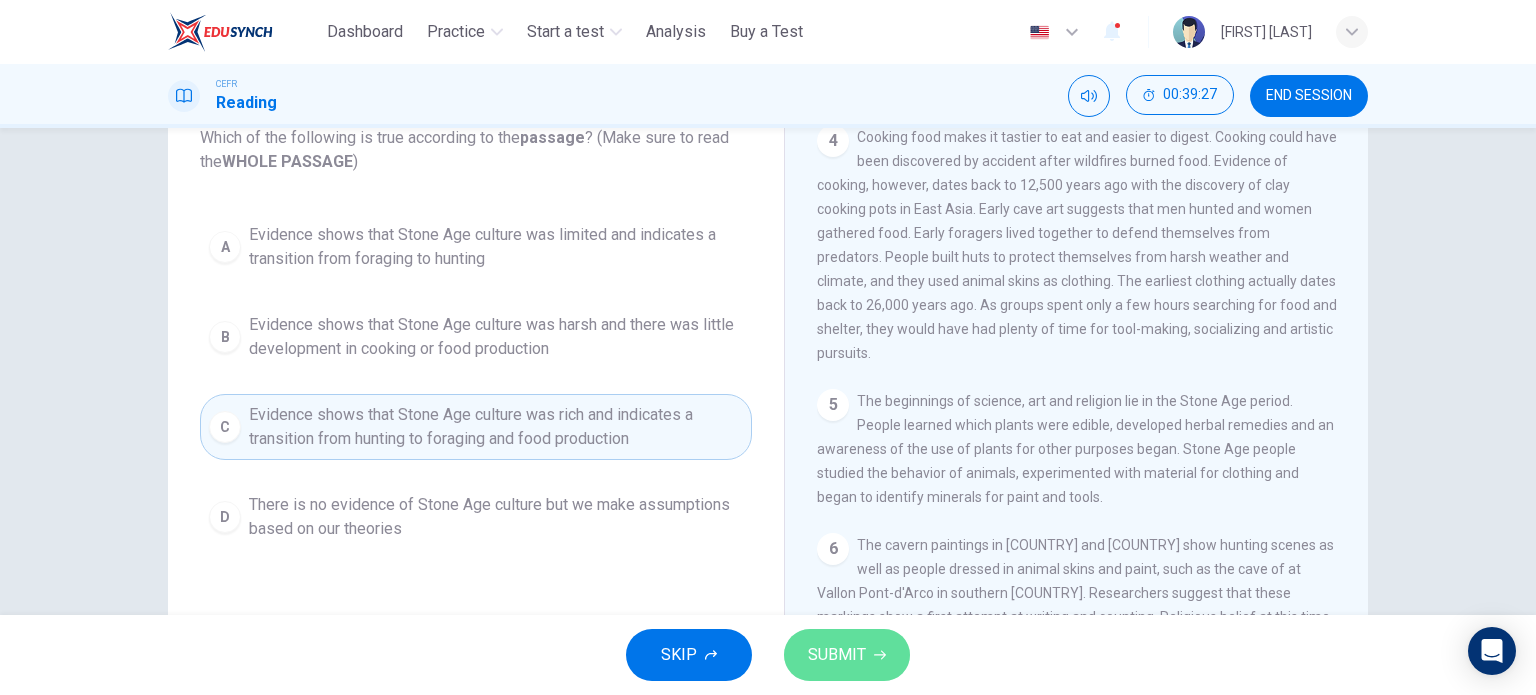 click on "SUBMIT" at bounding box center [847, 655] 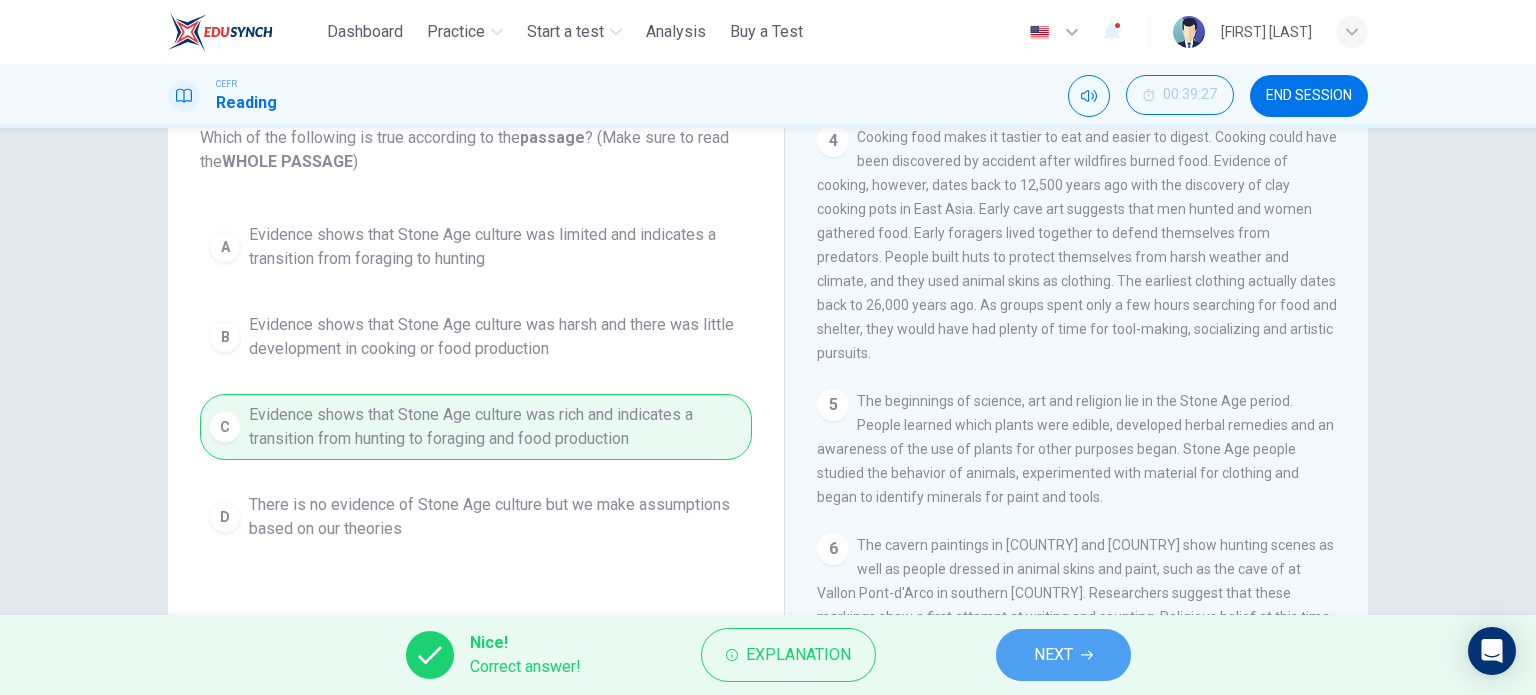 click on "NEXT" at bounding box center [1053, 655] 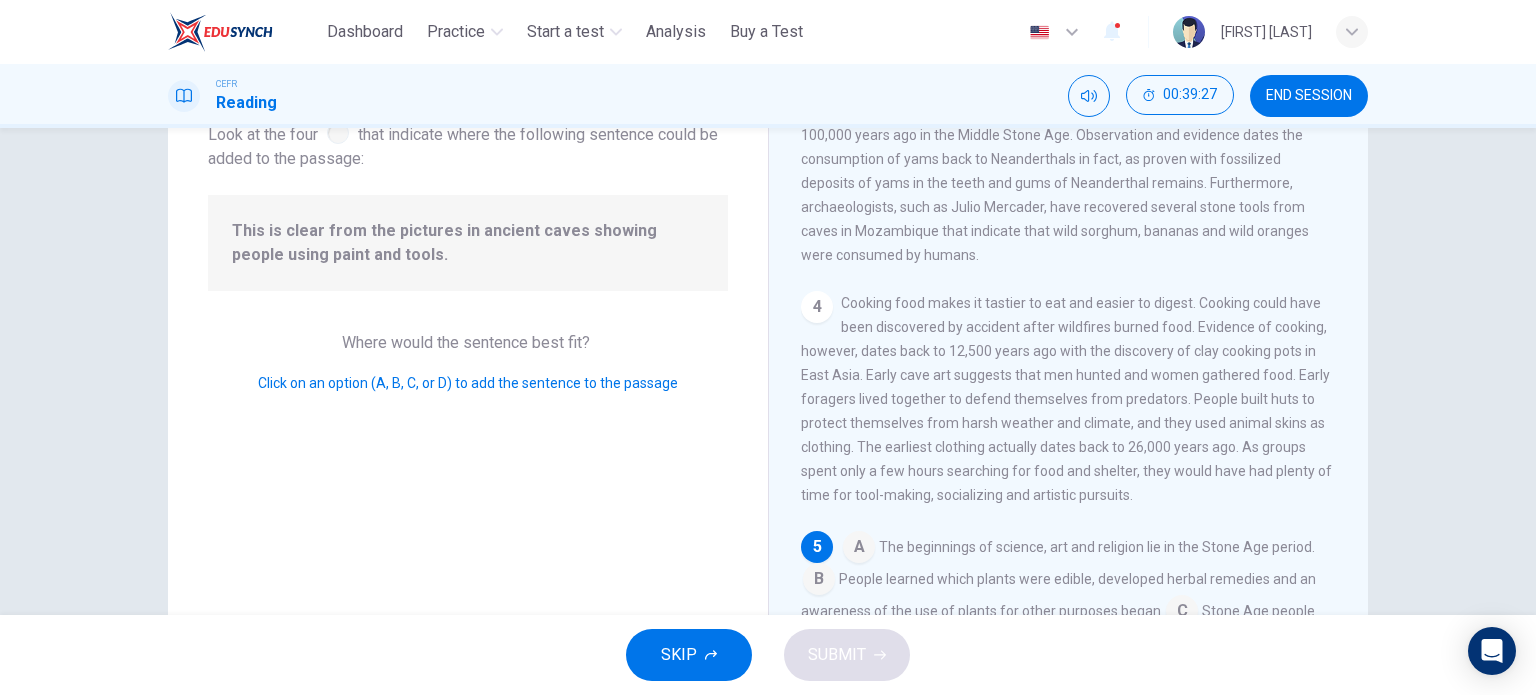 scroll, scrollTop: 737, scrollLeft: 0, axis: vertical 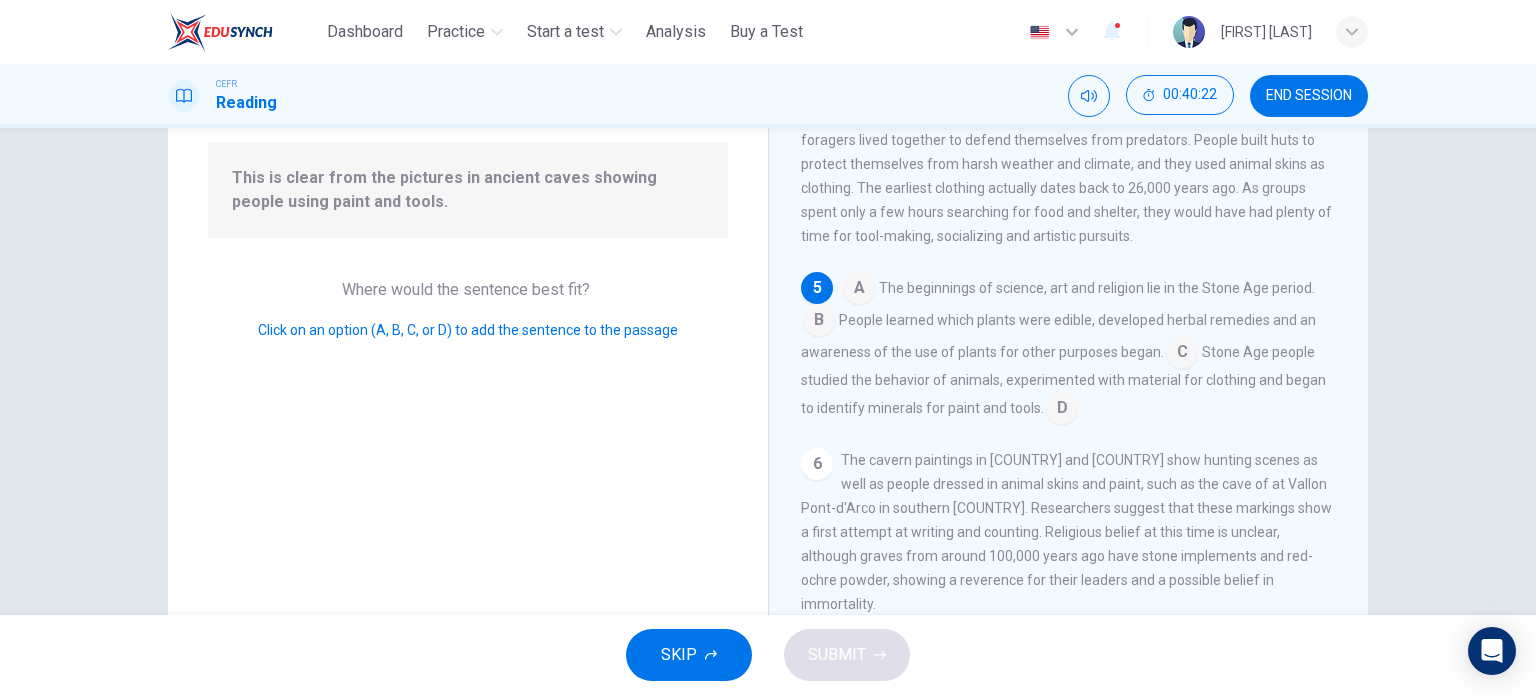 click at bounding box center (1062, 410) 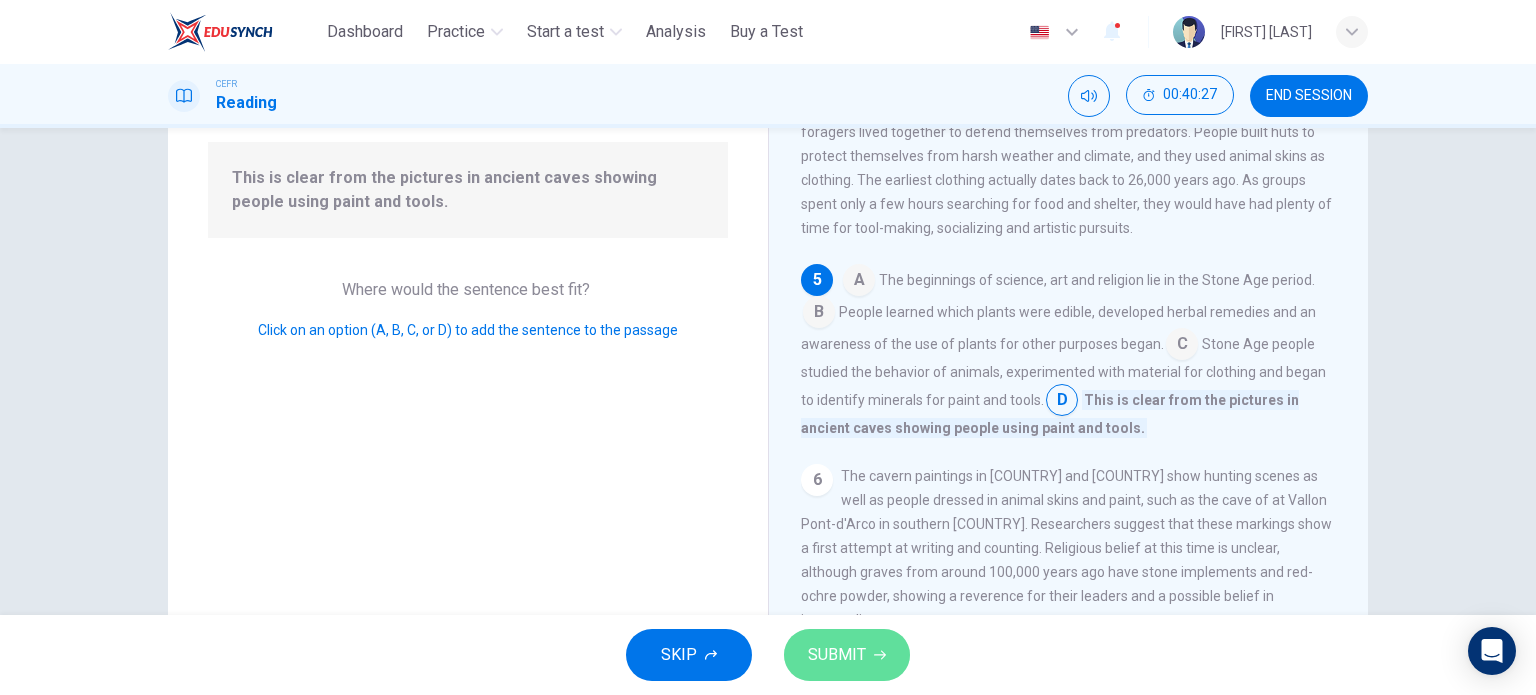 click on "SUBMIT" at bounding box center (837, 655) 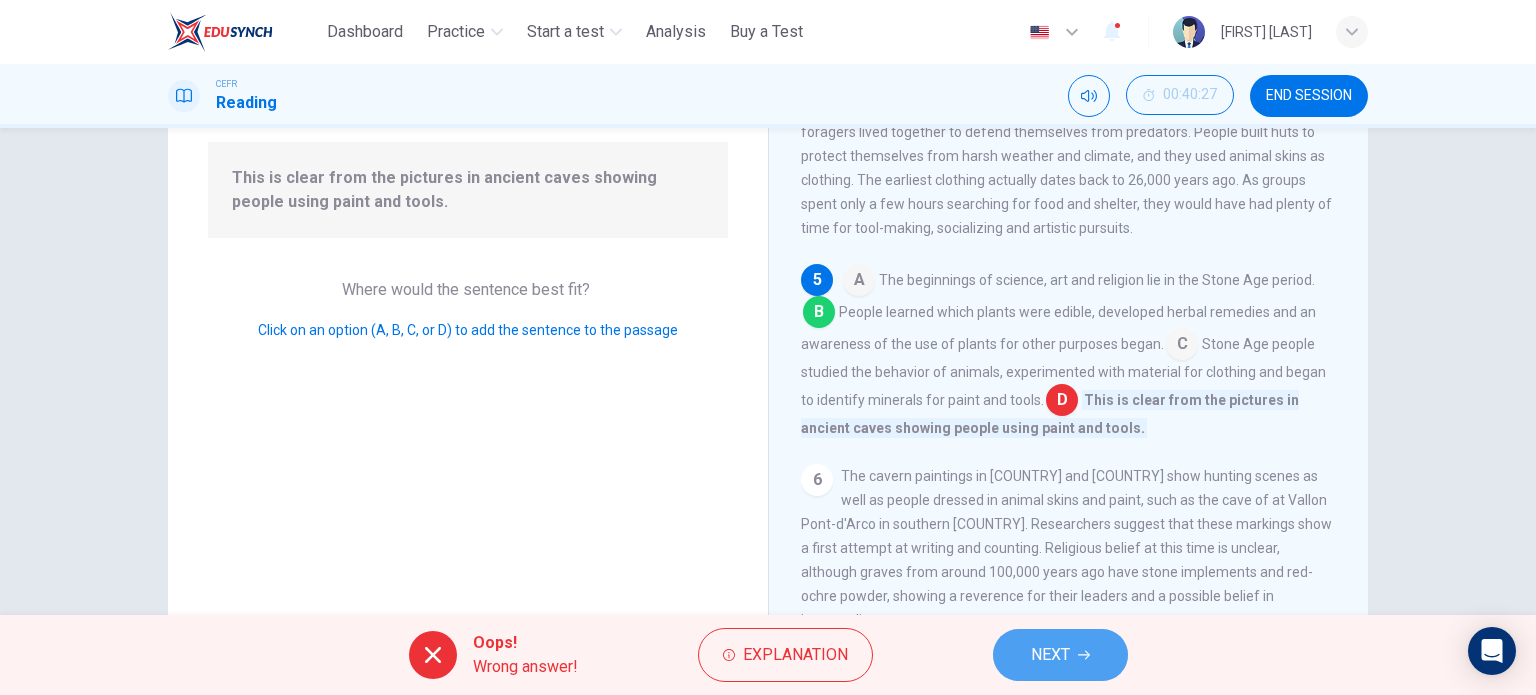 click on "NEXT" at bounding box center [1060, 655] 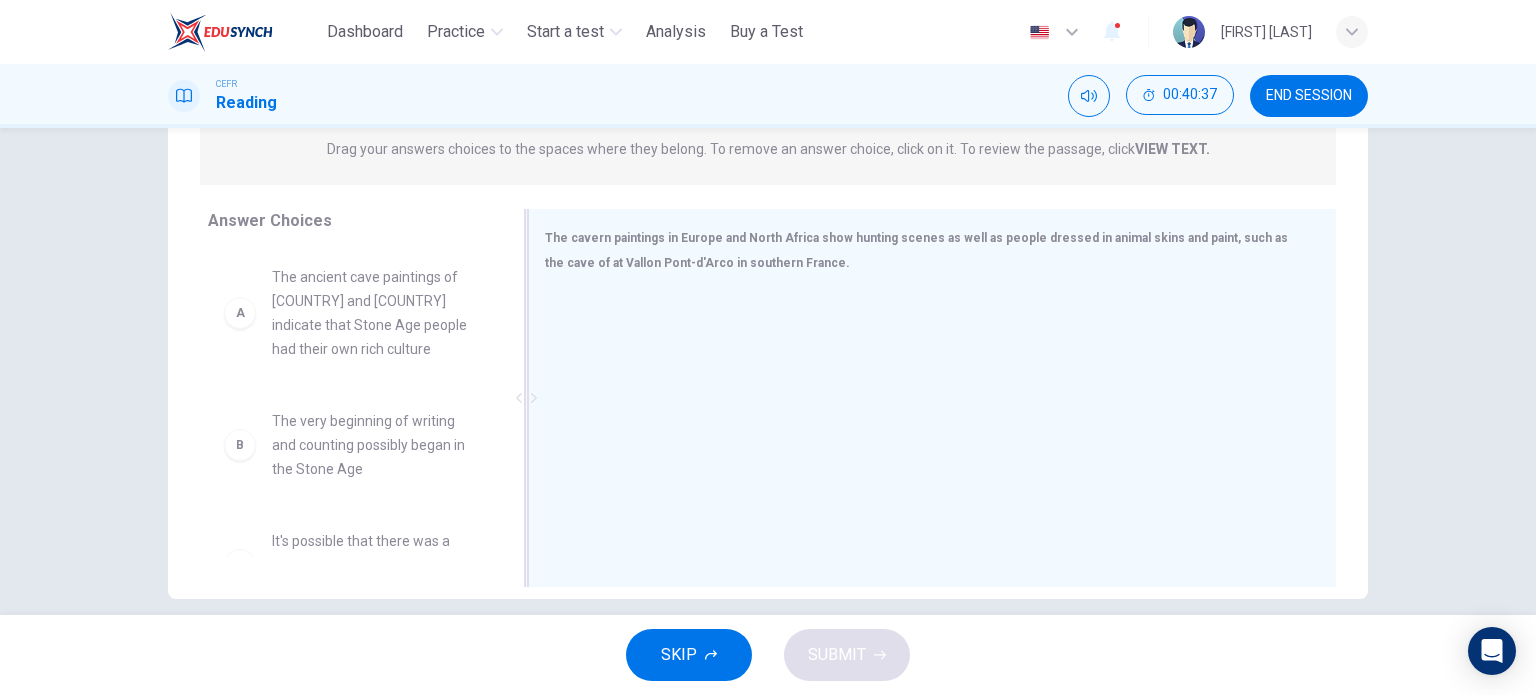 scroll, scrollTop: 288, scrollLeft: 0, axis: vertical 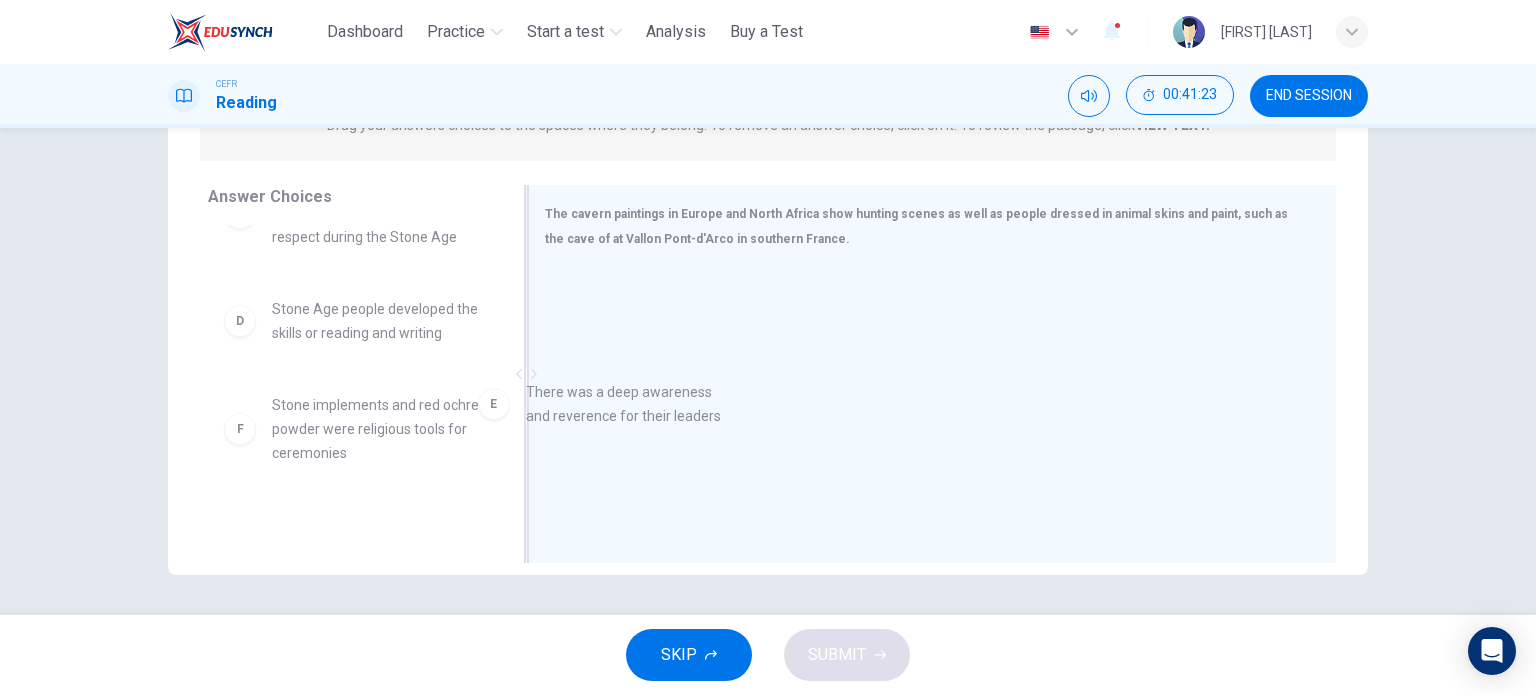 drag, startPoint x: 332, startPoint y: 424, endPoint x: 603, endPoint y: 411, distance: 271.3116 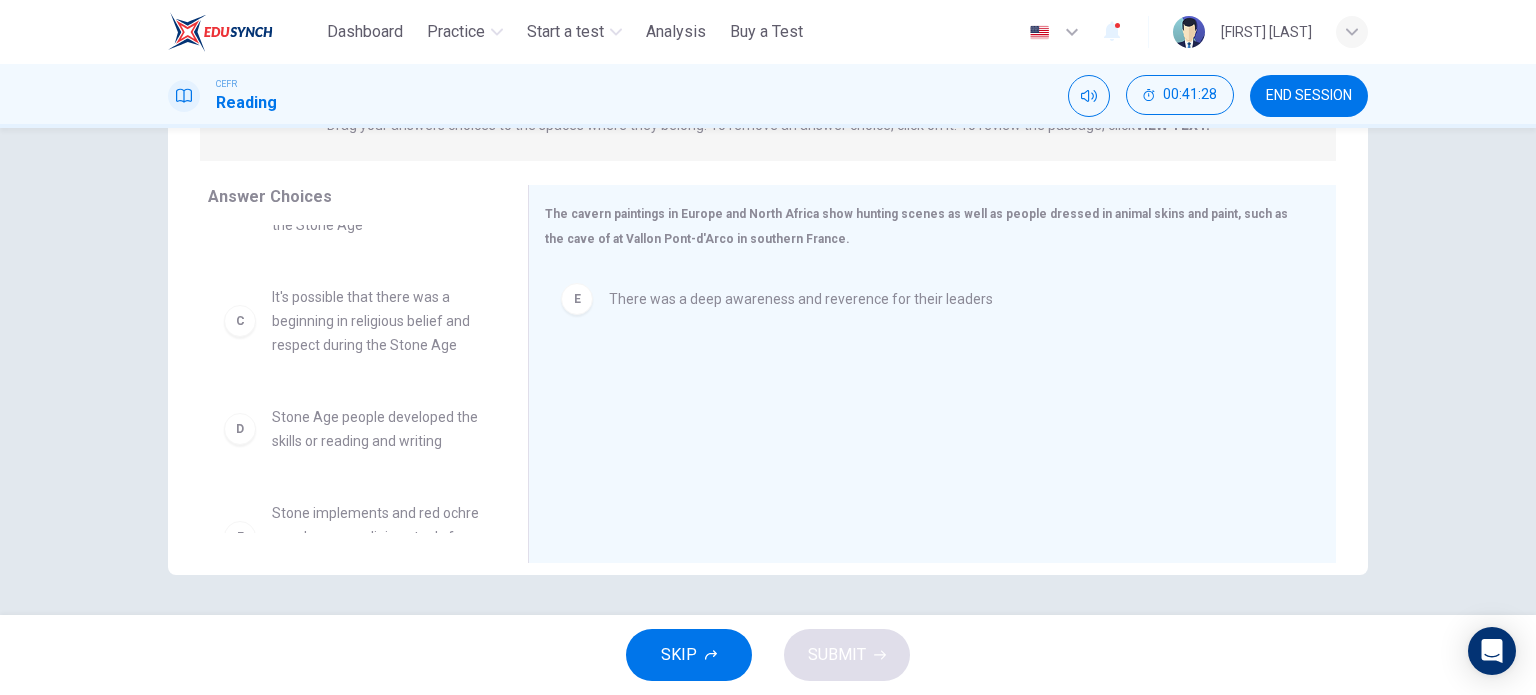 scroll, scrollTop: 219, scrollLeft: 0, axis: vertical 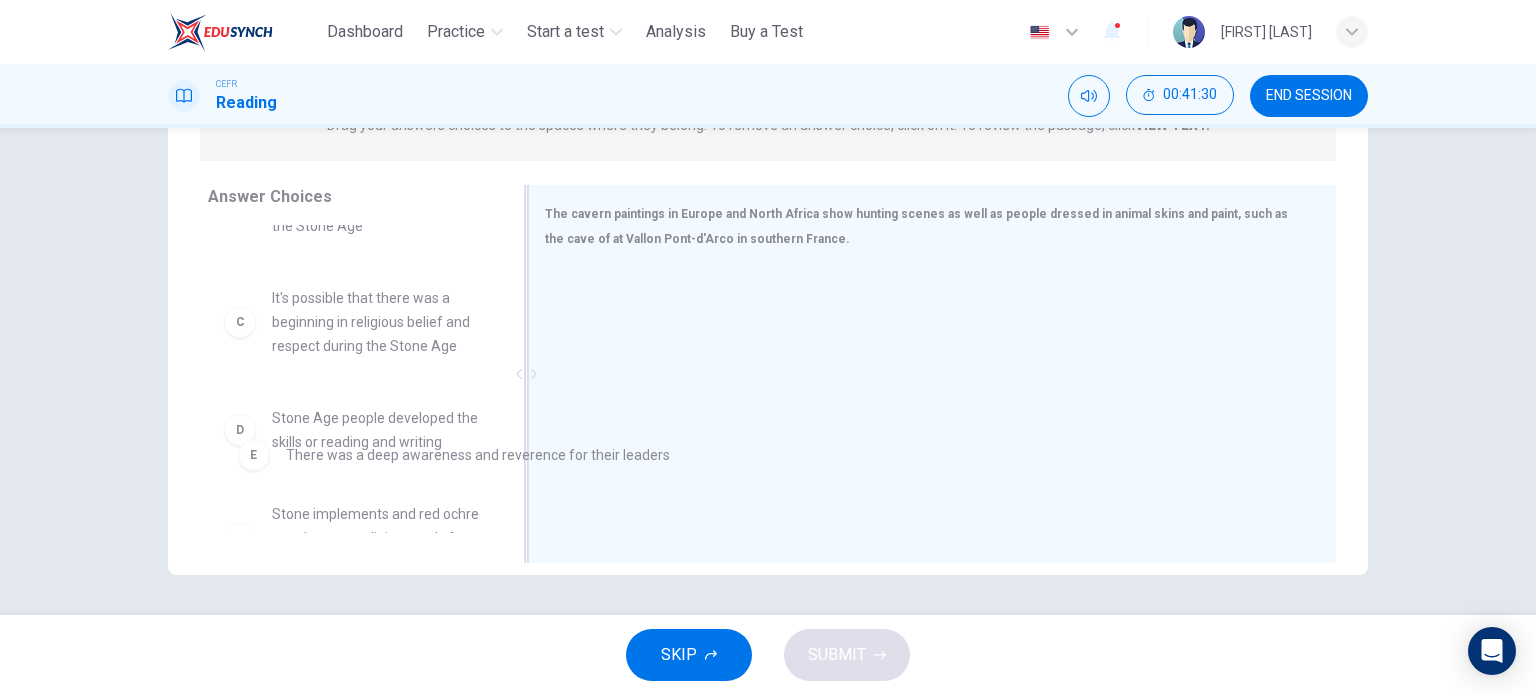 drag, startPoint x: 696, startPoint y: 308, endPoint x: 368, endPoint y: 463, distance: 362.77954 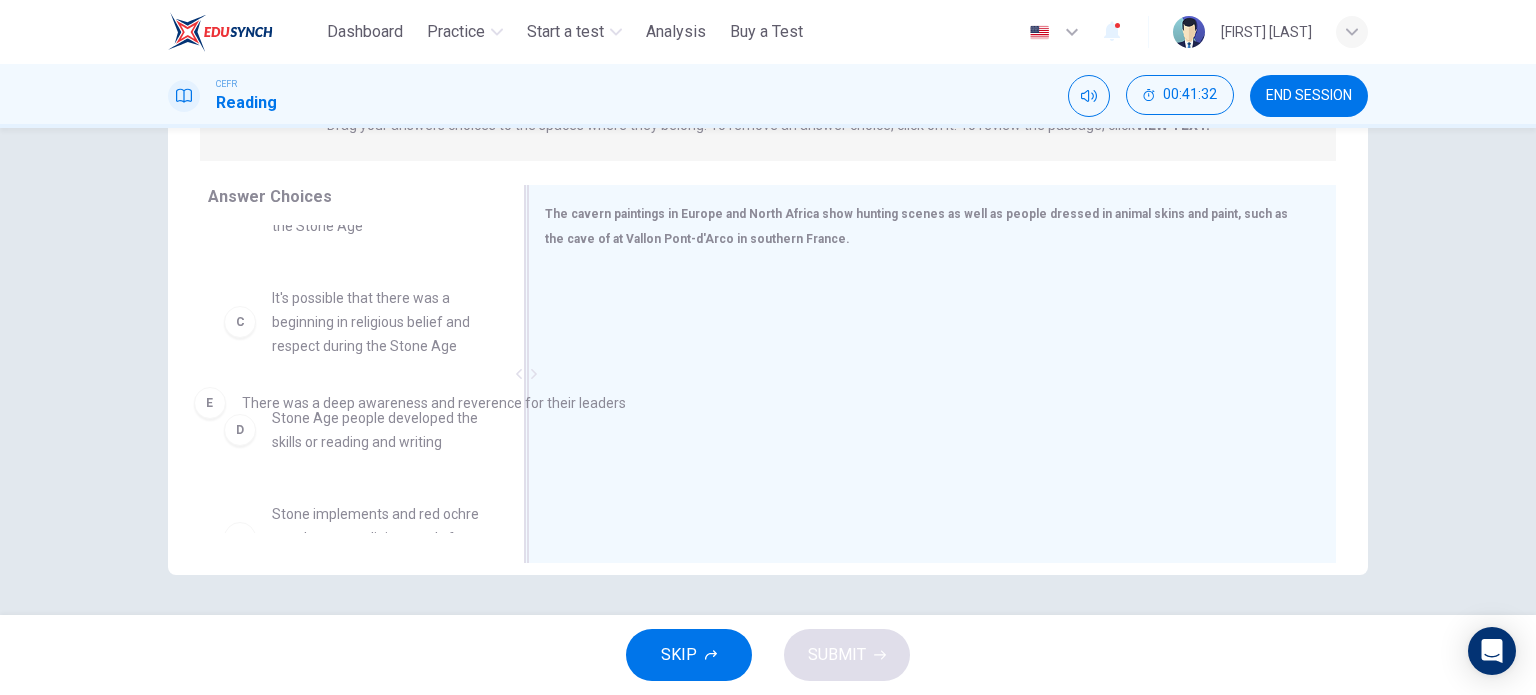 drag, startPoint x: 743, startPoint y: 292, endPoint x: 364, endPoint y: 401, distance: 394.36276 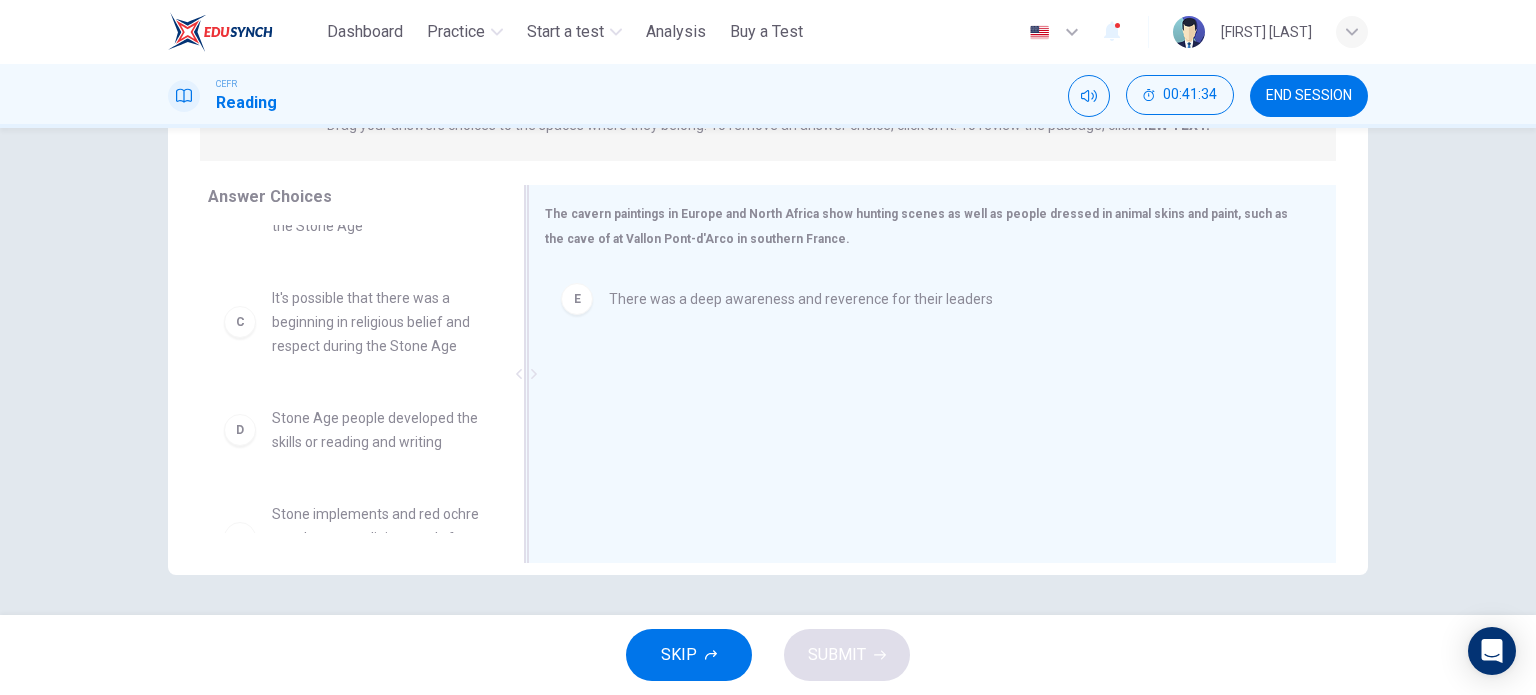 click on "E" at bounding box center (577, 299) 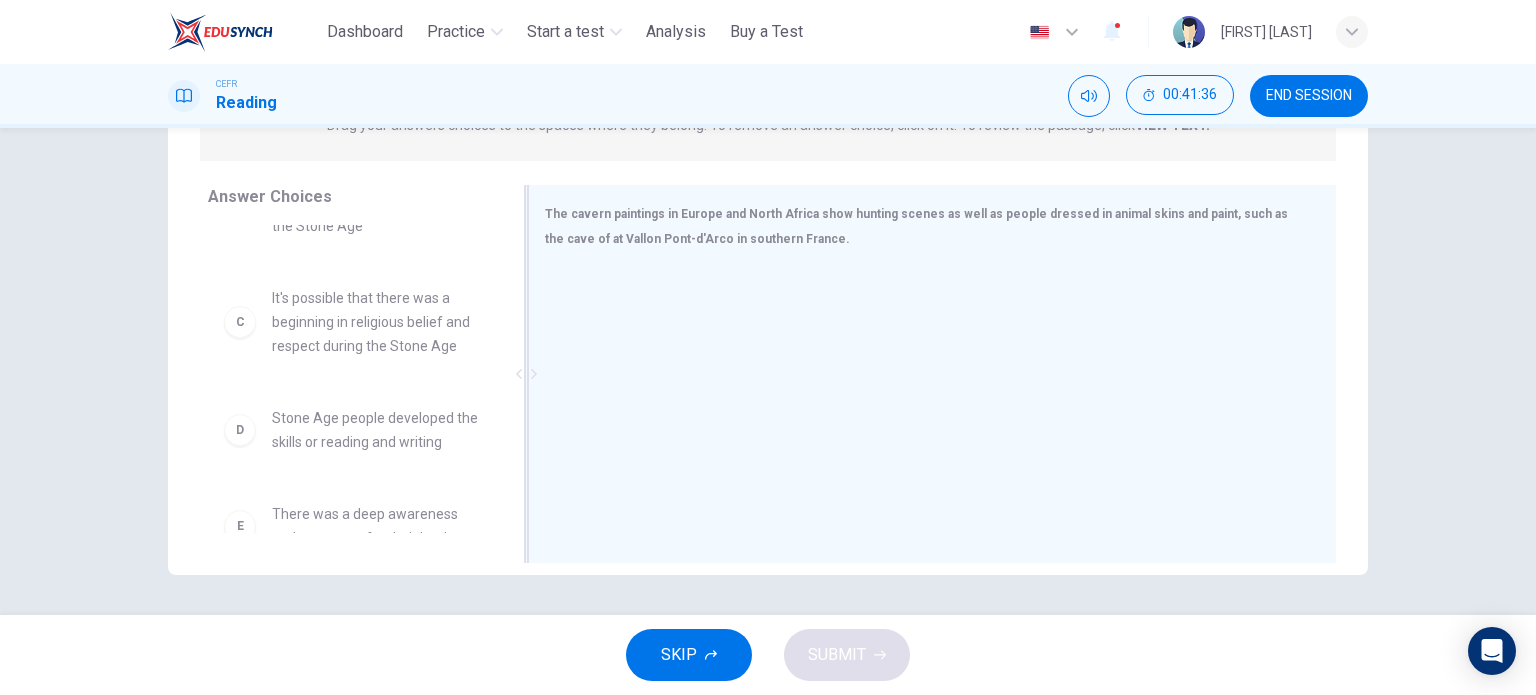 click on "It's possible that there was a beginning in religious belief and respect during the Stone Age" at bounding box center [376, 322] 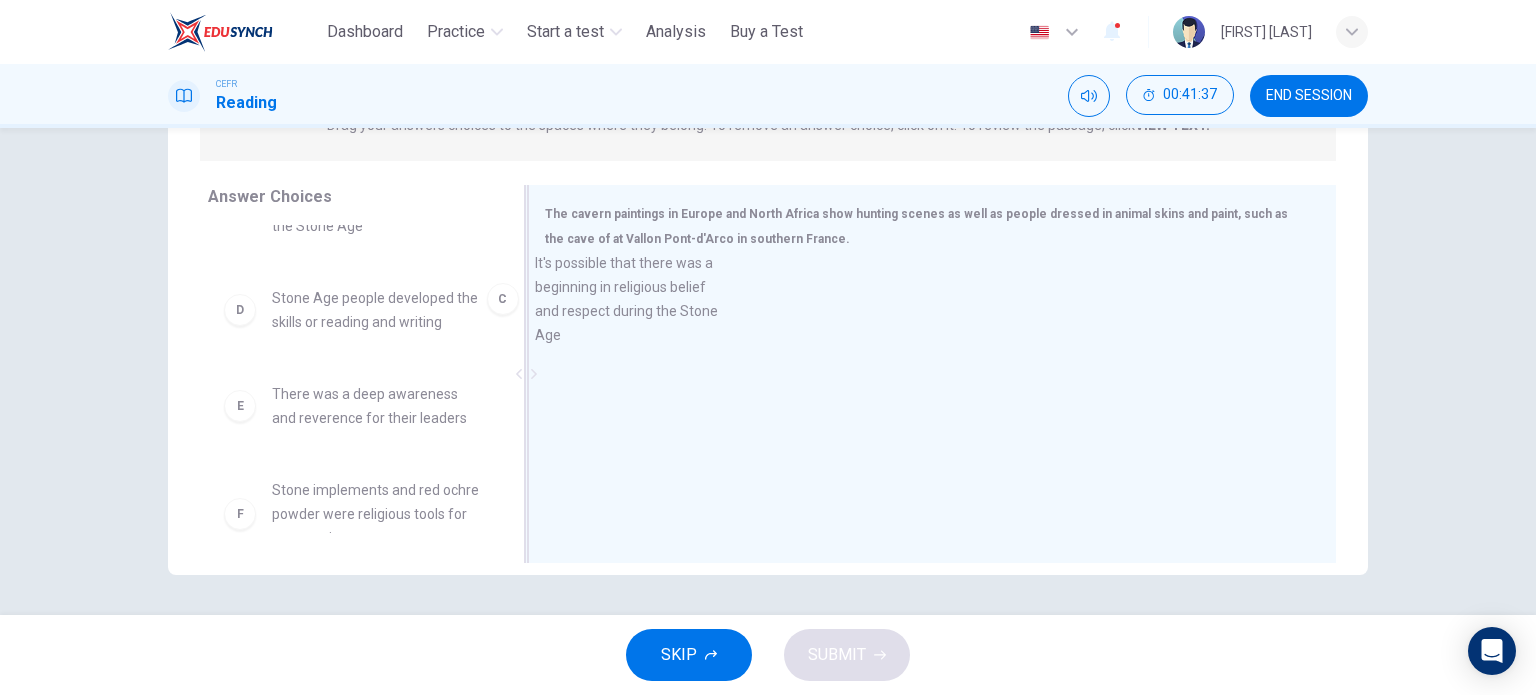 drag, startPoint x: 392, startPoint y: 345, endPoint x: 676, endPoint y: 311, distance: 286.02798 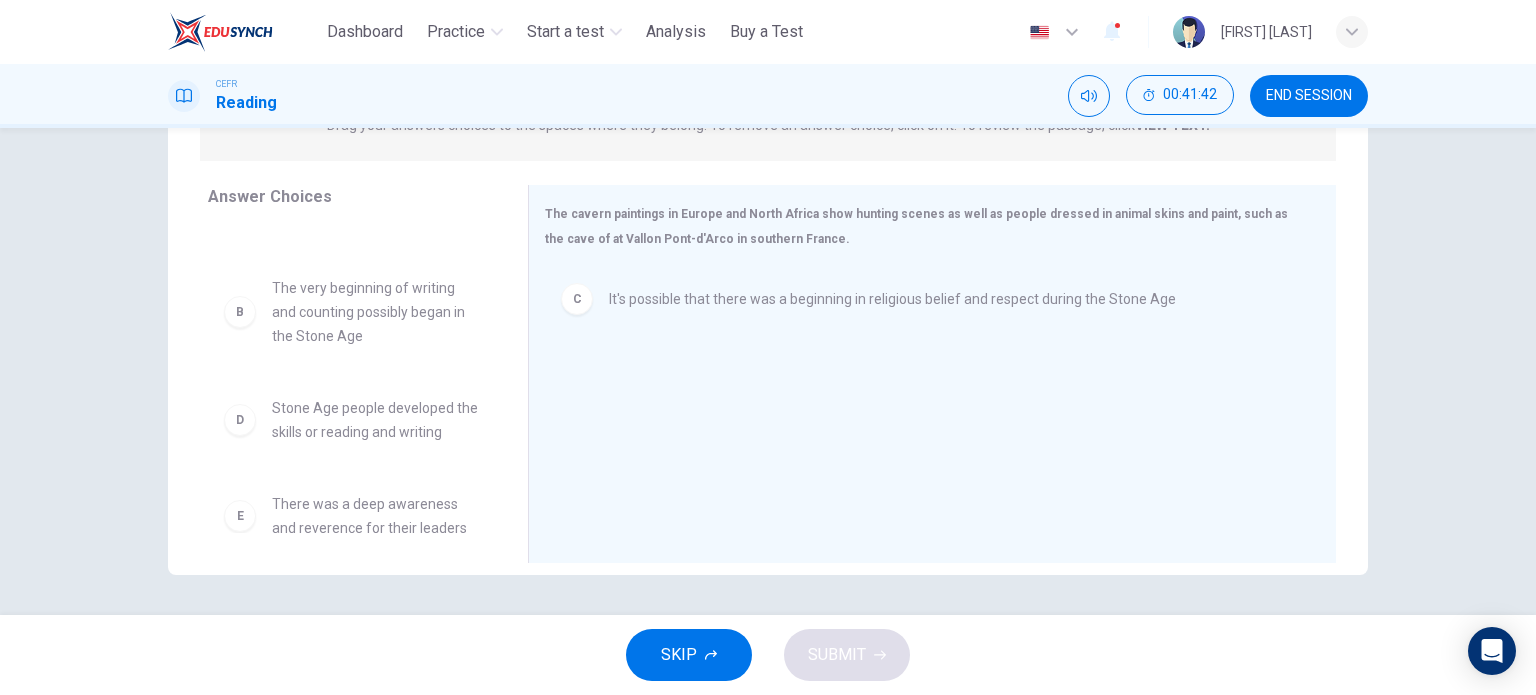 scroll, scrollTop: 103, scrollLeft: 0, axis: vertical 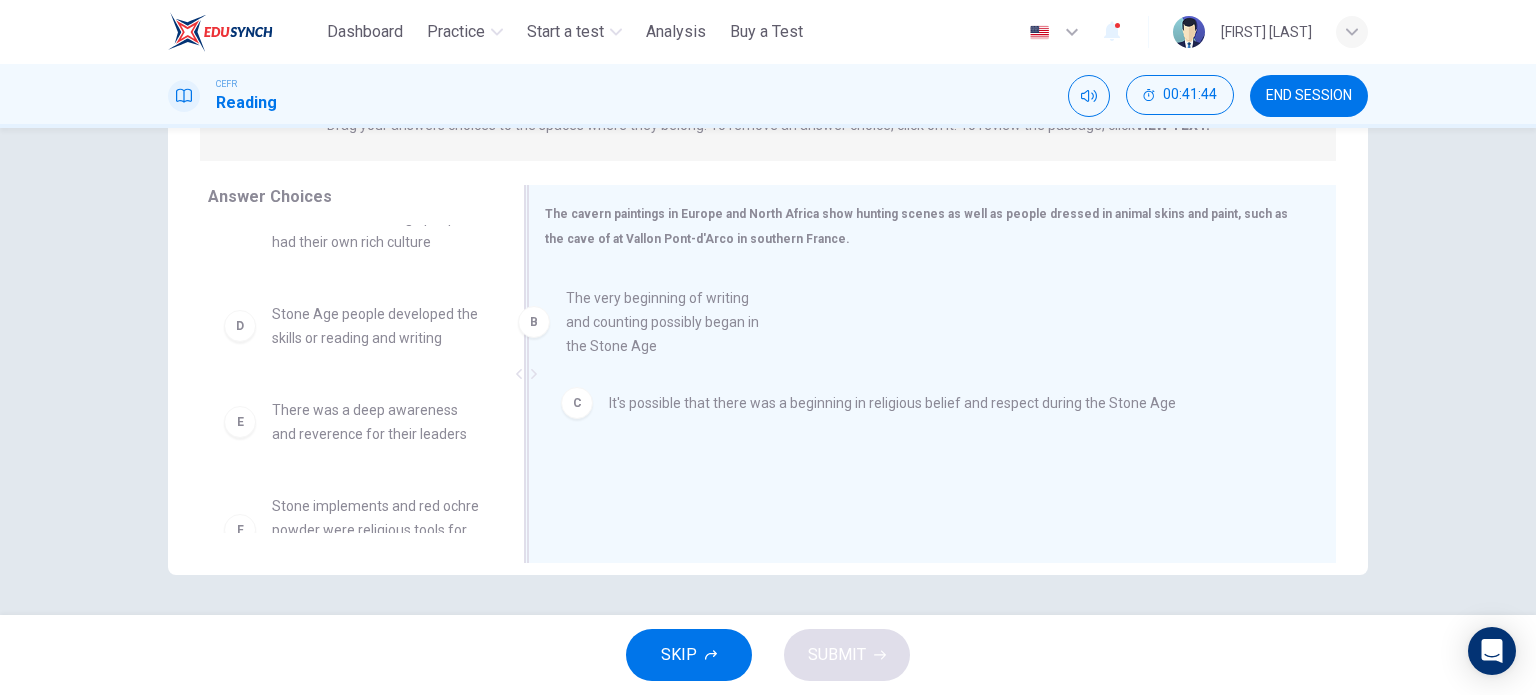drag, startPoint x: 380, startPoint y: 334, endPoint x: 689, endPoint y: 333, distance: 309.00162 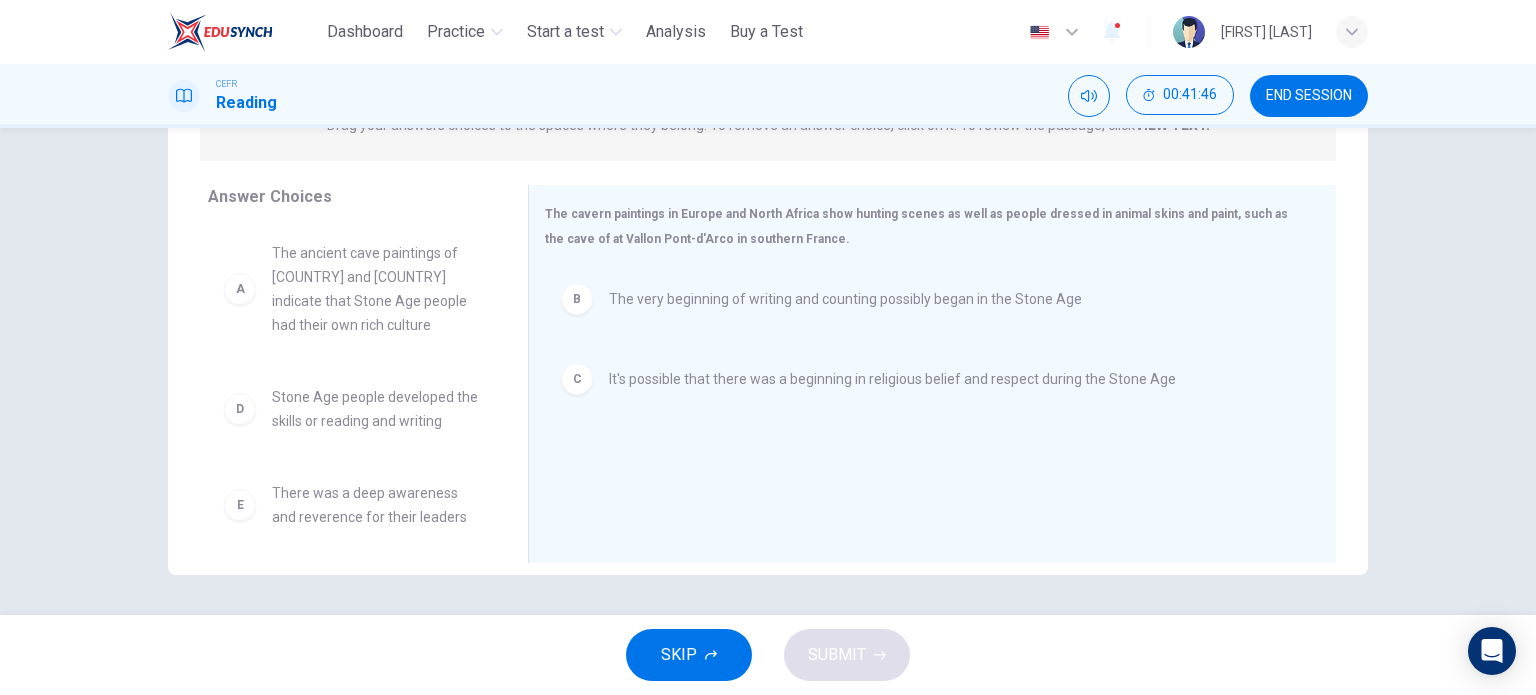 scroll, scrollTop: 0, scrollLeft: 0, axis: both 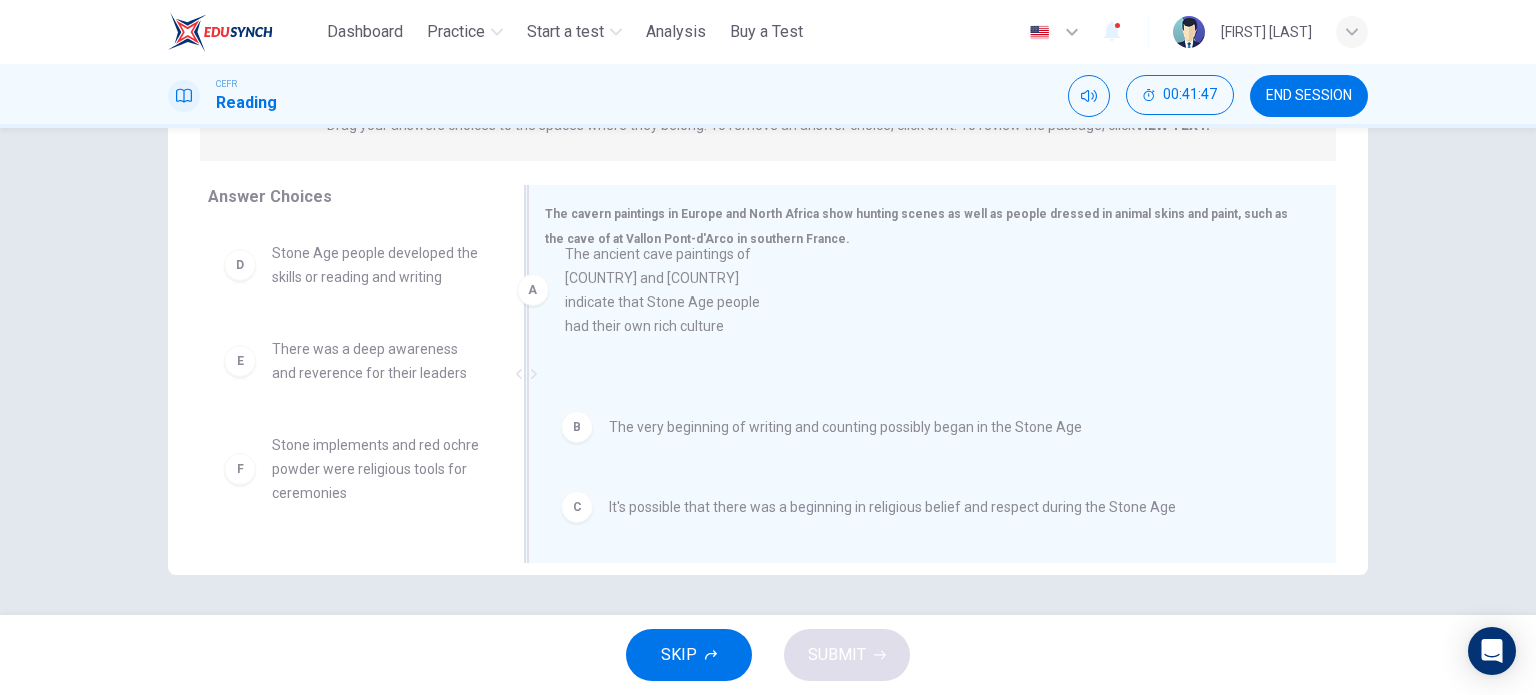 drag, startPoint x: 344, startPoint y: 281, endPoint x: 649, endPoint y: 283, distance: 305.00656 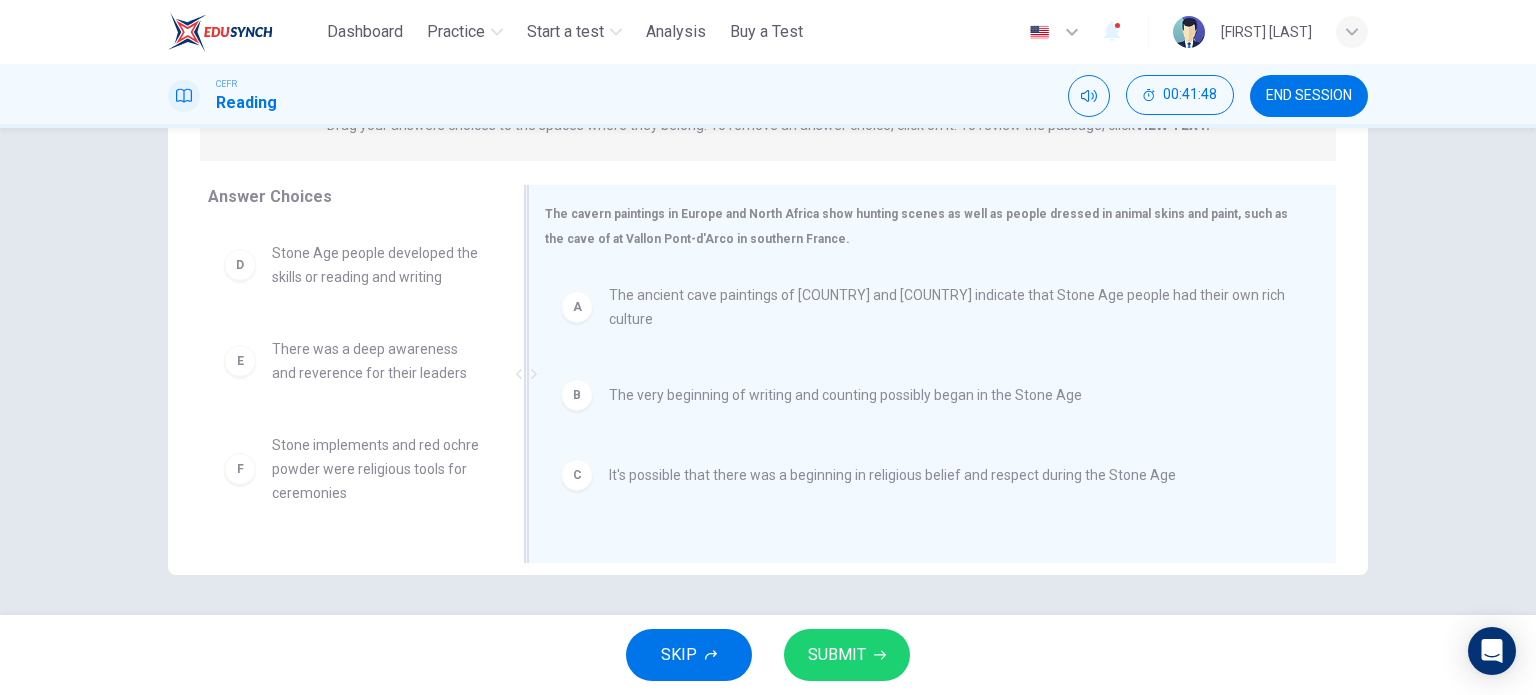 scroll, scrollTop: 0, scrollLeft: 0, axis: both 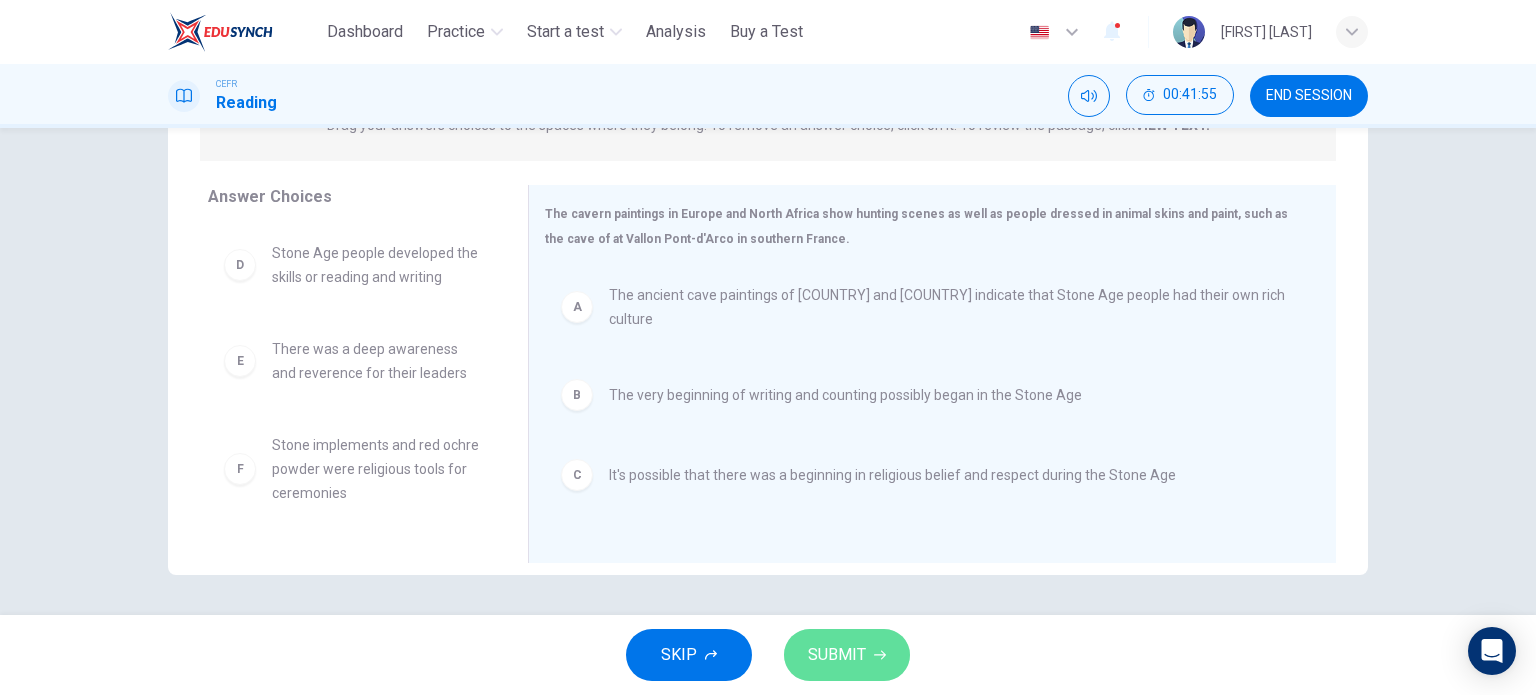 click on "SUBMIT" at bounding box center (837, 655) 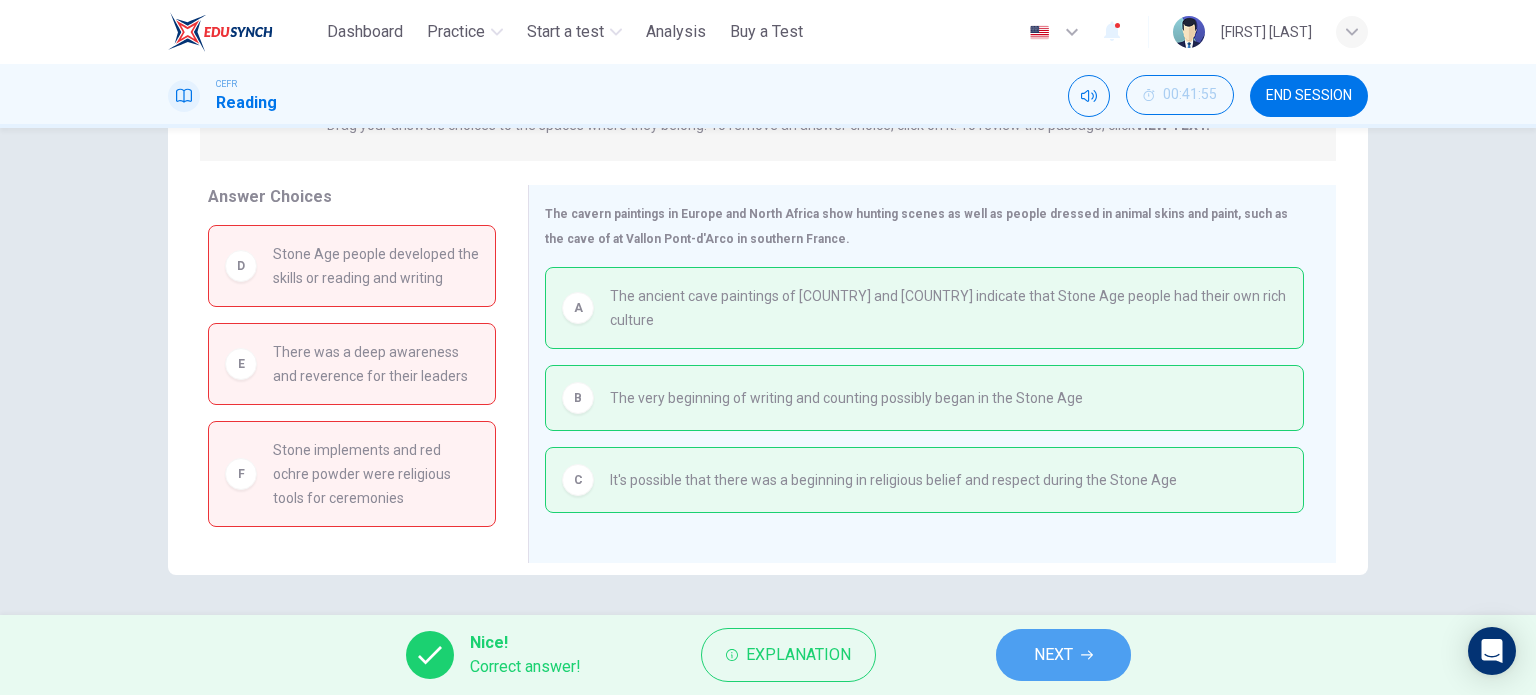 click on "NEXT" at bounding box center (1063, 655) 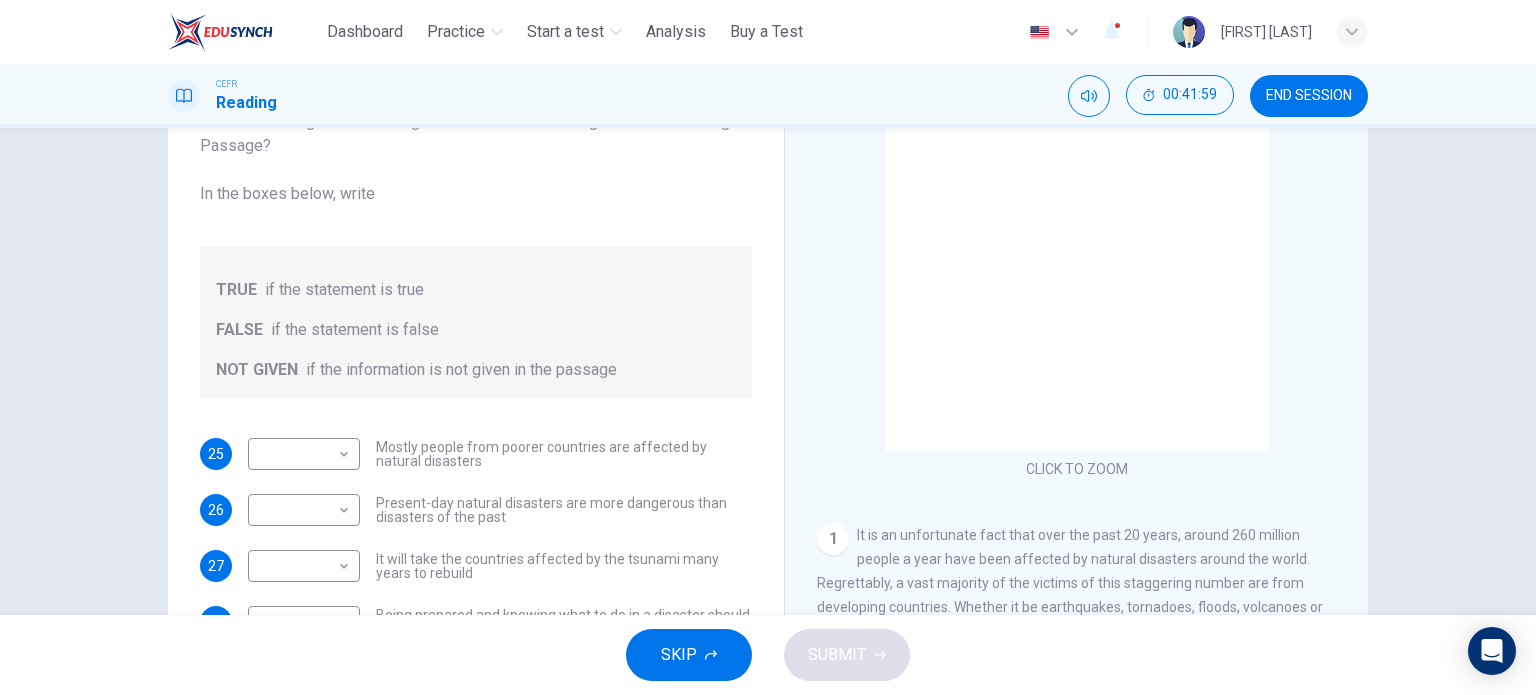 scroll, scrollTop: 155, scrollLeft: 0, axis: vertical 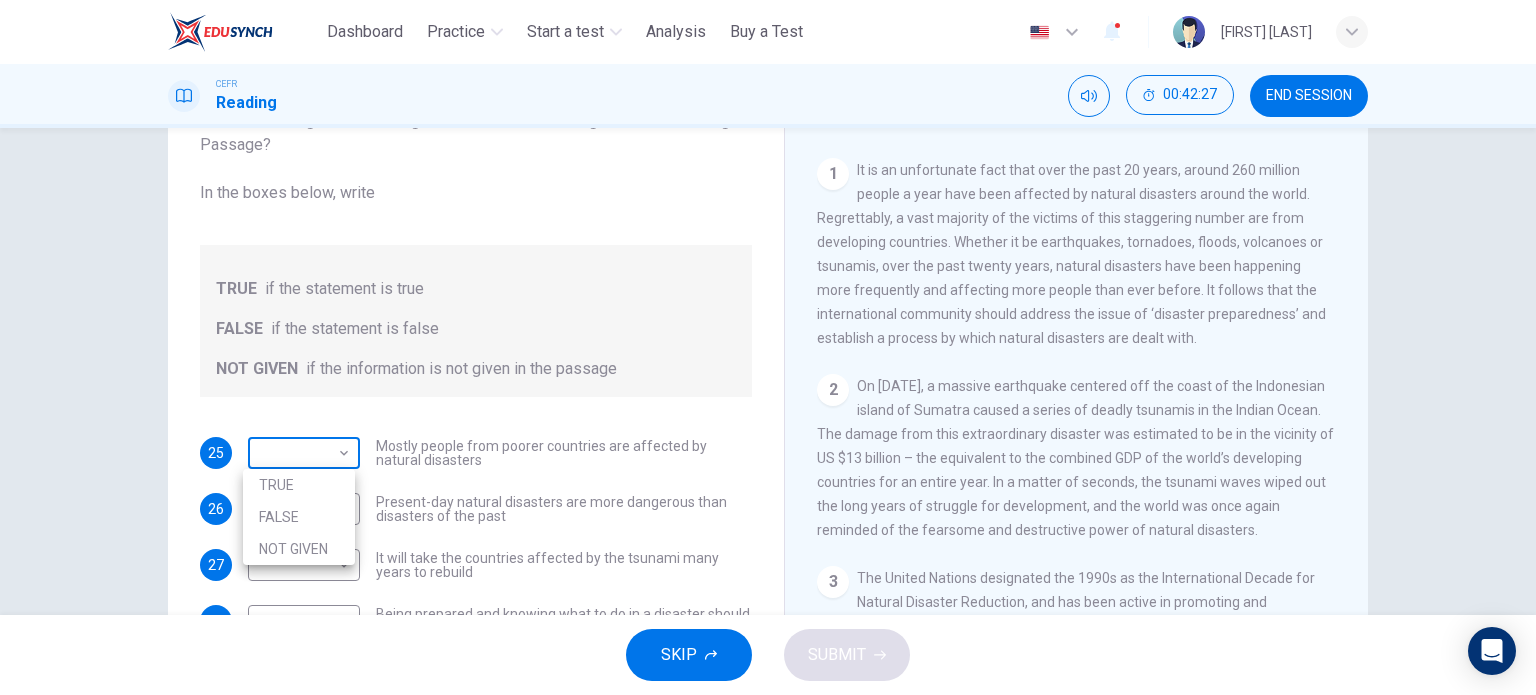 click on "This site uses cookies, as explained in our Privacy Policy. If you agree to the use of cookies, please click the Accept button and continue to browse our site. Privacy Policy Accept Dashboard Practice Start a test Analysis Buy a Test English ** ​ [FIRST] [LAST] CEFR Reading 00:42:27 END SESSION Questions 25 - 28 Do the following statements agree with the information given in the Reading Passage?
In the boxes below, write TRUE if the statement is true FALSE if the statement is false NOT GIVEN if the information is not given in the passage 25 ​ ​ Mostly people from poorer countries are affected by natural disasters 26 ​ ​ Present-day natural disasters are more dangerous than disasters of the past 27 ​ ​ It will take the countries affected by the tsunami many years to rebuild 28 ​ ​ Being prepared and knowing what to do in a disaster should be a global issue Preparing for the Threat CLICK TO ZOOM Click to Zoom 1 2 3 4 5 6 SKIP SUBMIT
Dashboard Practice Start a test" at bounding box center [768, 347] 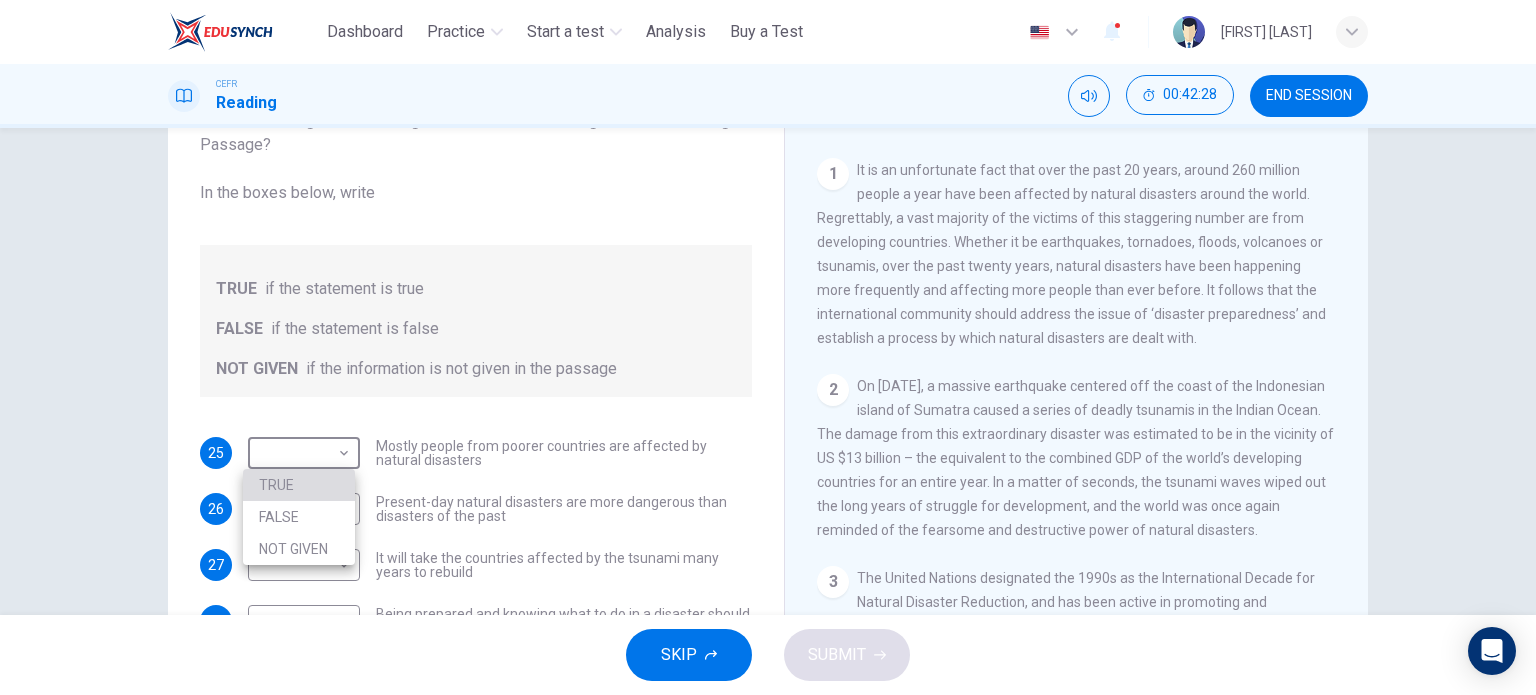 click on "TRUE" at bounding box center (299, 485) 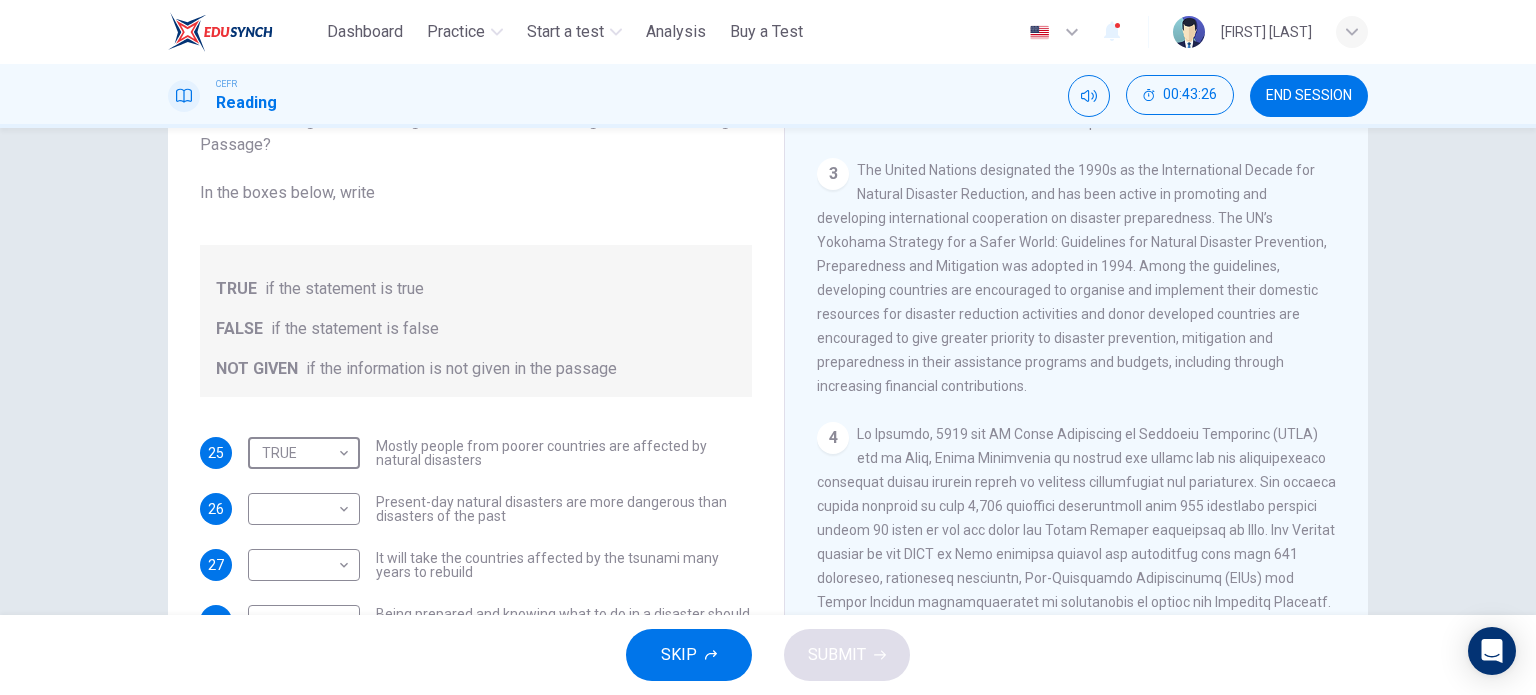 scroll, scrollTop: 772, scrollLeft: 0, axis: vertical 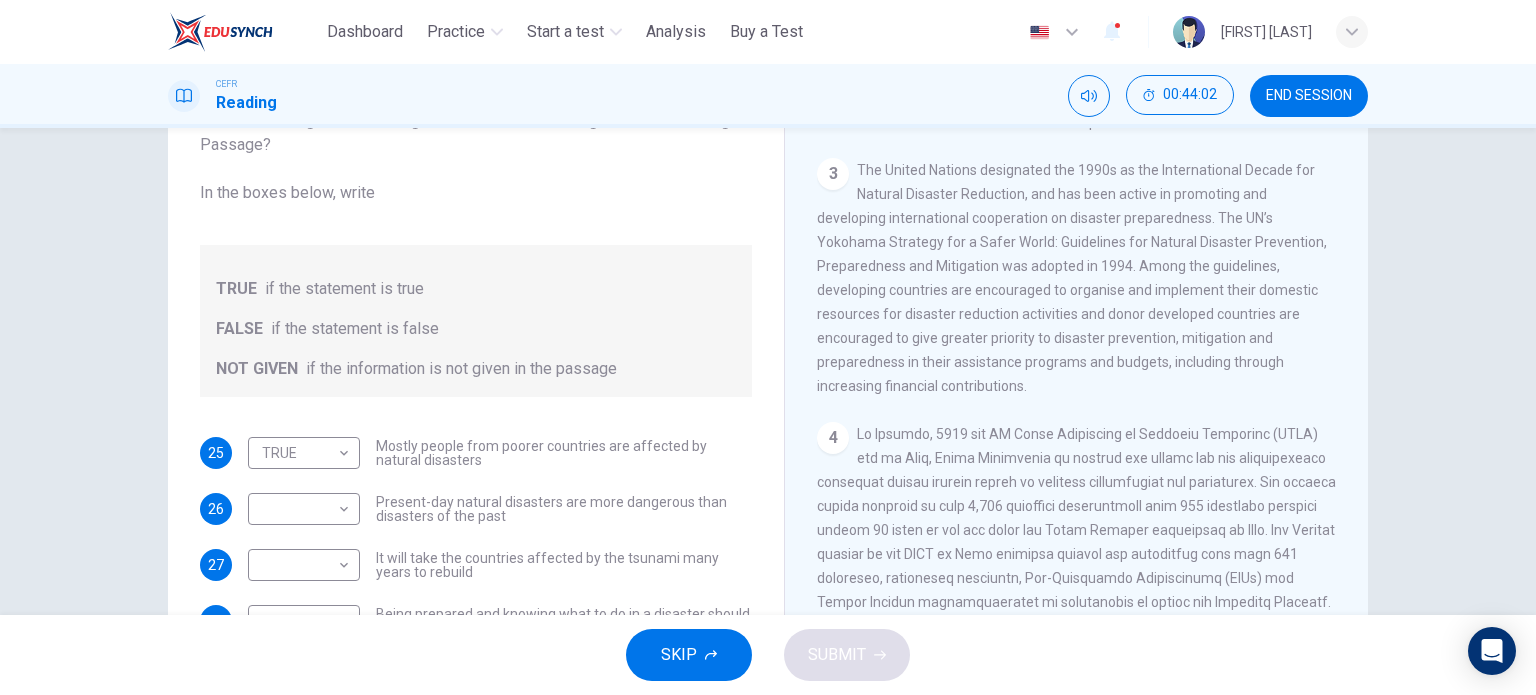 click on "The United Nations designated the 1990s as the International Decade for Natural Disaster Reduction, and has been active in promoting and developing international cooperation on disaster preparedness. The UN’s Yokohama Strategy for a Safer World: Guidelines for Natural Disaster Prevention, Preparedness and Mitigation was adopted in 1994. Among the guidelines, developing countries are encouraged to organise and implement their domestic resources for disaster reduction activities and donor developed countries are encouraged to give greater priority to disaster prevention, mitigation and preparedness in their assistance programs and budgets, including through increasing financial contributions." at bounding box center [1072, 278] 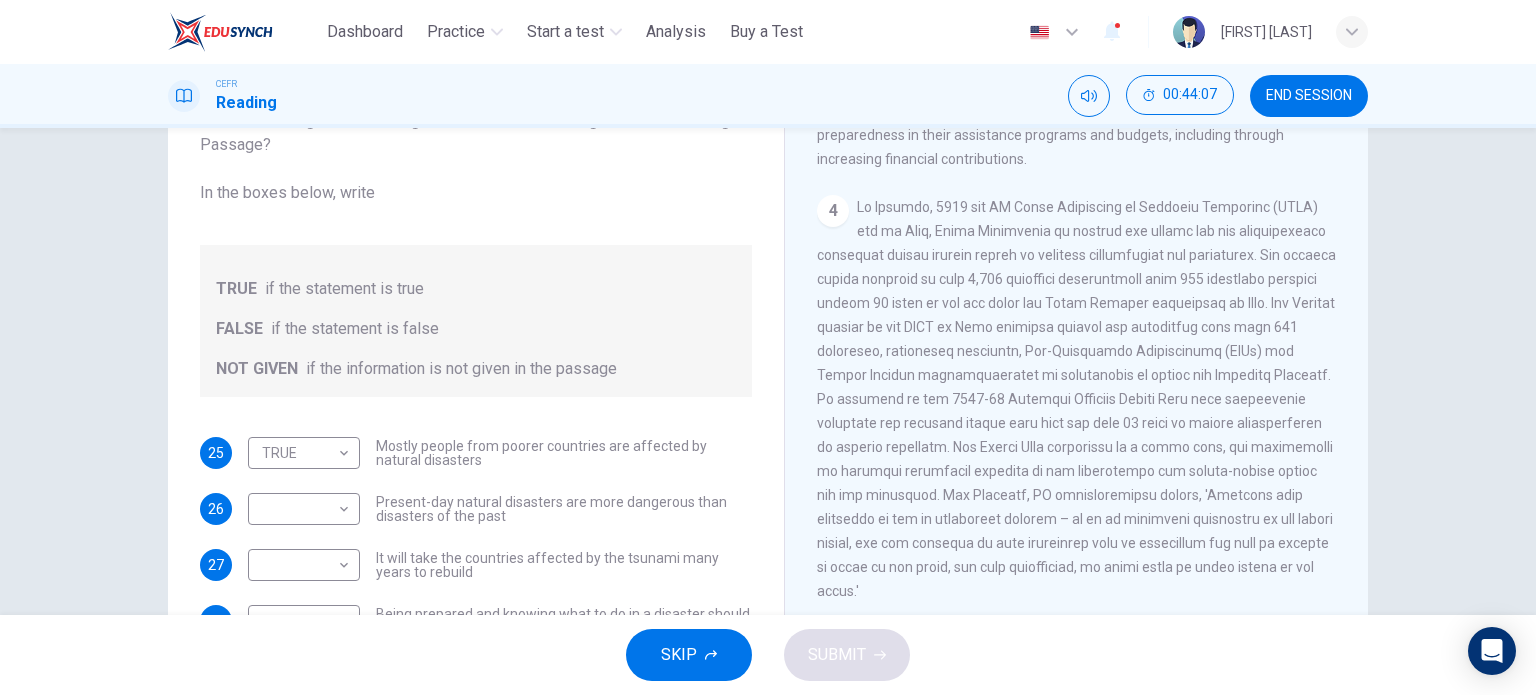 scroll, scrollTop: 1000, scrollLeft: 0, axis: vertical 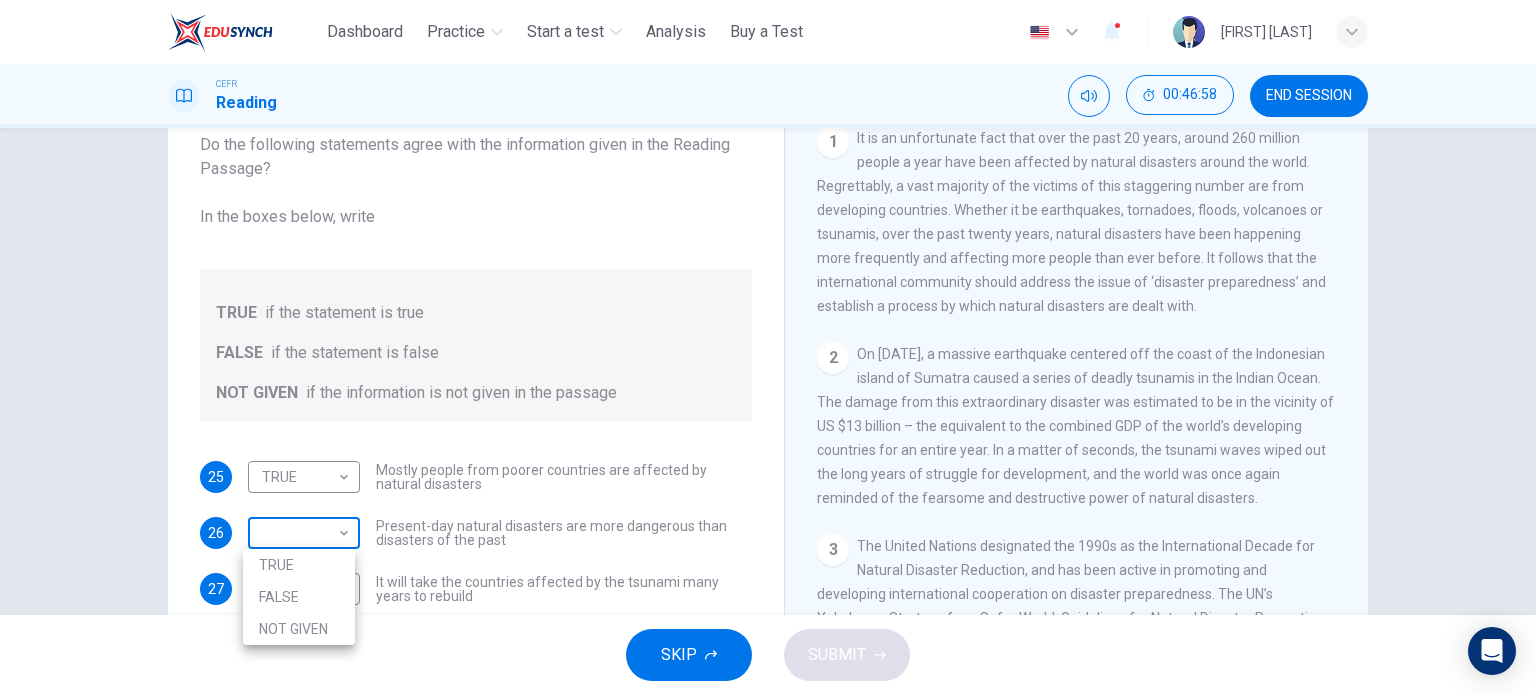 click on "This site uses cookies, as explained in our  Privacy Policy . If you agree to the use of cookies, please click the Accept button and continue to browse our site.   Privacy Policy Accept Dashboard Practice Start a test Analysis Buy a Test English ** ​ [FIRST] [LAST] CEFR Reading 00:15:41 END SESSION Questions 5 - 9 Do the following statements agree with the claims of the writer in the Reading Passage?
In the boxes below write YES if the statement agrees with the views of the writer NO if the statement contradicts the views of the writer NOT GIVEN if it is impossible to say what the writer thinks about this 5 NOT GIVEN ********* ​ Intelligence tests have now been proved to be unreliable 6 YES *** ​ The brother or sister of a gifted older child may fail to fulfil their own potential 7 YES *** ​ The importance of luck in the genius equation tends to be ignored 8 NO ** ​ [NAME] was acutely aware of his own remarkable talent 9 ​ ​ Nurturing Talent within the Family CLICK TO ZOOM 1 2 3" at bounding box center [768, 347] 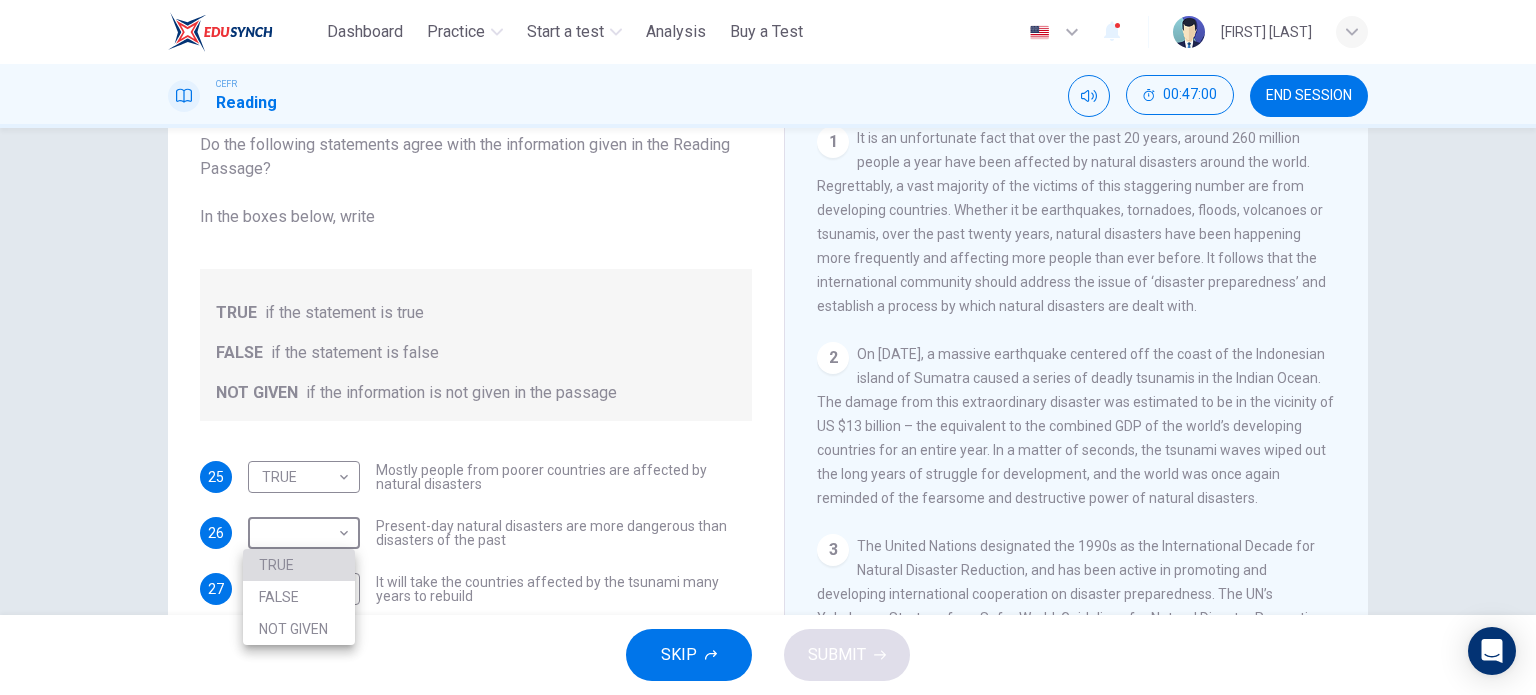 click on "TRUE" at bounding box center [299, 565] 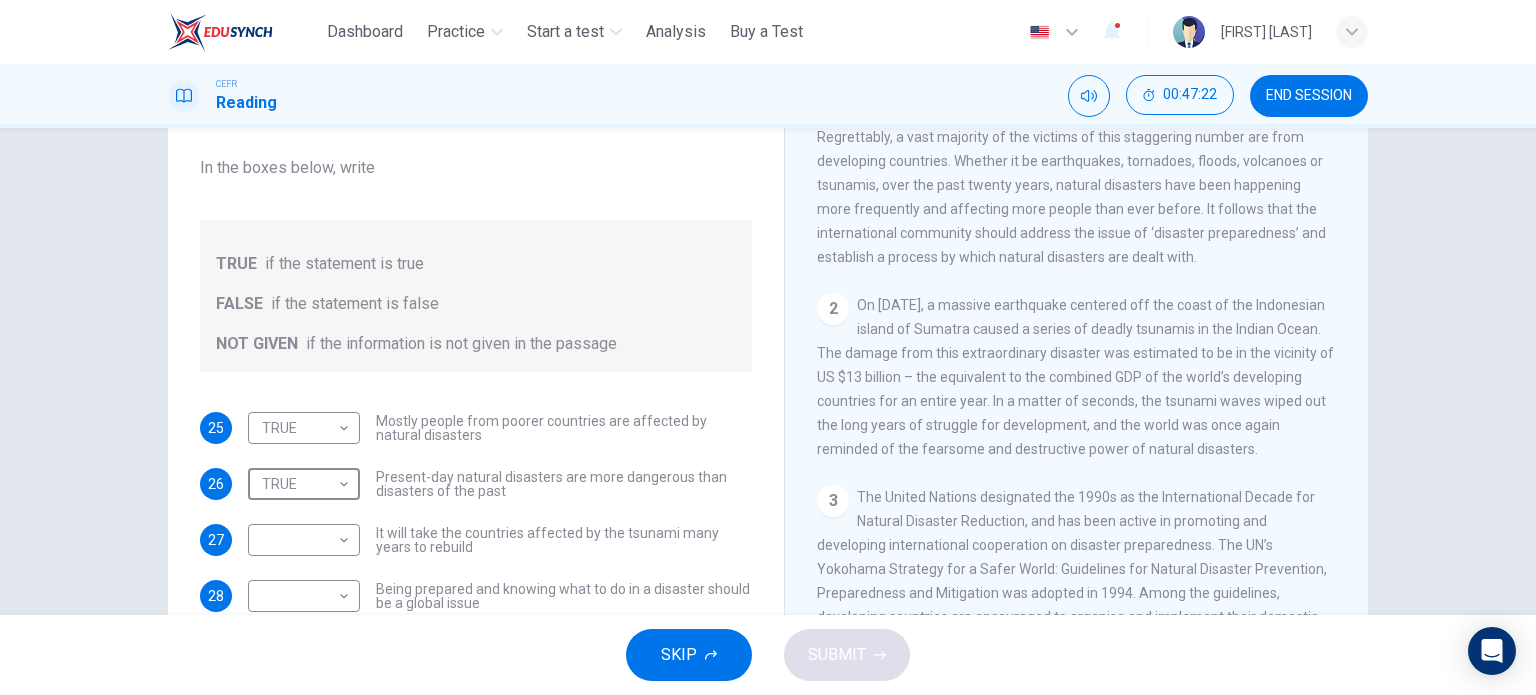 scroll, scrollTop: 288, scrollLeft: 0, axis: vertical 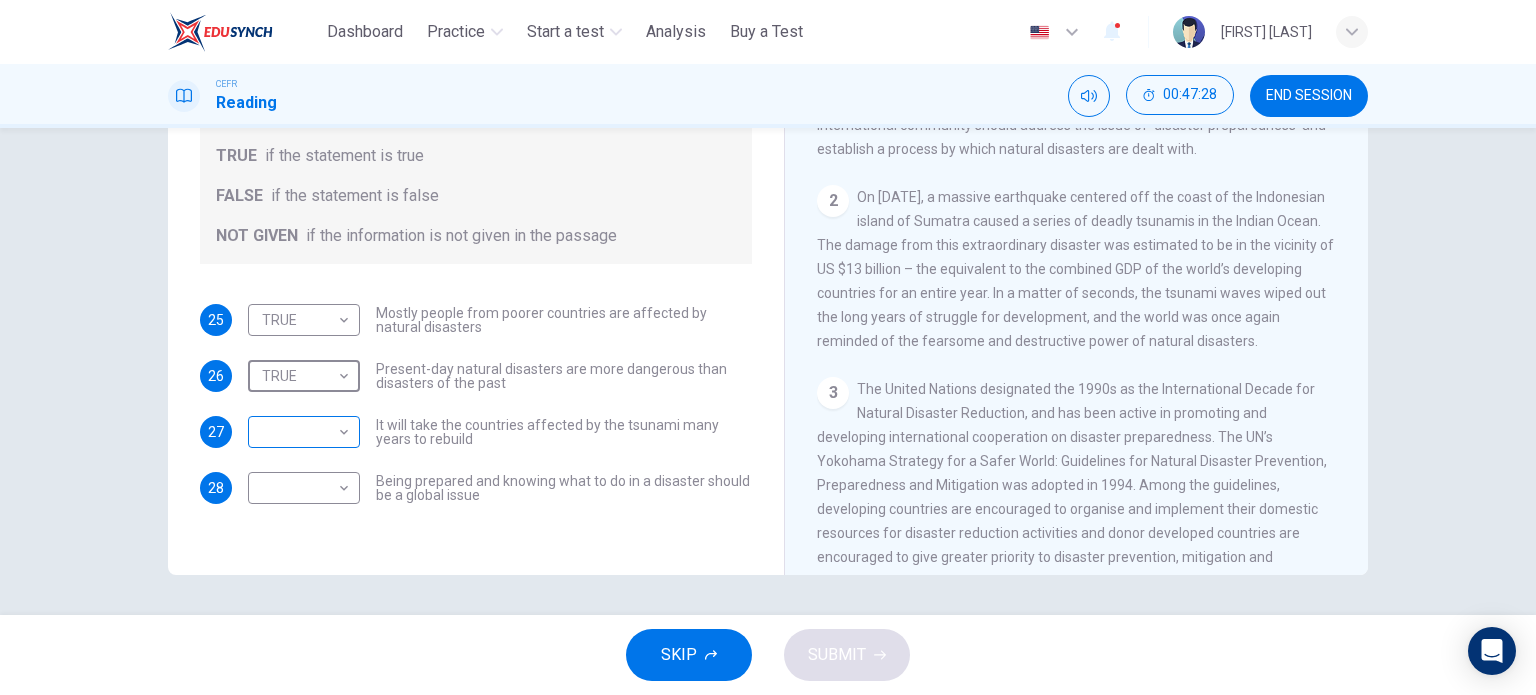 click on "This site uses cookies, as explained in our  Privacy Policy . If you agree to the use of cookies, please click the Accept button and continue to browse our site.   Privacy Policy Accept Dashboard Practice Start a test Analysis Buy a Test English ** ​ [FIRST] [LAST] CEFR Reading 00:47:28 END SESSION Questions 25 - 28 Do the following statements agree with the information given in the Reading Passage?
In the boxes below, write TRUE if the statement is true FALSE if the statement is false NOT GIVEN if the information is not given in the passage 25 TRUE **** ​ Mostly people from poorer countries are affected by natural disasters 26 TRUE **** ​ Present-day natural disasters are more dangerous than disasters of the past 27 ​ ​ It will take the countries affected by the tsunami many years to rebuild 28 ​ ​ Being prepared and knowing what to do in a disaster should be a global issue Preparing for the Threat CLICK TO ZOOM Click to Zoom 1 2 3 4 5 6 SKIP SUBMIT
Dashboard Practice" at bounding box center [768, 347] 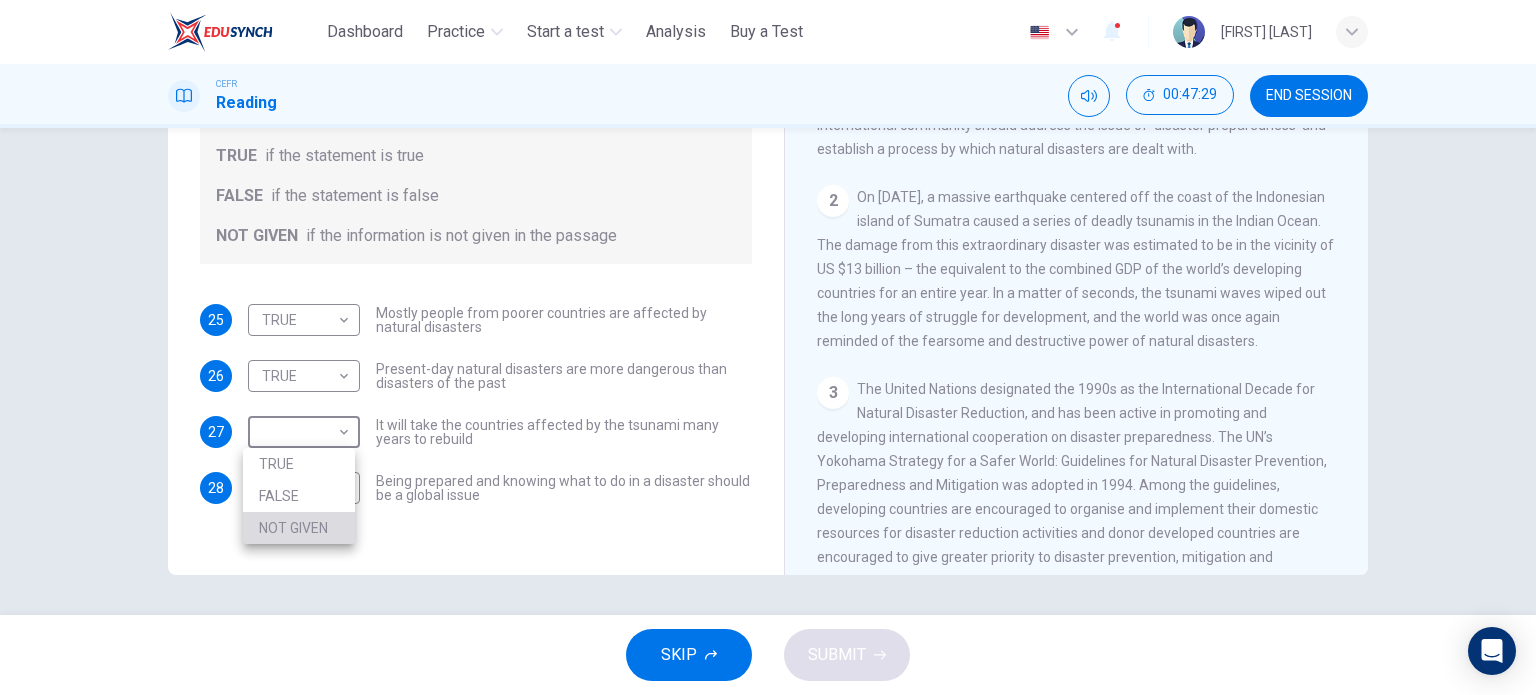 click on "NOT GIVEN" at bounding box center [299, 528] 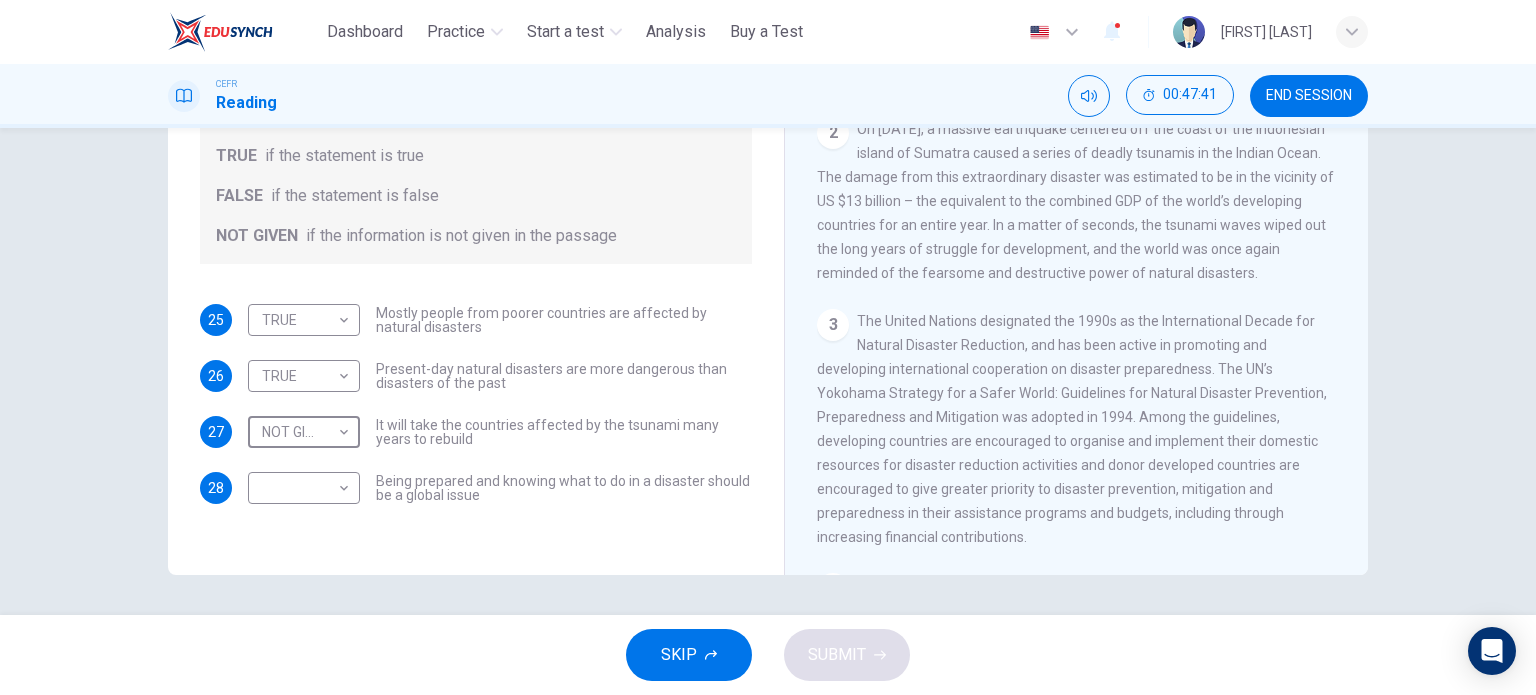 scroll, scrollTop: 488, scrollLeft: 0, axis: vertical 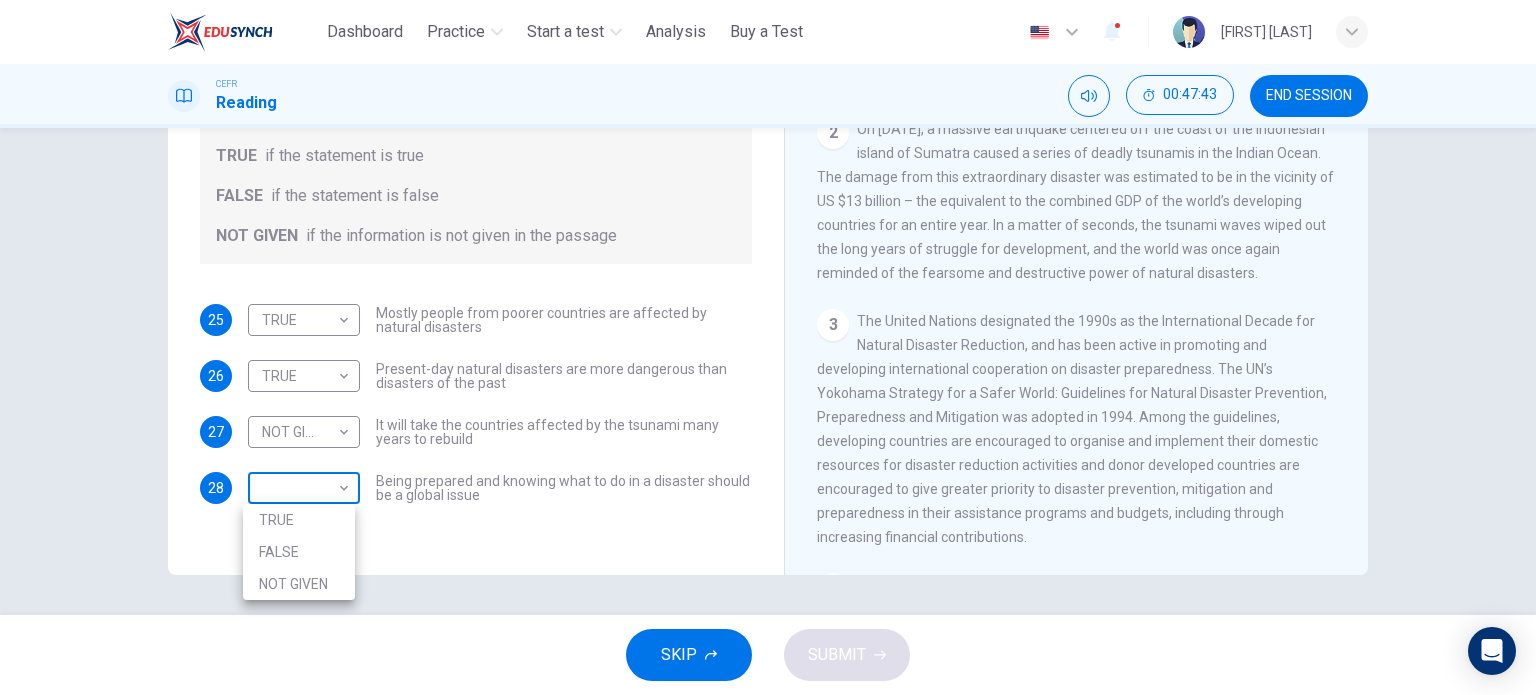 click on "This site uses cookies, as explained in our Privacy Policy. If you agree to the use of cookies, please click the Accept button and continue to browse our site. Privacy Policy Accept Dashboard Practice Start a test Analysis Buy a Test English ** ​ [FIRST] [LAST] CEFR Reading 00:48:39 END SESSION Questions 25 - 28 Do the following statements agree with the information given in the Reading Passage?
In the boxes below, write TRUE if the statement is true FALSE if the statement is false NOT GIVEN if the information is not given in the passage 25 TRUE **** ​ Mostly people from poorer countries are affected by natural disasters 26 TRUE **** ​ Present-day natural disasters are more dangerous than disasters of the past 27 NOT GIVEN ********* ​ It will take the countries affected by the tsunami many years to rebuild 28 FALSE ***** ​ Being prepared and knowing what to do in a disaster should be a global issue Preparing for the Threat CLICK TO ZOOM Click to Zoom 1 2 3 4 5 6 SKIP SUBMIT" at bounding box center (768, 347) 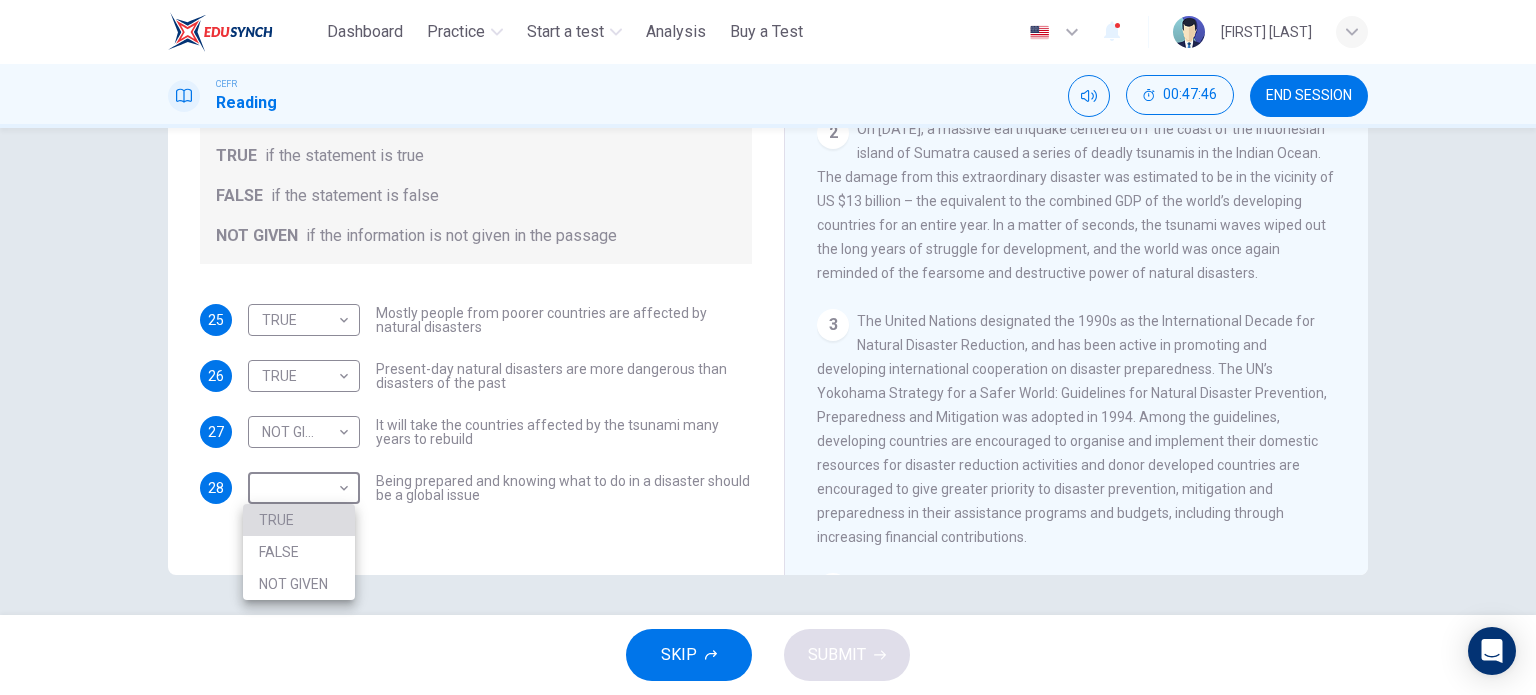 click on "TRUE" at bounding box center (299, 520) 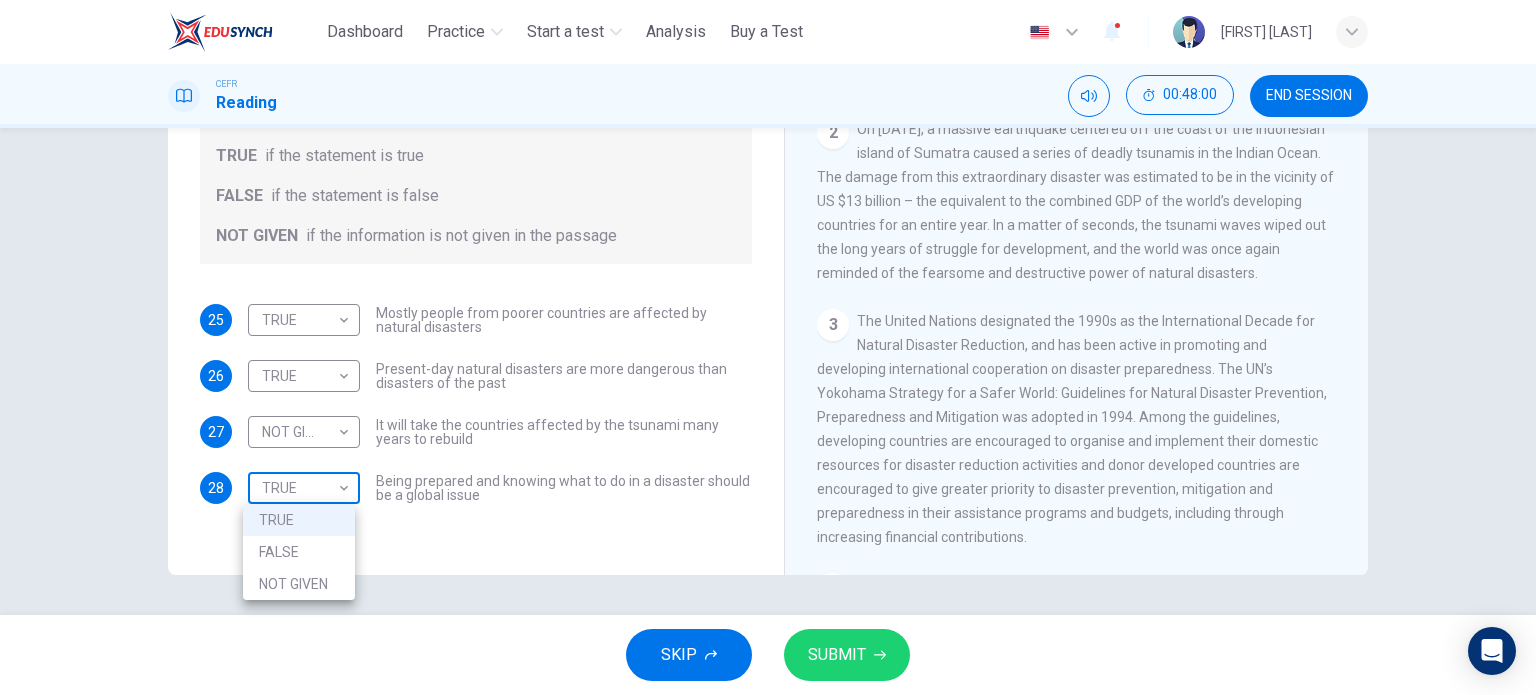 click on "This site uses cookies, as explained in our  Privacy Policy . If you agree to the use of cookies, please click the Accept button and continue to browse our site.   Privacy Policy Accept Dashboard Practice Start a test Analysis Buy a Test English ** ​ [FIRST] [LAST] CEFR Reading 00:48:00 END SESSION Questions 25 - 28 Do the following statements agree with the information given in the Reading Passage?
In the boxes below, write TRUE if the statement is true FALSE if the statement is false NOT GIVEN if the information is not given in the passage 25 TRUE **** ​ Mostly people from poorer countries are affected by natural disasters 26 TRUE **** ​ Present-day natural disasters are more dangerous than disasters of the past 27 NOT GIVEN ********* ​ It will take the countries affected by the tsunami many years to rebuild 28 TRUE **** ​ Being prepared and knowing what to do in a disaster should be a global issue Preparing for the Threat CLICK TO ZOOM Click to Zoom 1 2 3 4 5 6 SKIP SUBMIT" at bounding box center (768, 347) 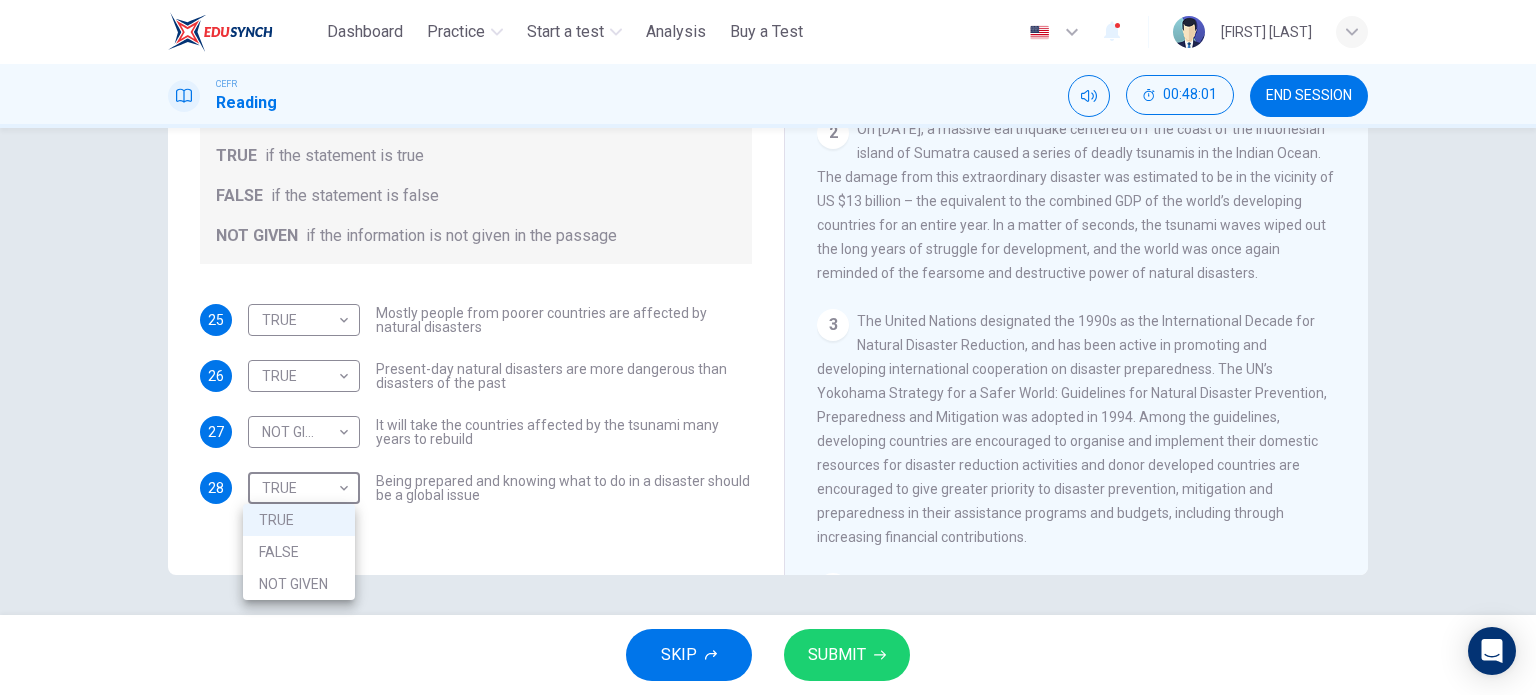 click on "FALSE" at bounding box center (299, 552) 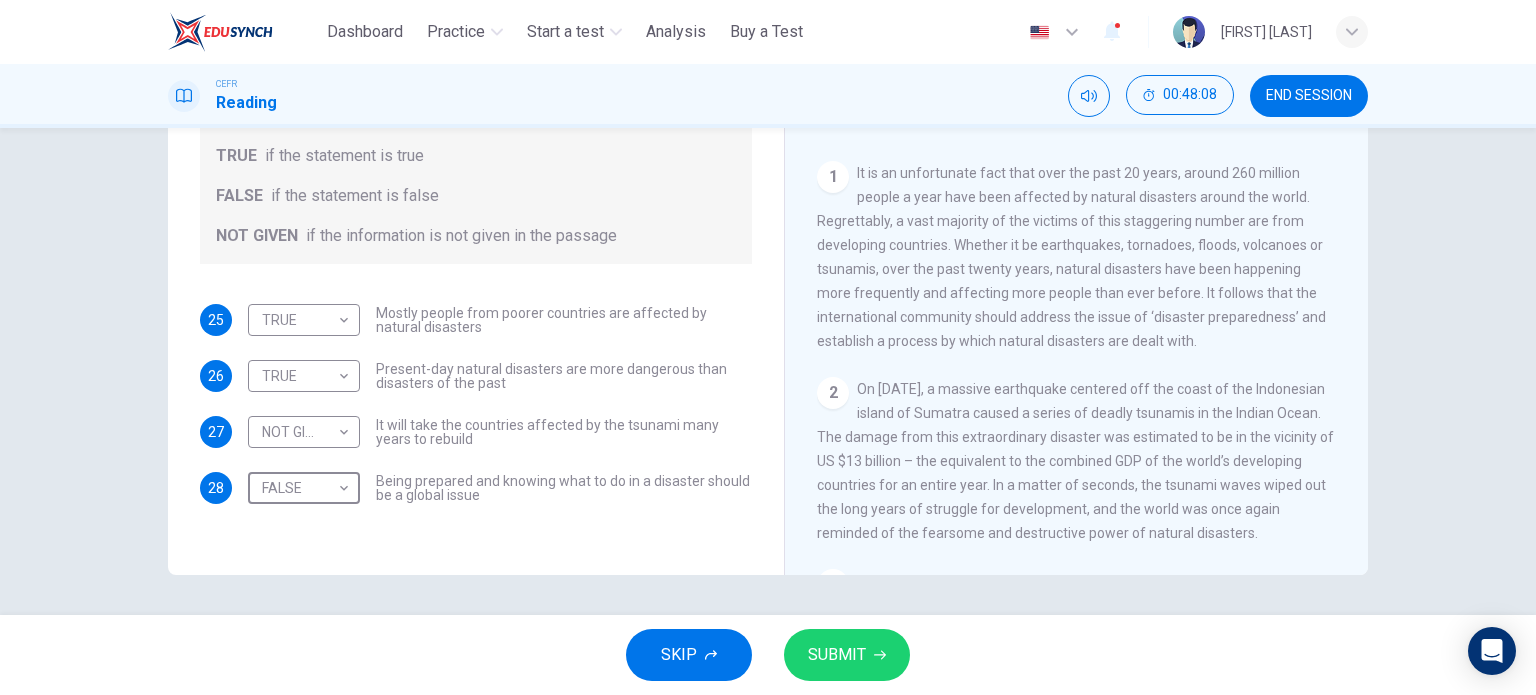 scroll, scrollTop: 204, scrollLeft: 0, axis: vertical 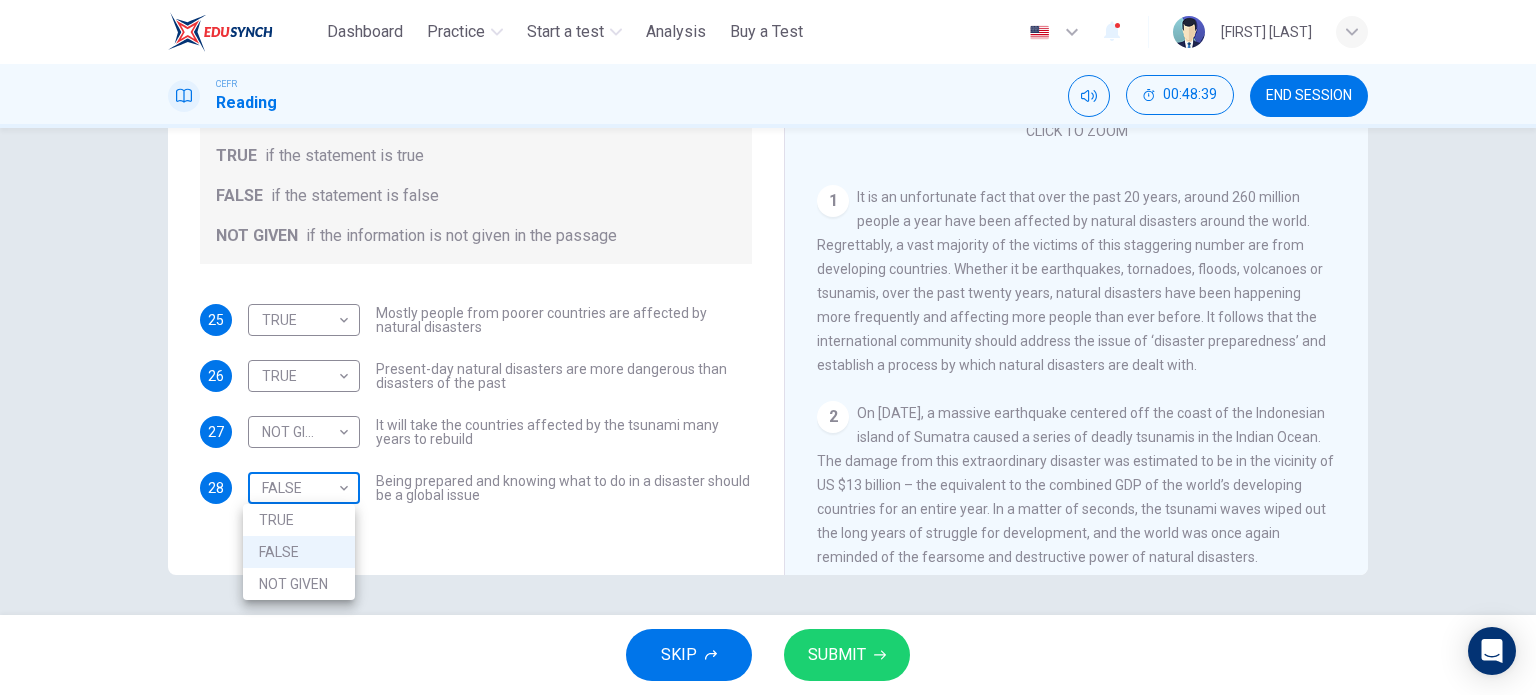click on "This site uses cookies, as explained in our Privacy Policy. If you agree to the use of cookies, please click the Accept button and continue to browse our site. Privacy Policy Accept Dashboard Practice Start a test Analysis Buy a Test English ** ​ [FIRST] [LAST] CEFR Reading 00:48:39 END SESSION Questions 25 - 28 Do the following statements agree with the information given in the Reading Passage?
In the boxes below, write TRUE if the statement is true FALSE if the statement is false NOT GIVEN if the information is not given in the passage 25 TRUE **** ​ Mostly people from poorer countries are affected by natural disasters 26 TRUE **** ​ Present-day natural disasters are more dangerous than disasters of the past 27 NOT GIVEN ********* ​ It will take the countries affected by the tsunami many years to rebuild 28 FALSE ***** ​ Being prepared and knowing what to do in a disaster should be a global issue Preparing for the Threat CLICK TO ZOOM Click to Zoom 1 2 3 4 5 6 SKIP SUBMIT" at bounding box center [768, 347] 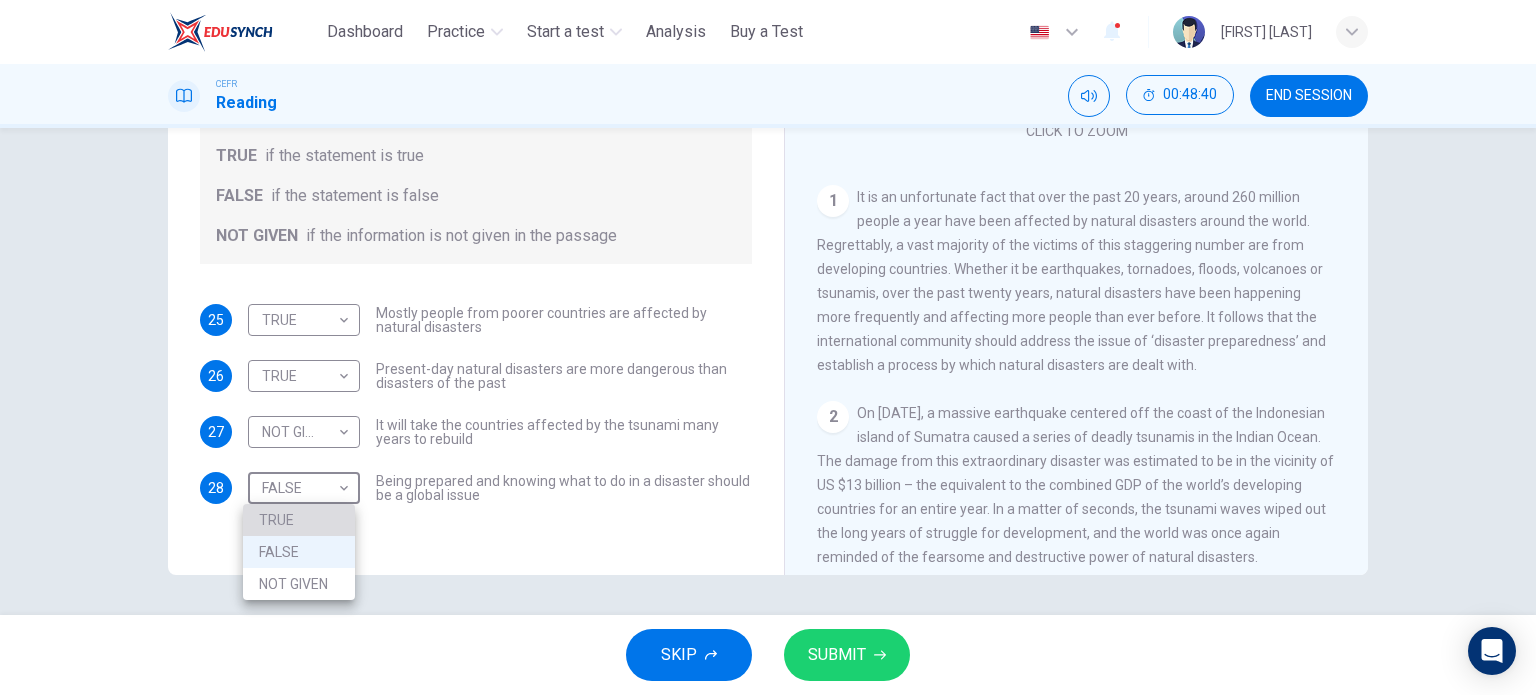 click on "TRUE" at bounding box center [299, 520] 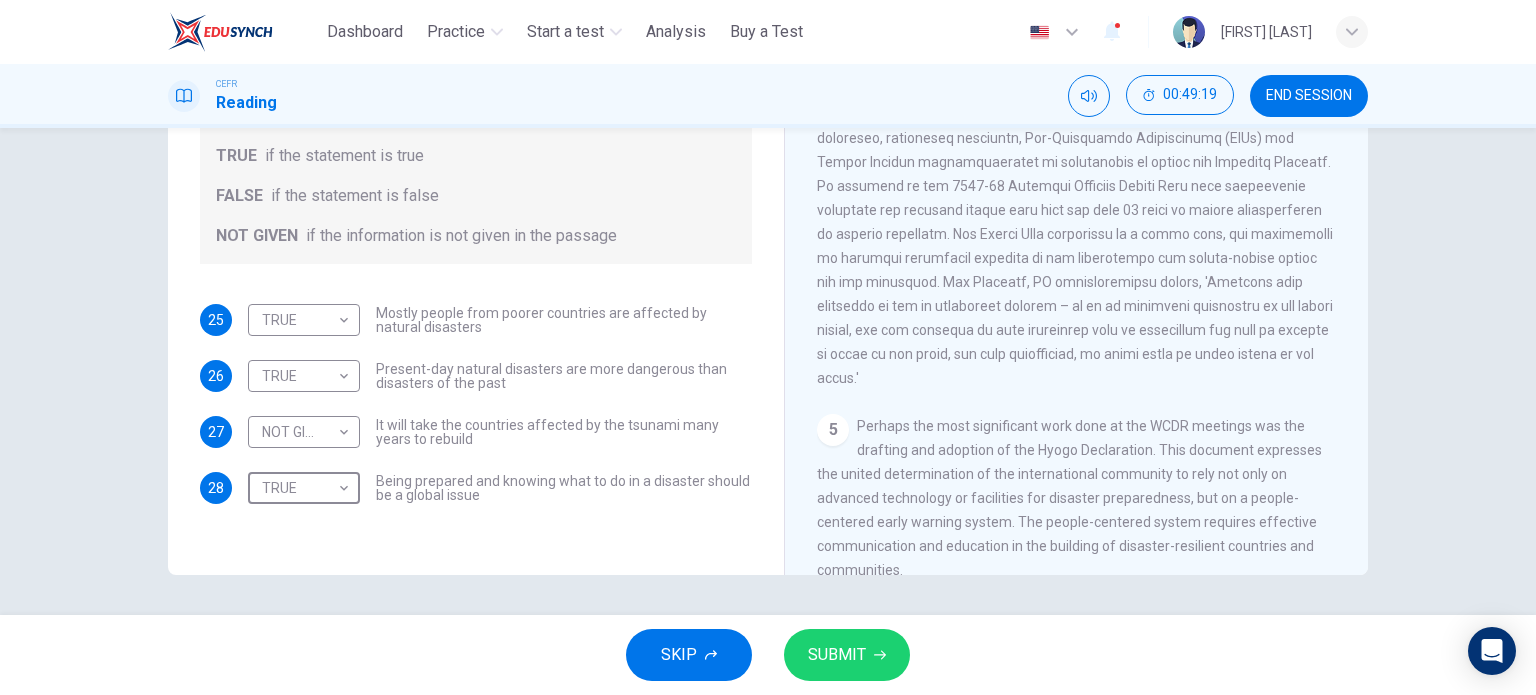 scroll, scrollTop: 1080, scrollLeft: 0, axis: vertical 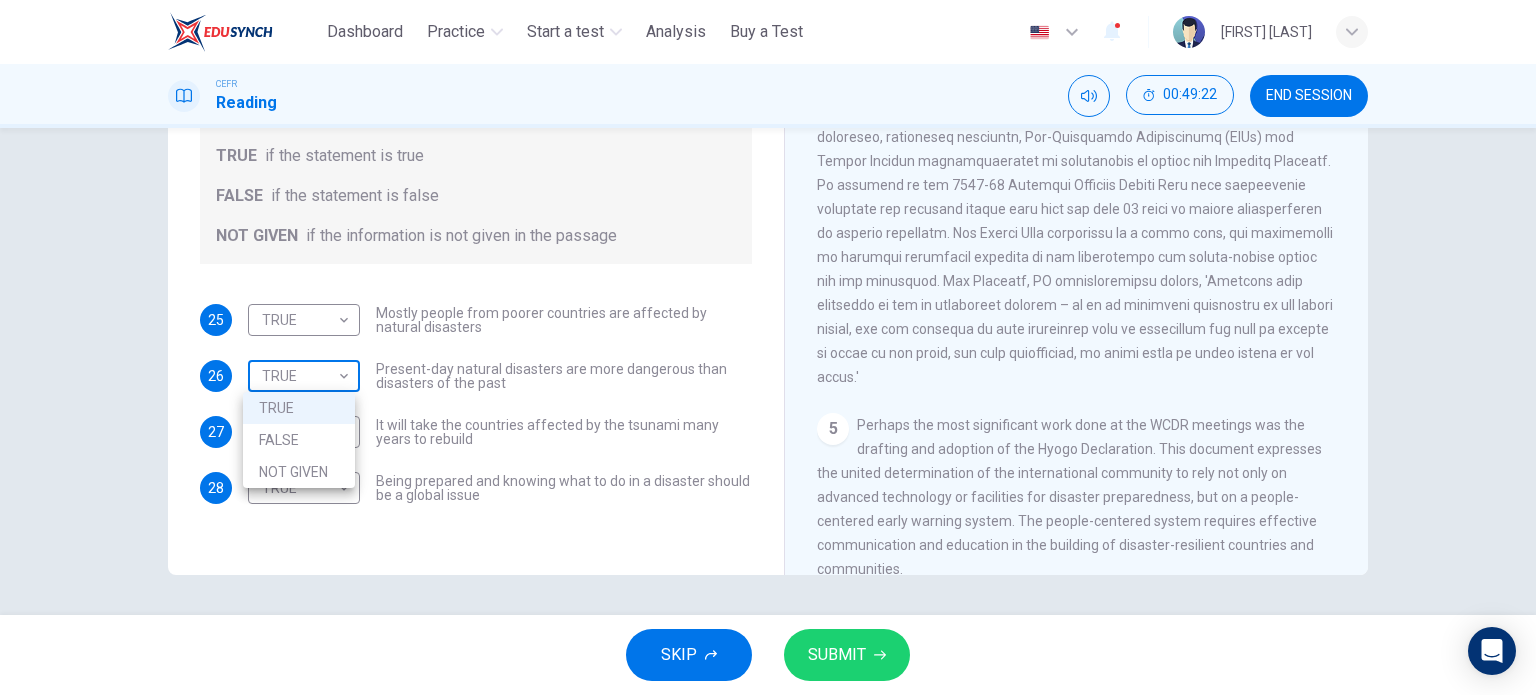 click on "This site uses cookies, as explained in our  Privacy Policy . If you agree to the use of cookies, please click the Accept button and continue to browse our site.   Privacy Policy Accept Dashboard Practice Start a test Analysis Buy a Test English ** ​ [FIRST] [LAST] CEFR Reading 00:49:22 END SESSION Questions 25 - 28 Do the following statements agree with the information given in the Reading Passage?
In the boxes below, write TRUE if the statement is true FALSE if the statement is false NOT GIVEN if the information is not given in the passage 25 TRUE **** ​ Mostly people from poorer countries are affected by natural disasters 26 TRUE **** ​ Present-day natural disasters are more dangerous than disasters of the past 27 NOT GIVEN ********* ​ It will take the countries affected by the tsunami many years to rebuild 28 TRUE **** ​ Being prepared and knowing what to do in a disaster should be a global issue Preparing for the Threat CLICK TO ZOOM Click to Zoom 1 2 3 4 5 6 SKIP SUBMIT" at bounding box center (768, 347) 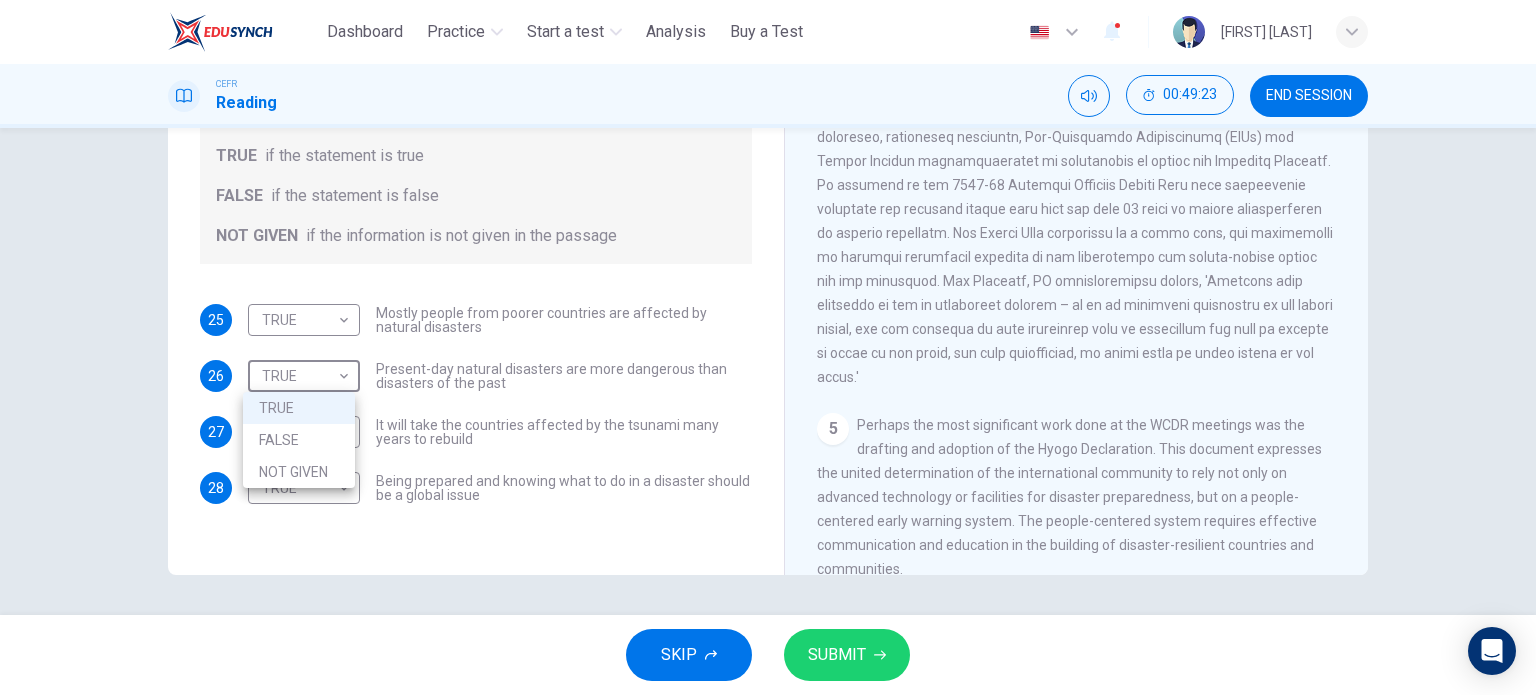 click on "FALSE" at bounding box center (299, 440) 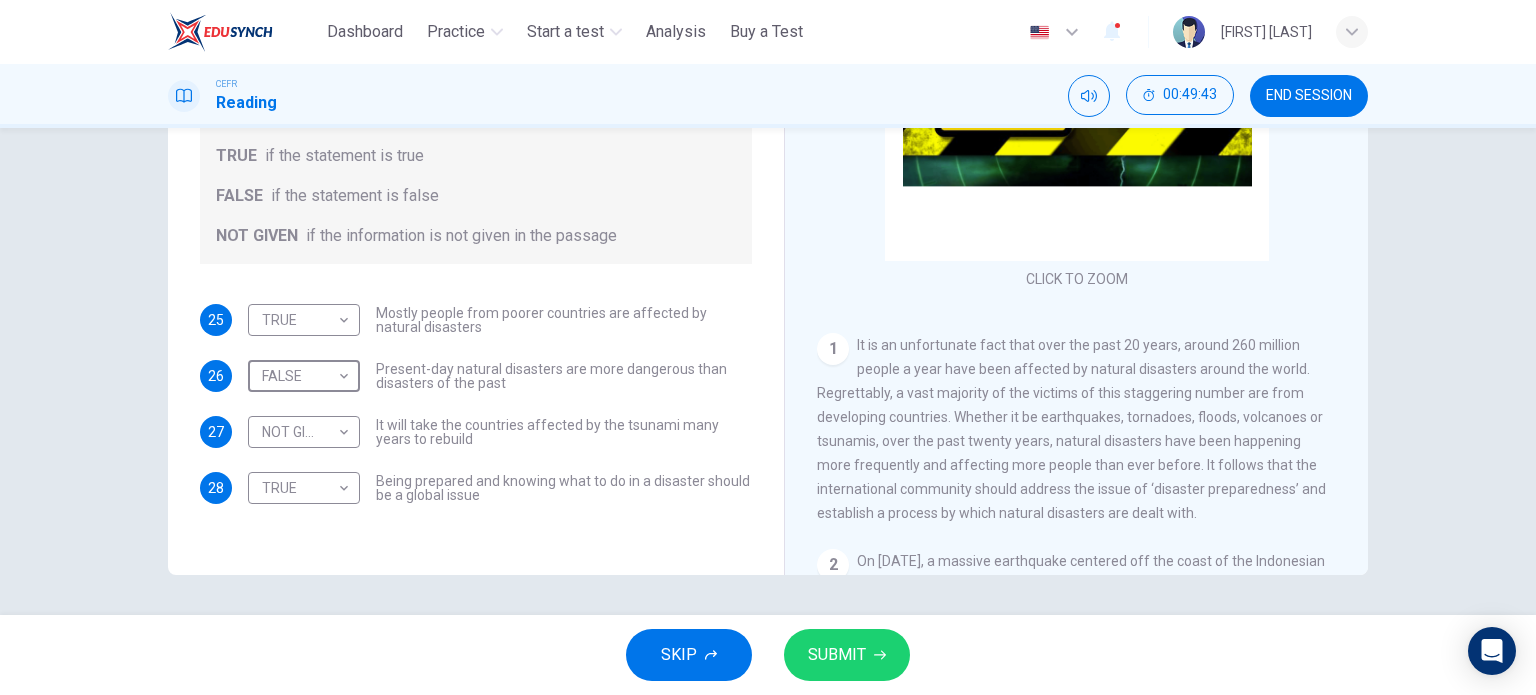 scroll, scrollTop: 56, scrollLeft: 0, axis: vertical 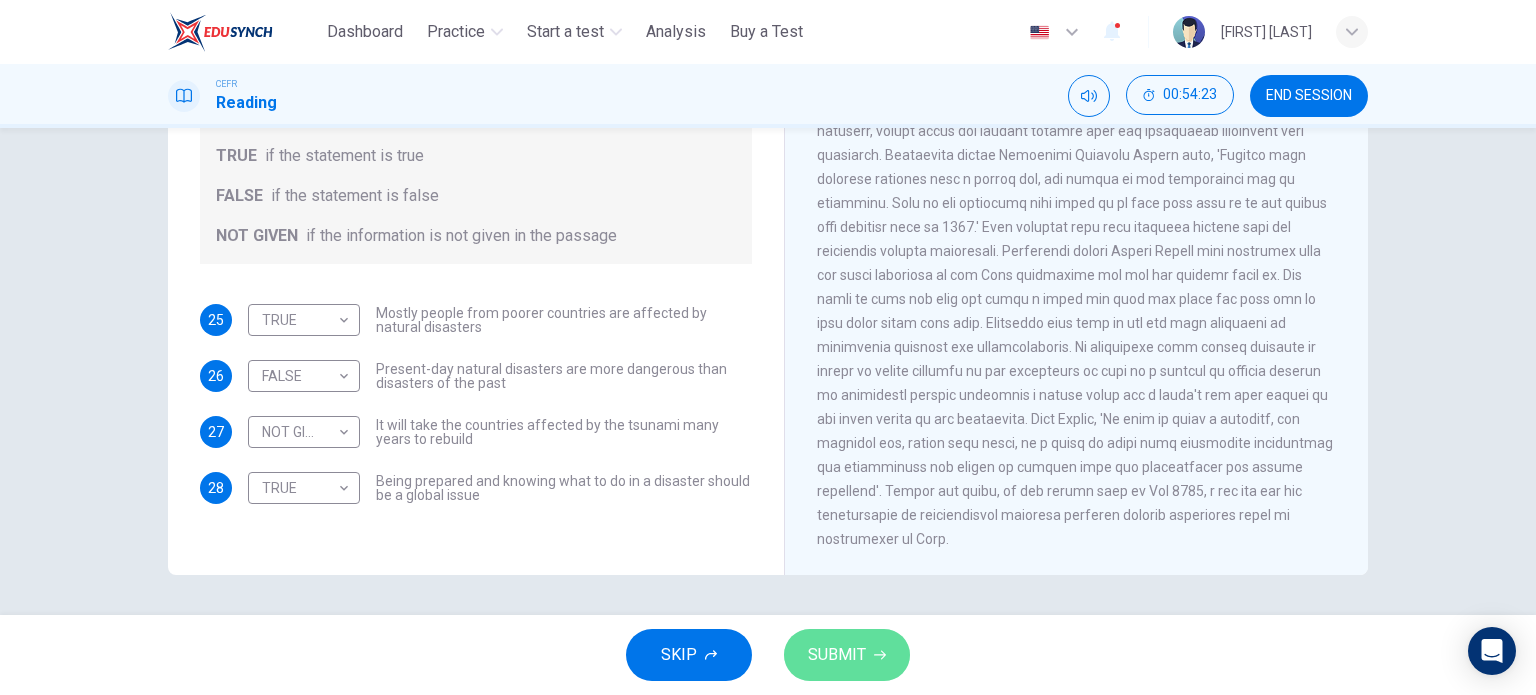 click on "SUBMIT" at bounding box center [837, 655] 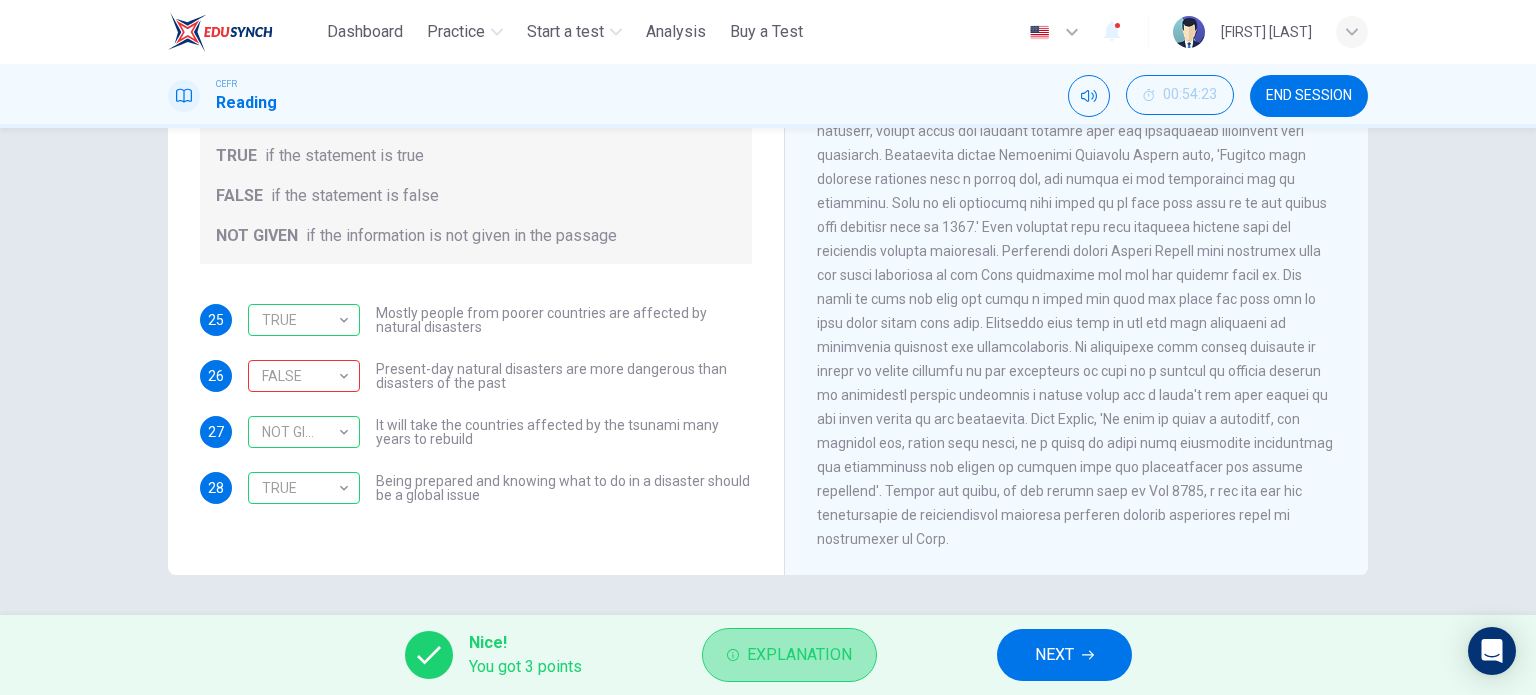click on "Explanation" at bounding box center (799, 655) 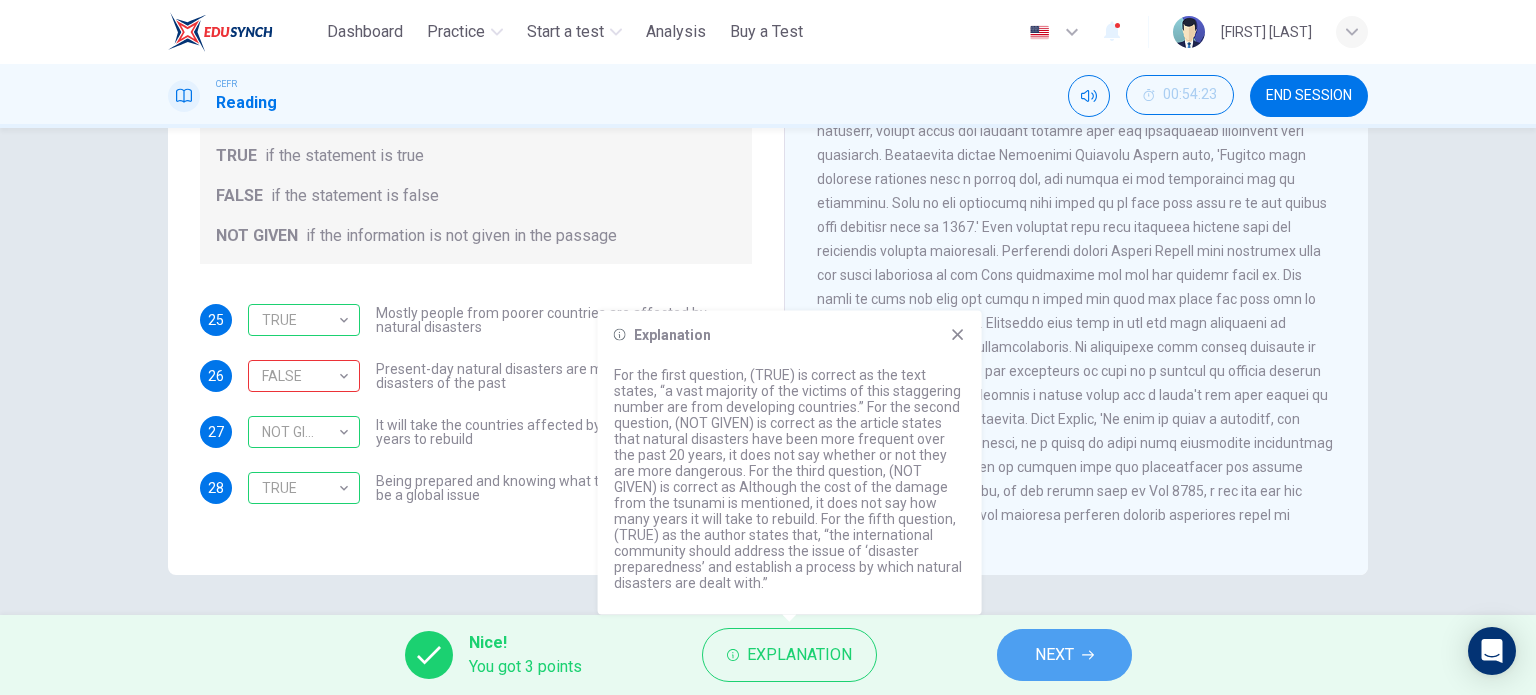 click on "NEXT" at bounding box center [1054, 655] 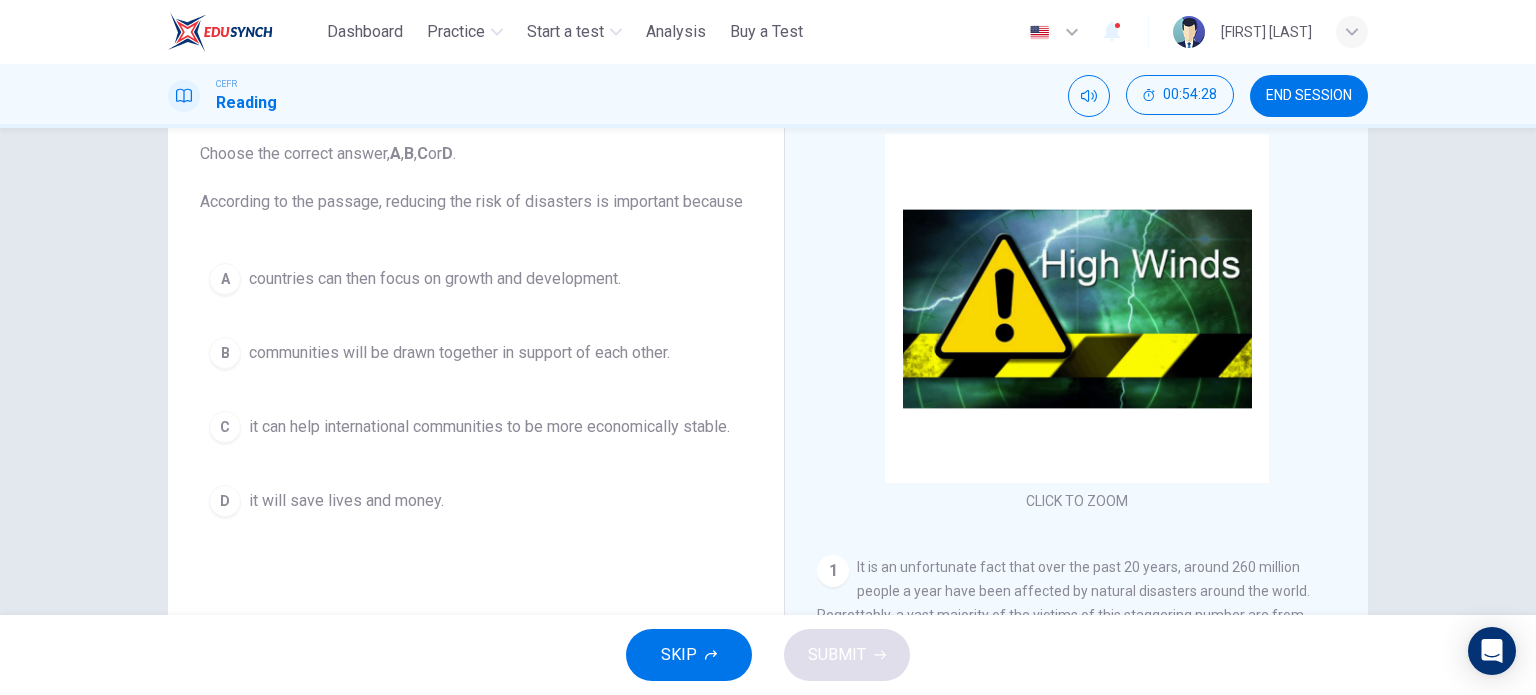 scroll, scrollTop: 138, scrollLeft: 0, axis: vertical 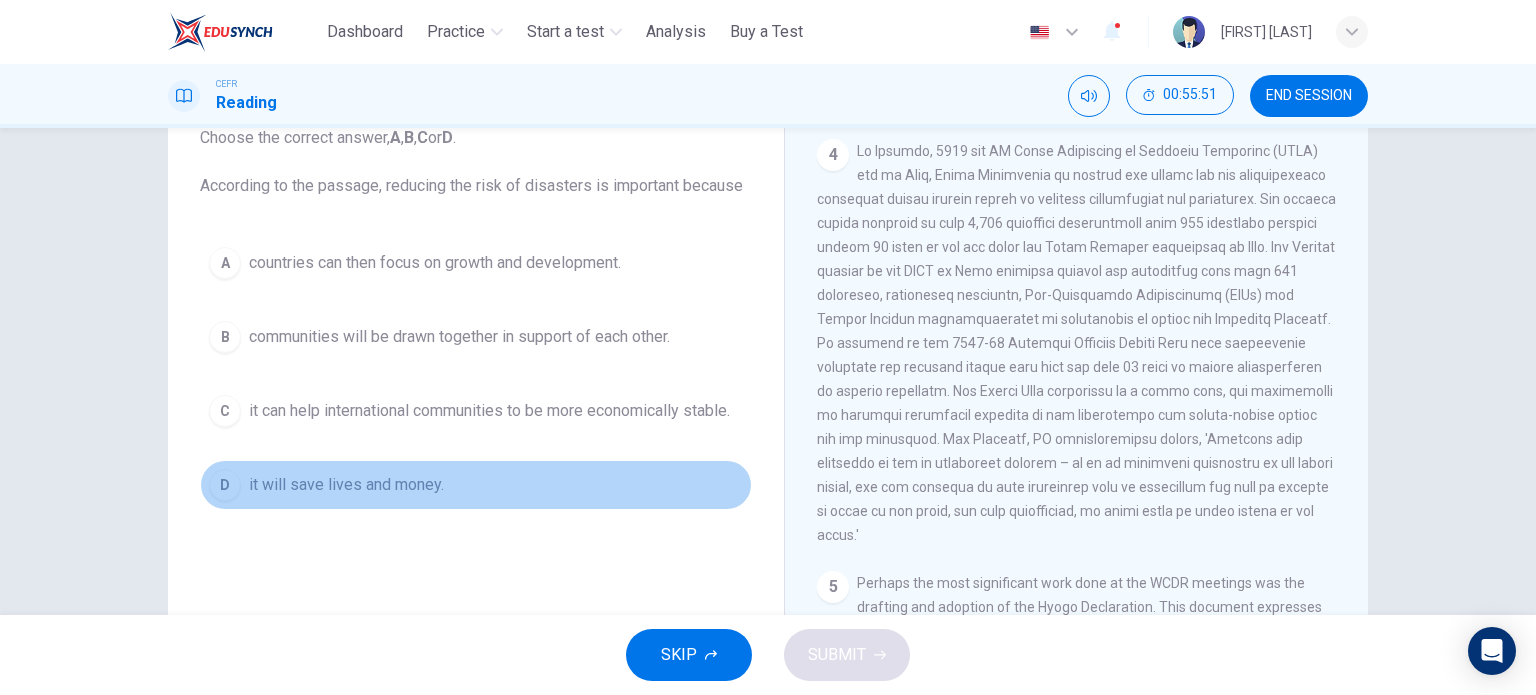 click on "D it will save lives and money." at bounding box center [476, 485] 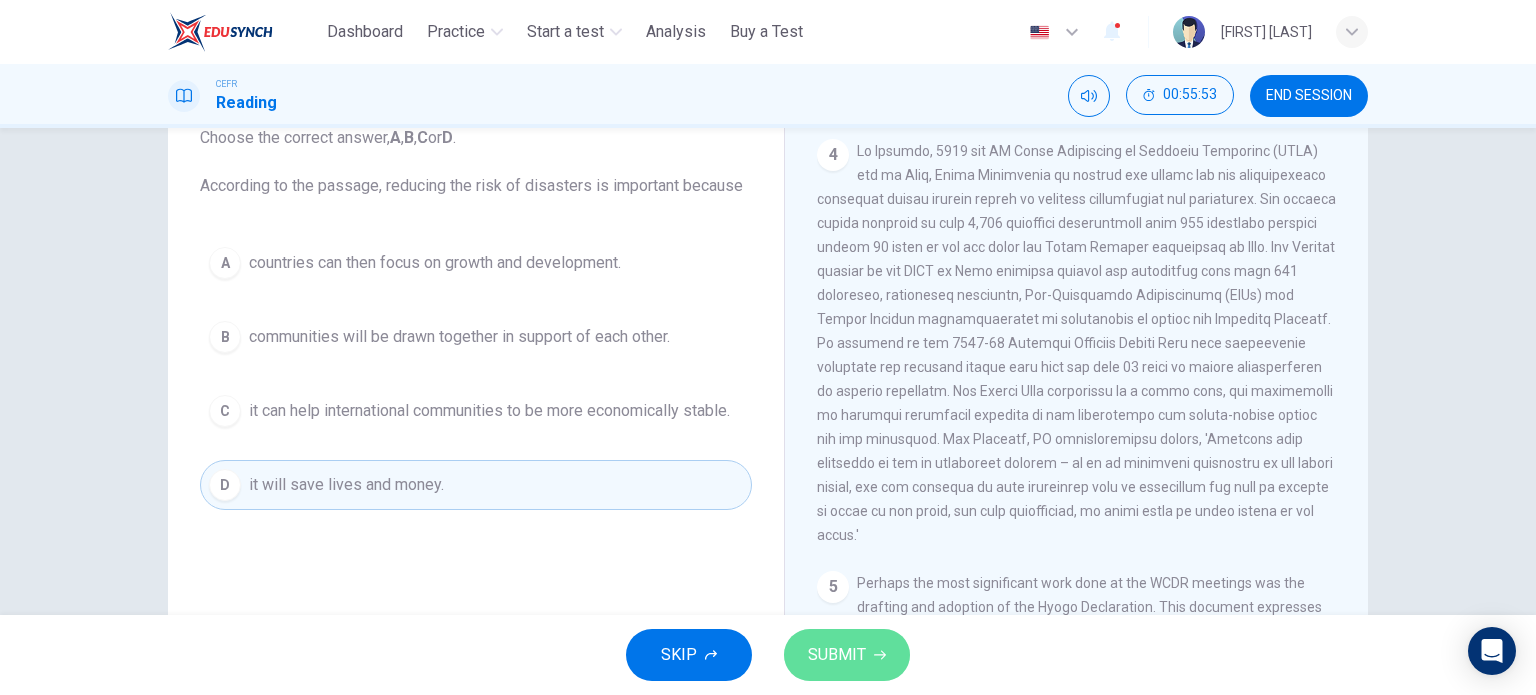 click on "SUBMIT" at bounding box center [837, 655] 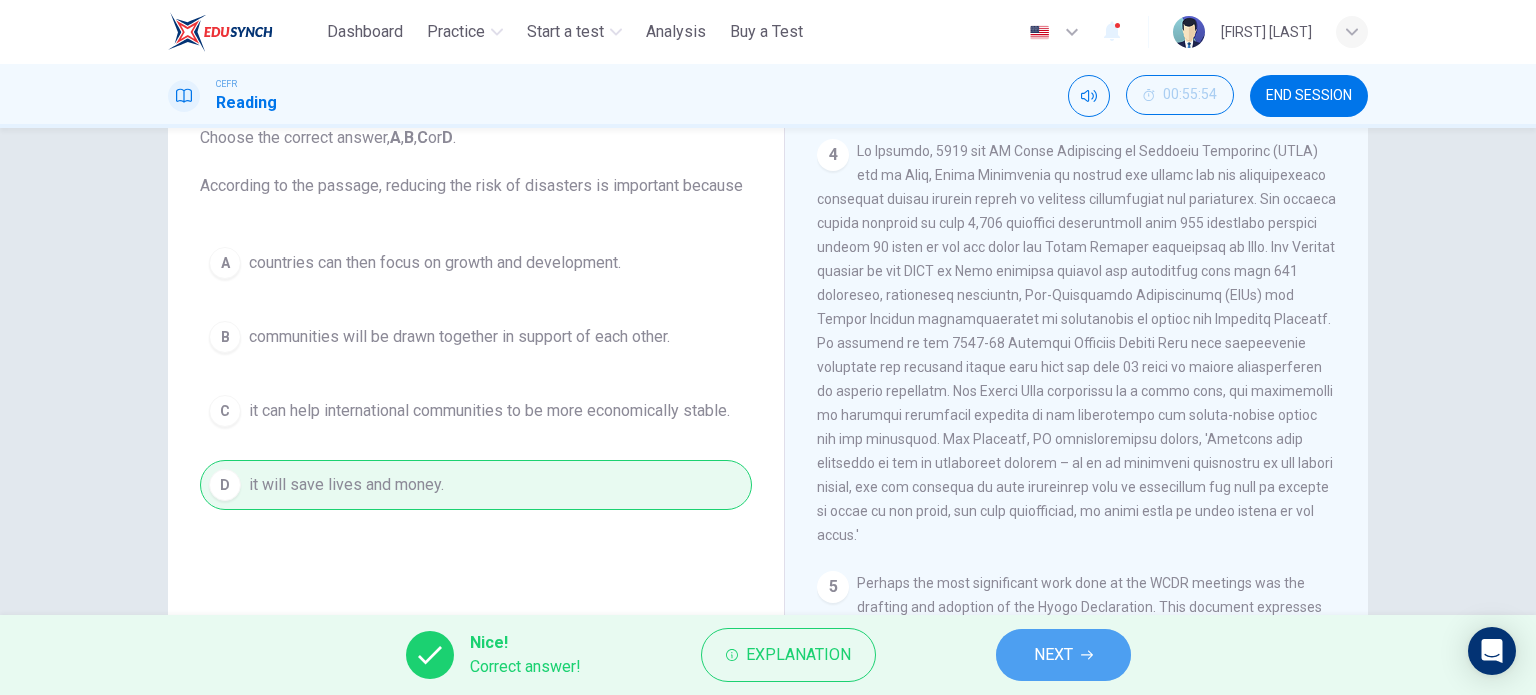 click on "NEXT" at bounding box center (1063, 655) 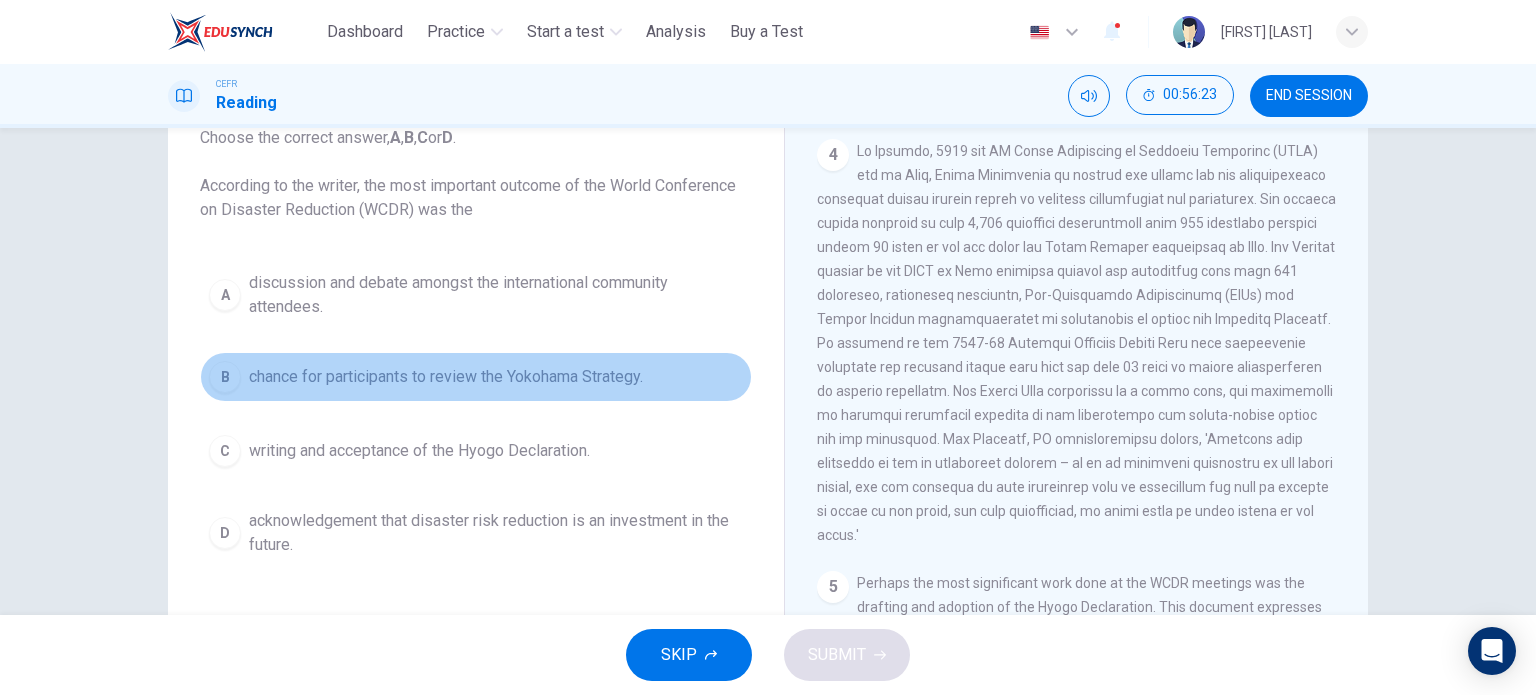 click on "B chance for participants to review the Yokohama Strategy." at bounding box center [476, 377] 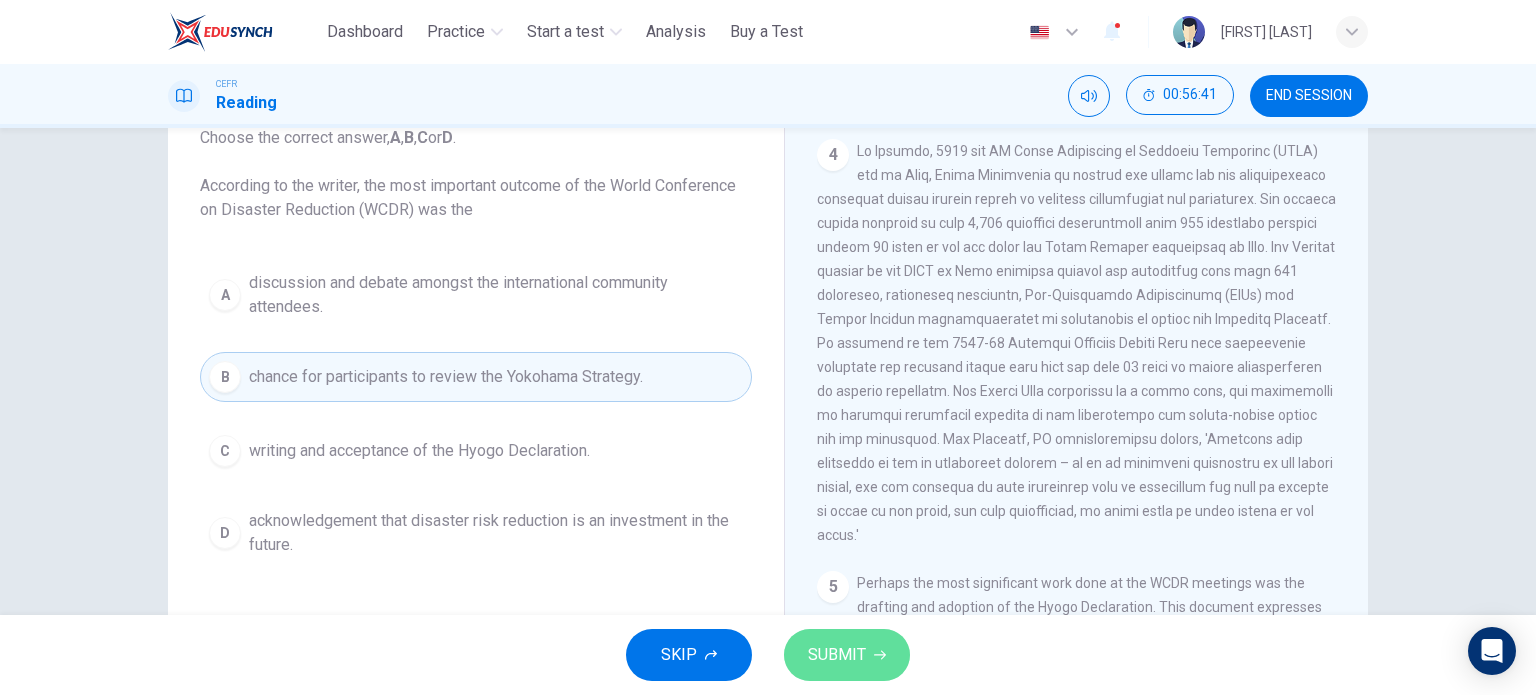 click on "SUBMIT" at bounding box center [837, 655] 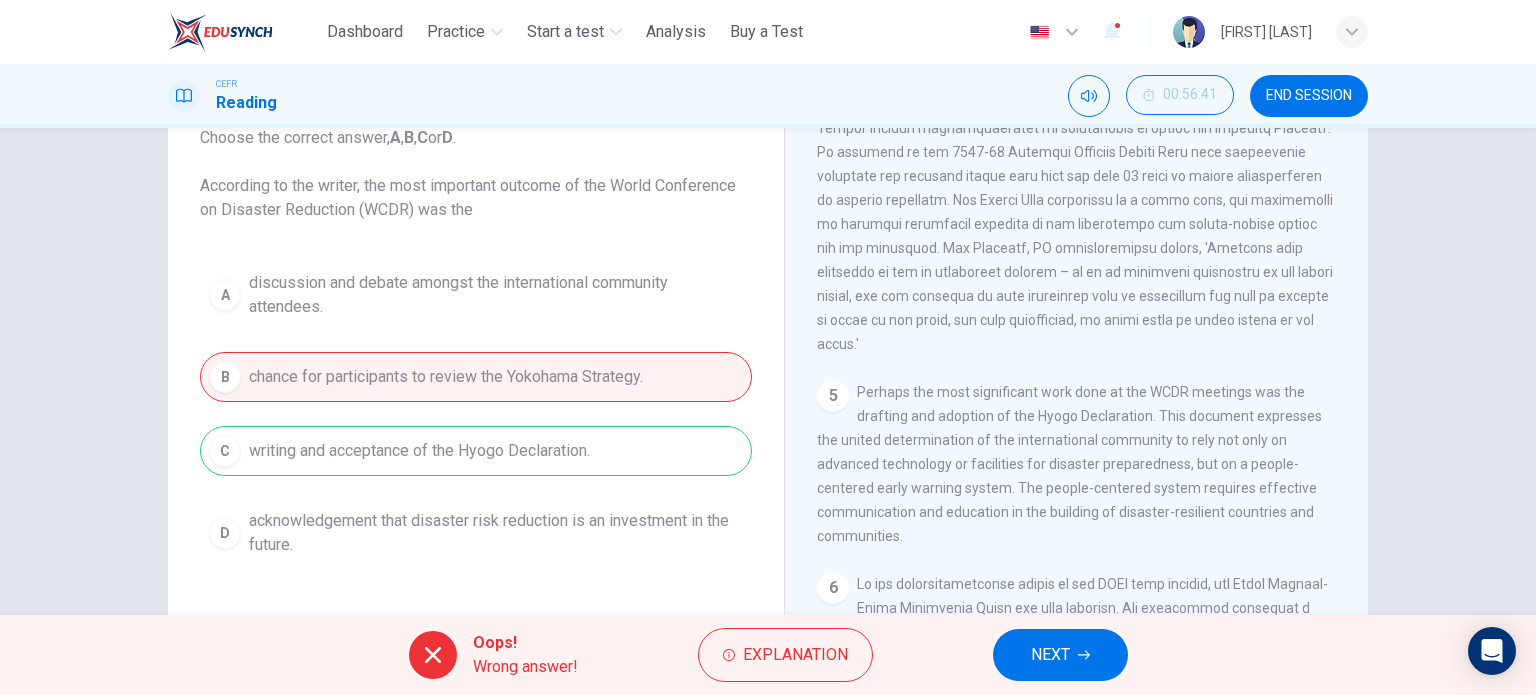 scroll, scrollTop: 1264, scrollLeft: 0, axis: vertical 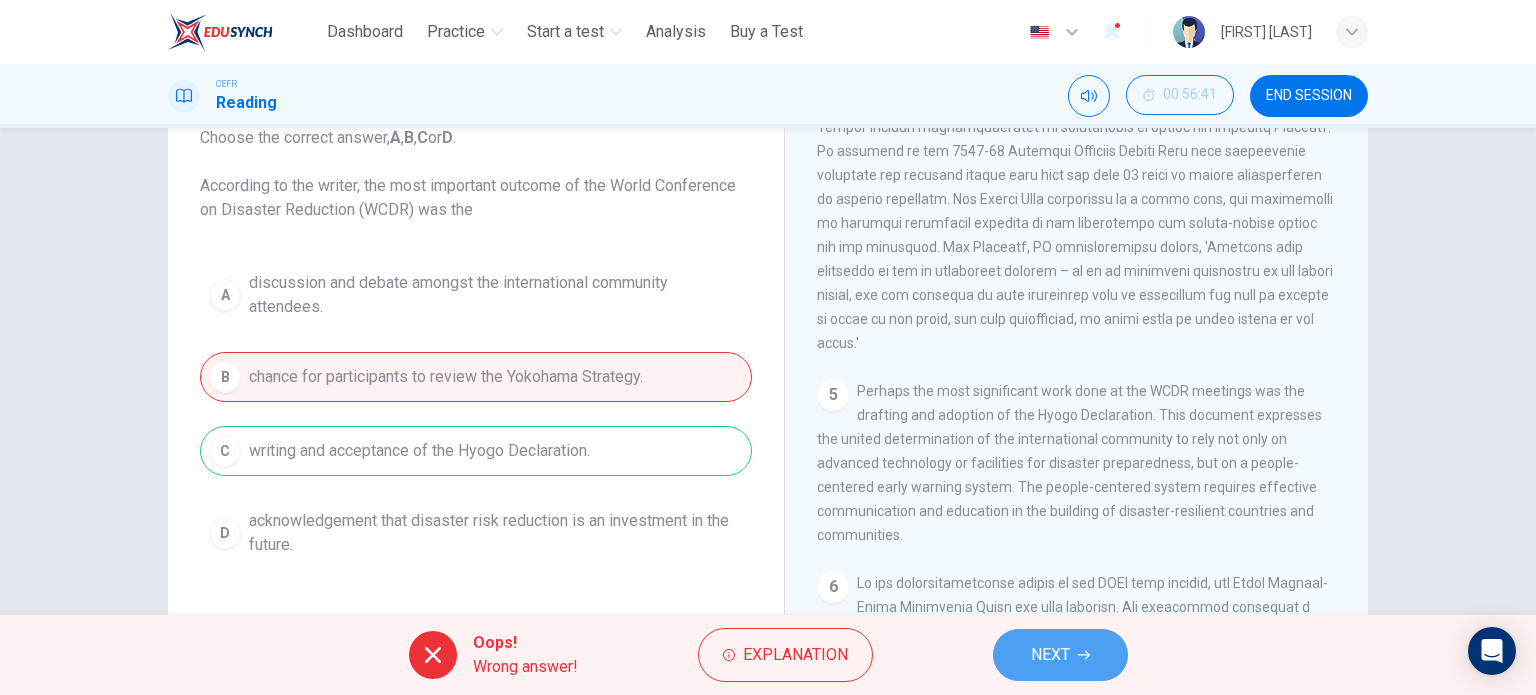click on "NEXT" at bounding box center (1050, 655) 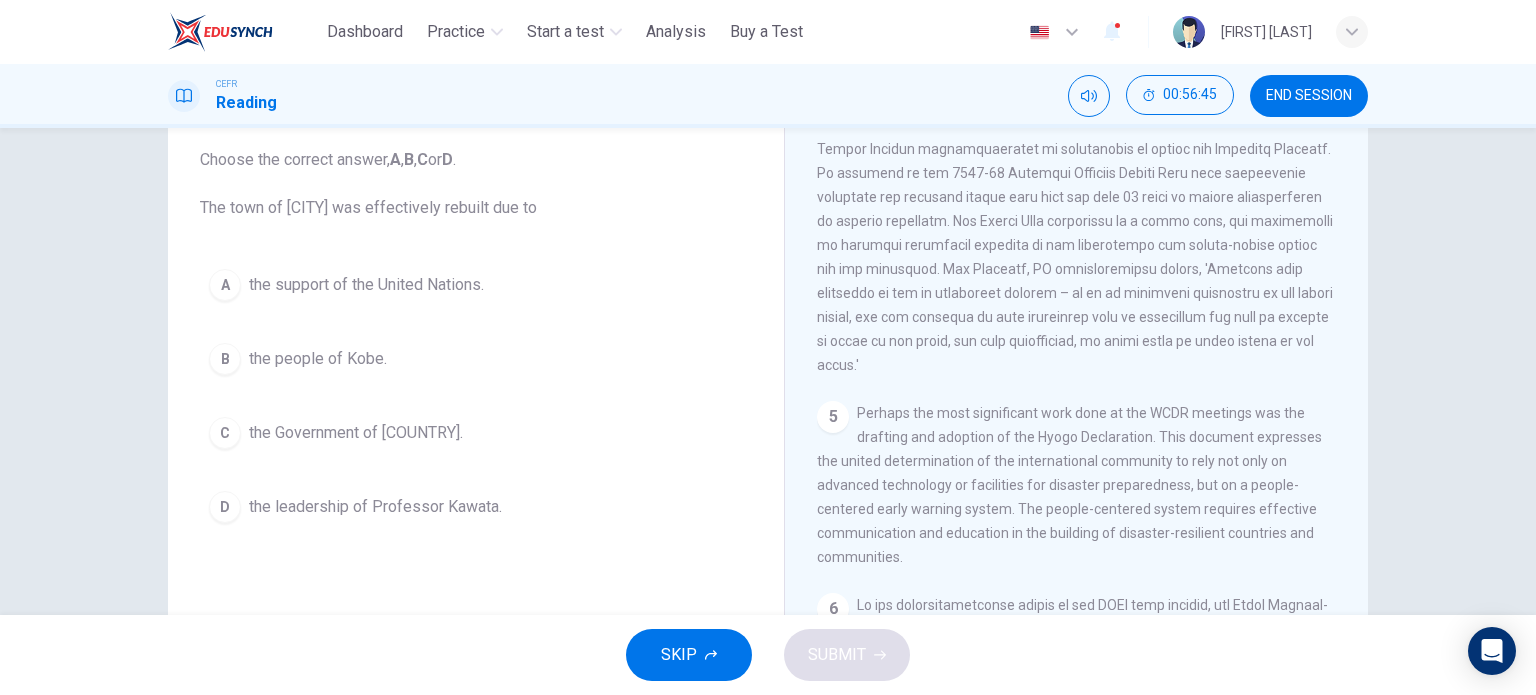 scroll, scrollTop: 118, scrollLeft: 0, axis: vertical 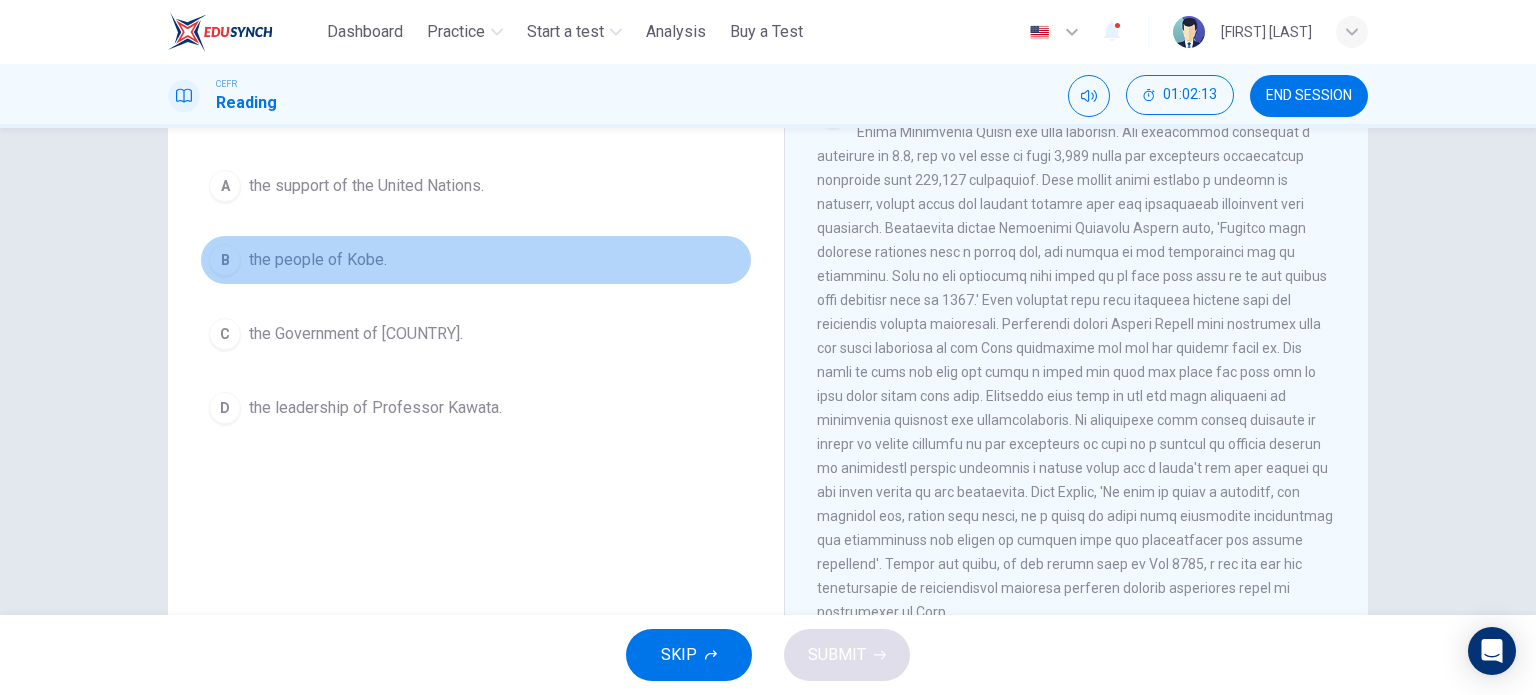 click on "B the people of [CITY]." at bounding box center (476, 260) 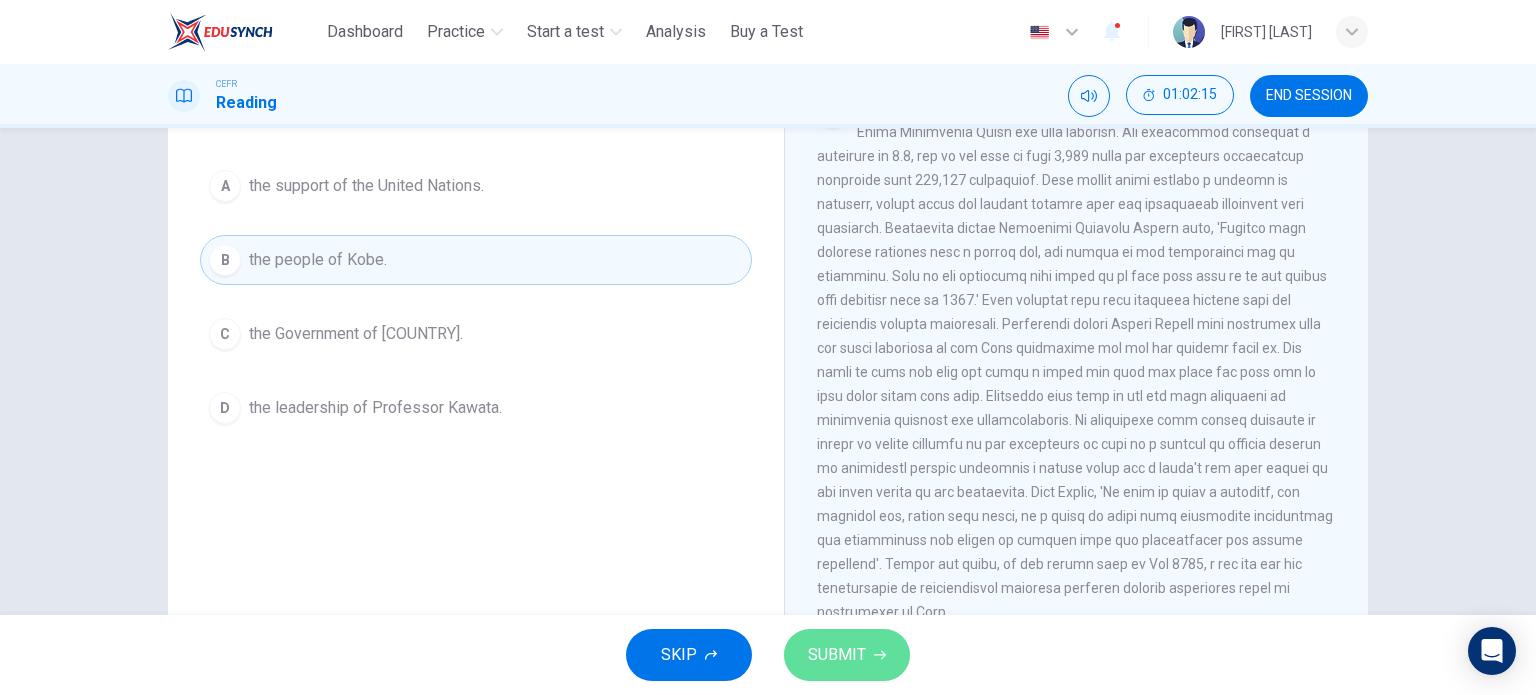 click on "SUBMIT" at bounding box center (837, 655) 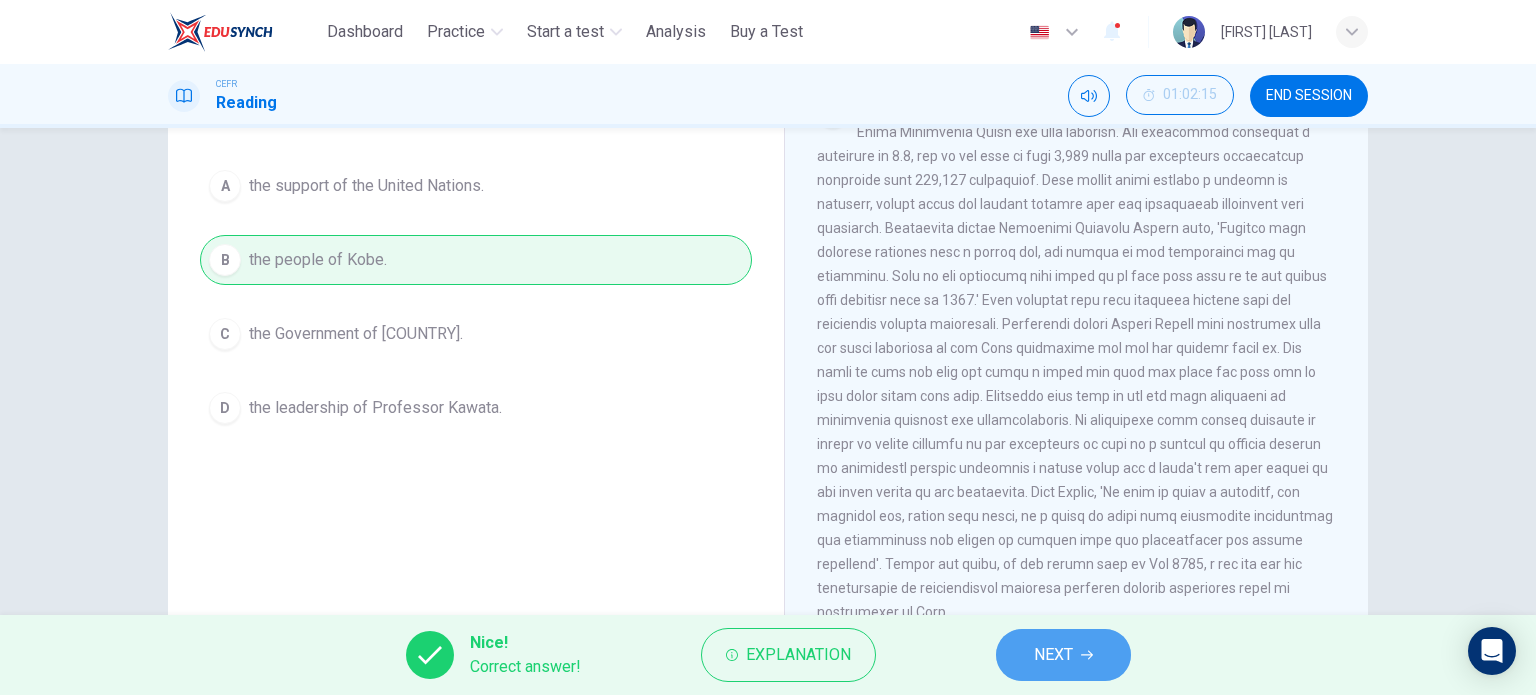 click on "NEXT" at bounding box center (1053, 655) 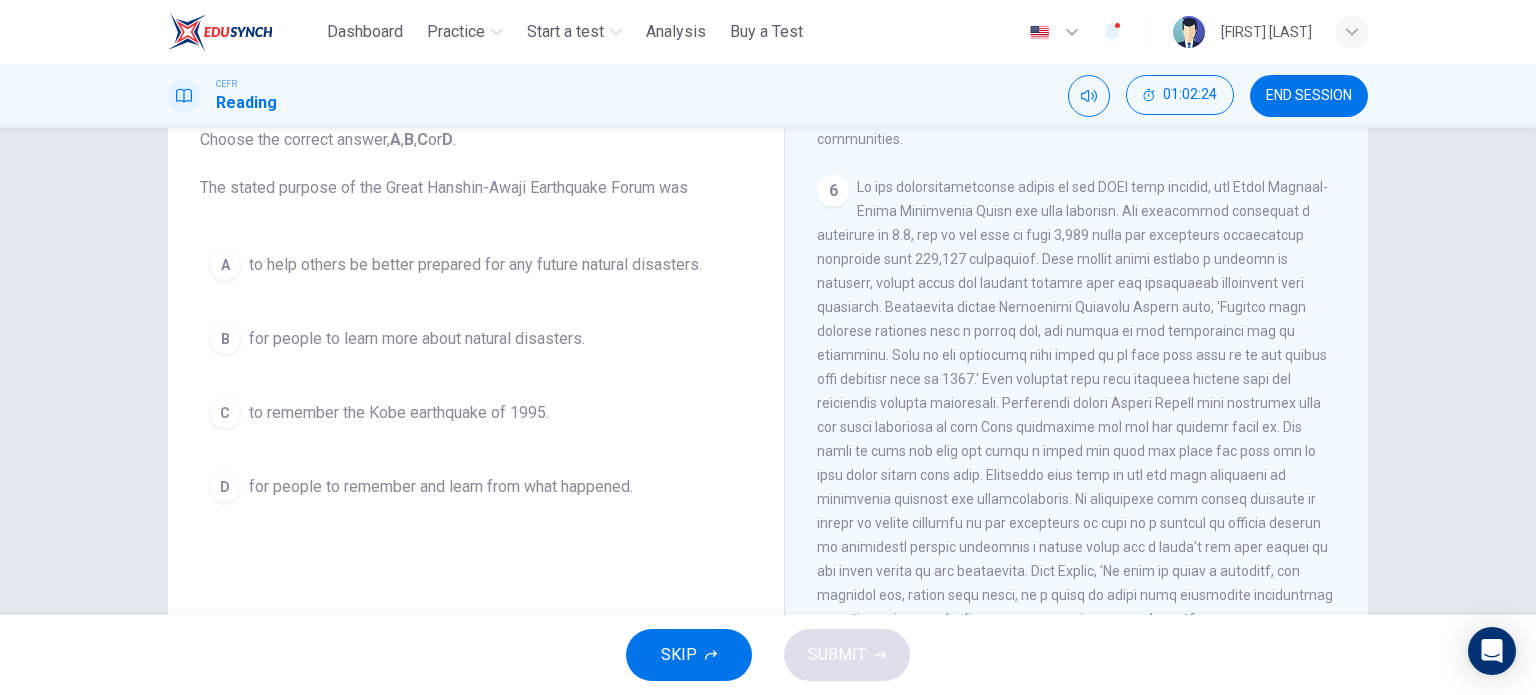 scroll, scrollTop: 135, scrollLeft: 0, axis: vertical 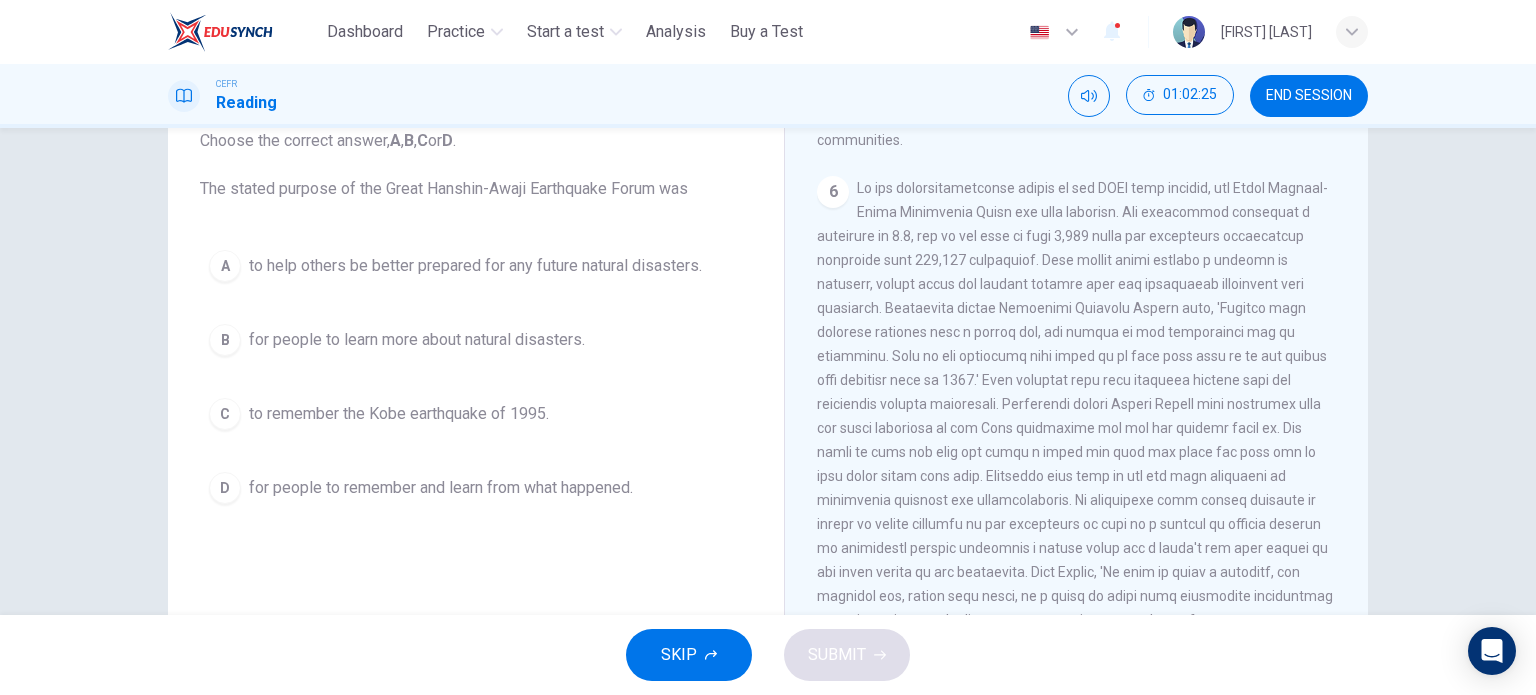 click on "for people to remember and learn from what happened." at bounding box center (441, 488) 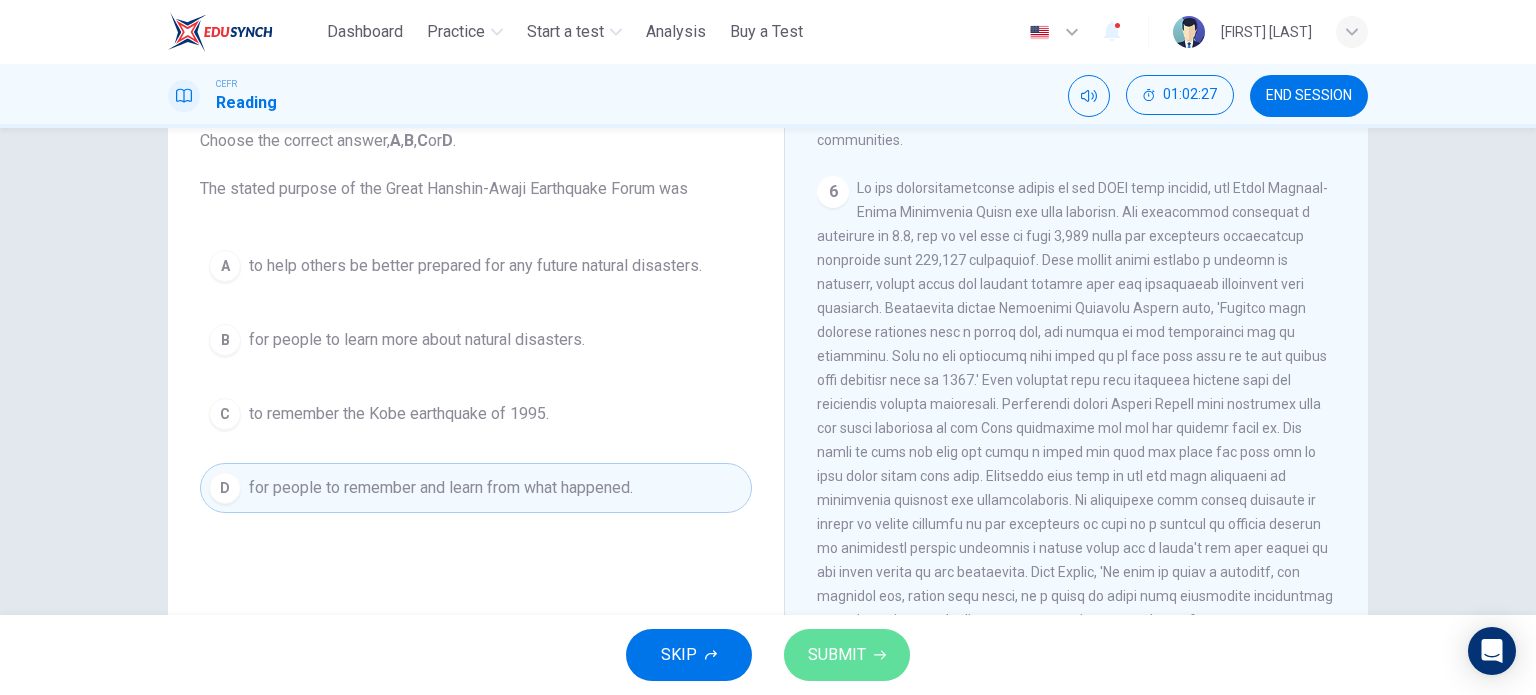 click on "SUBMIT" at bounding box center [847, 655] 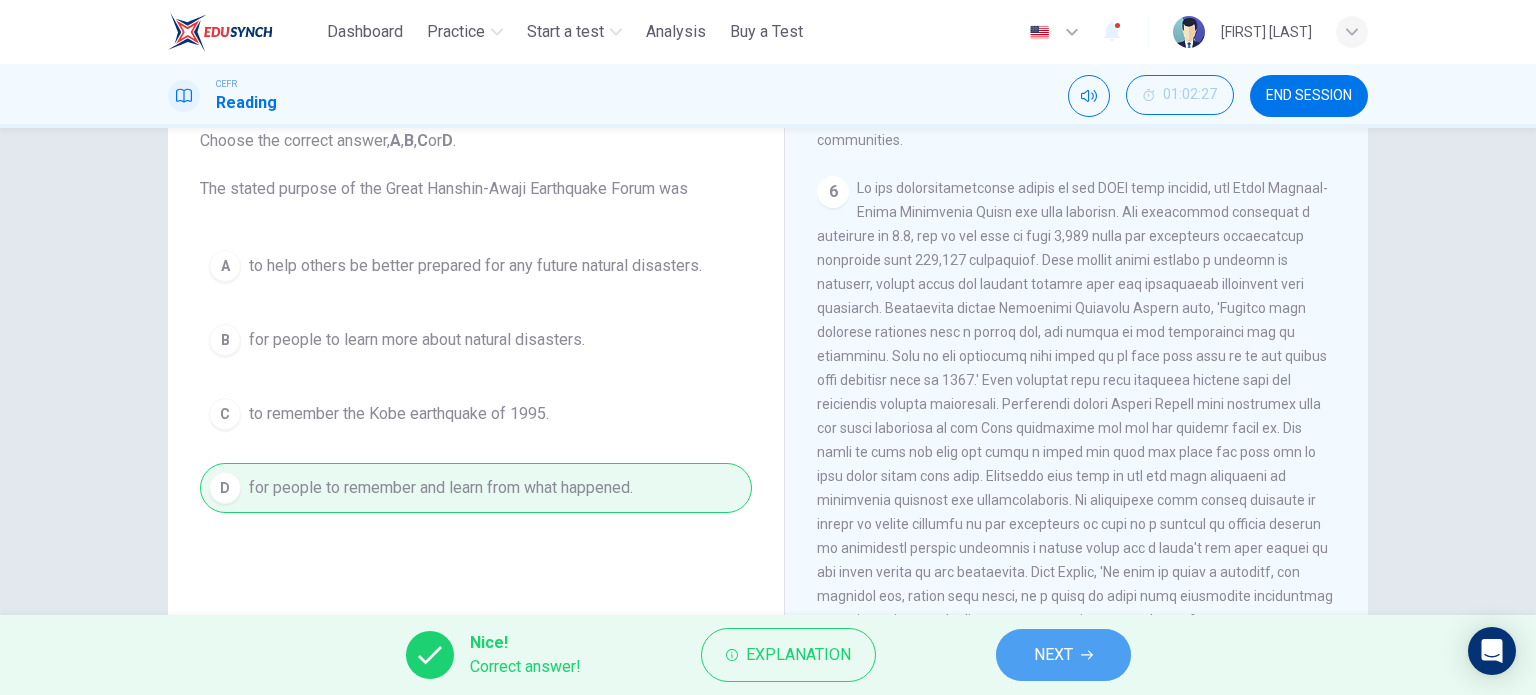 click on "NEXT" at bounding box center [1053, 655] 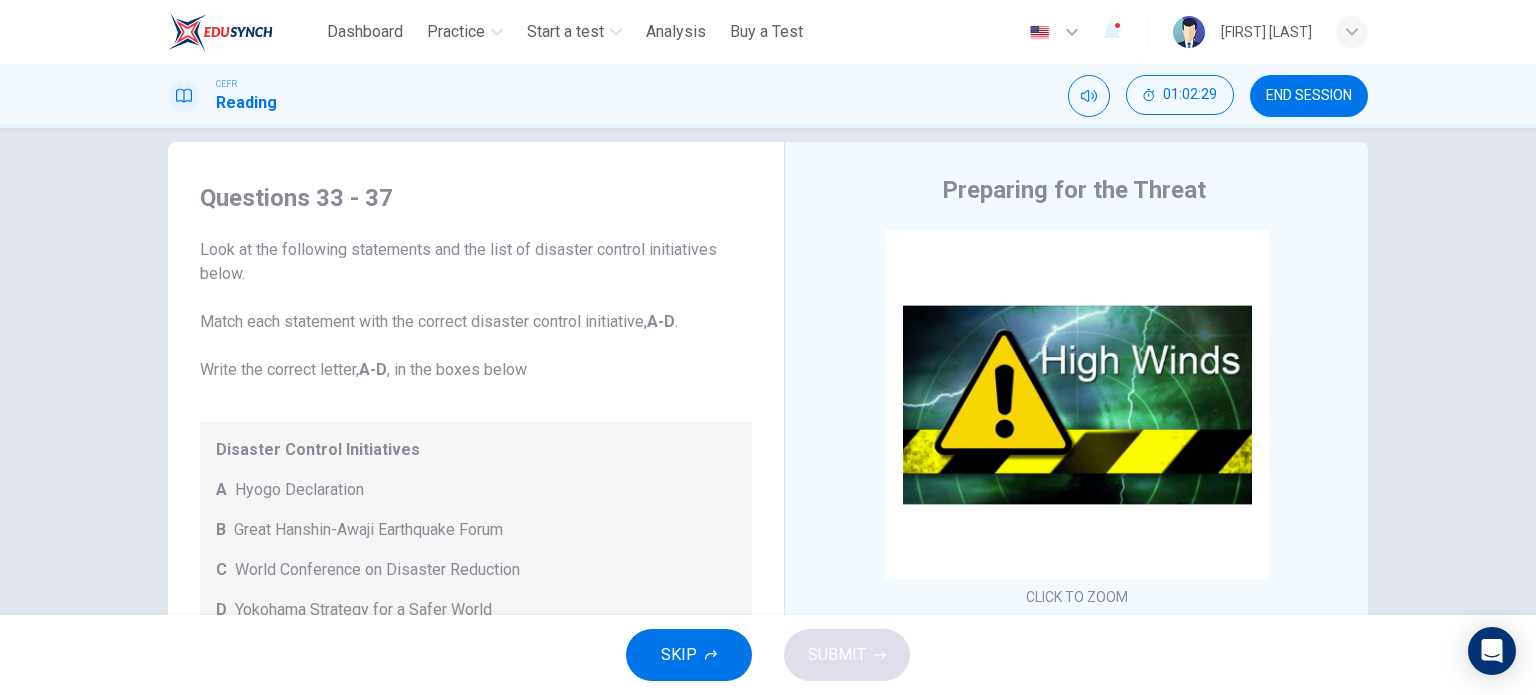 scroll, scrollTop: 288, scrollLeft: 0, axis: vertical 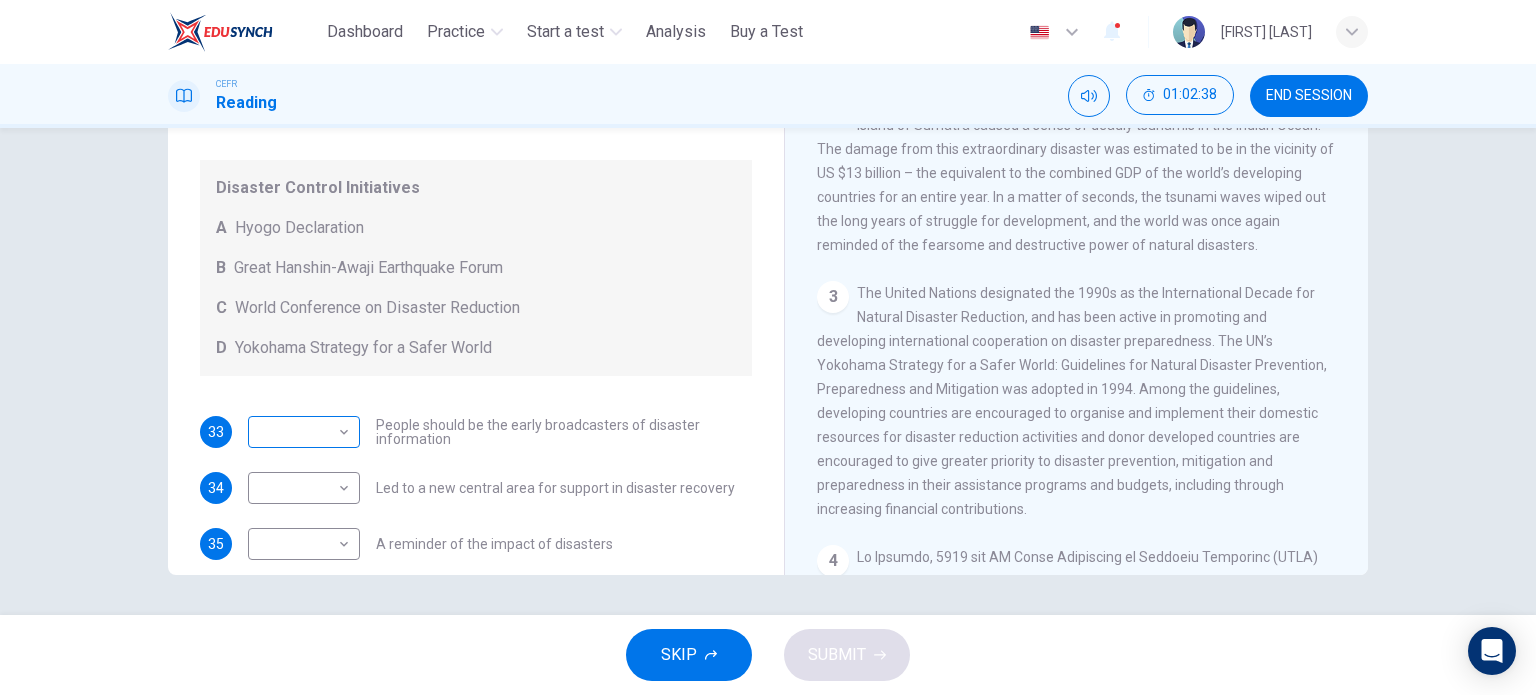 click on "This site uses cookies, as explained in our  Privacy Policy . If you agree to the use of cookies, please click the Accept button and continue to browse our site.   Privacy Policy Accept Dashboard Practice Start a test Analysis Buy a Test English ** ​ [FIRST] [LAST] CEFR Reading 01:02:38 END SESSION Questions 33 - 37 Look at the following statements and the list of disaster control initiatives below.
Match each statement with the correct disaster control initiative,  A-D .
Write the correct letter,  A-D , in the boxes below Disaster Control Initiatives A Hyogo Declaration B Great Hanshin-Awaji Earthquake Forum C World Conference on Disaster Reduction D Yokohama Strategy for a Safer World 33 ​ ​ People should be the early broadcasters of disaster information 34 ​ ​ Led to a new central area for support in disaster recovery 35 ​ ​ A reminder of the impact of disasters 36 ​ ​ In times of disaster, developed countries should do more to help less-developed countries 37 ​ ​ 1 2" at bounding box center (768, 347) 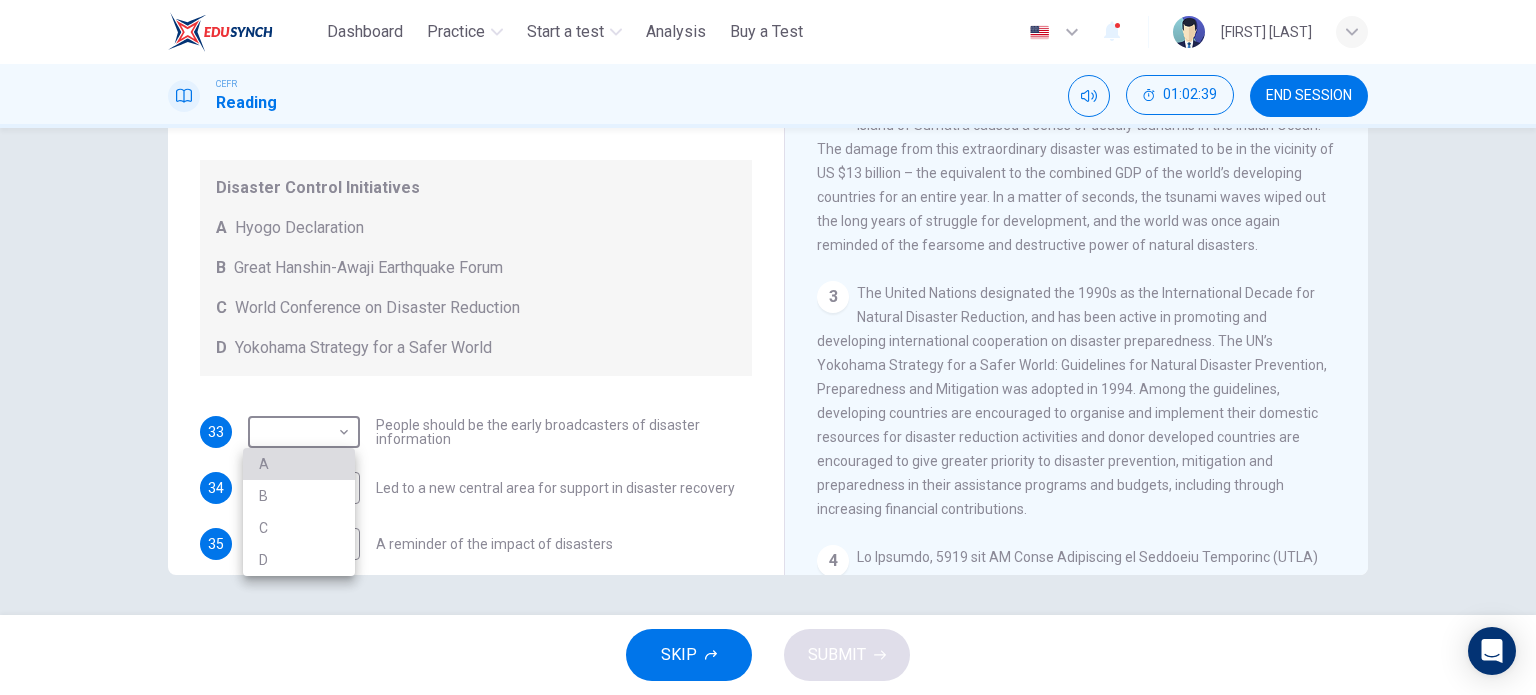 click on "A" at bounding box center (299, 464) 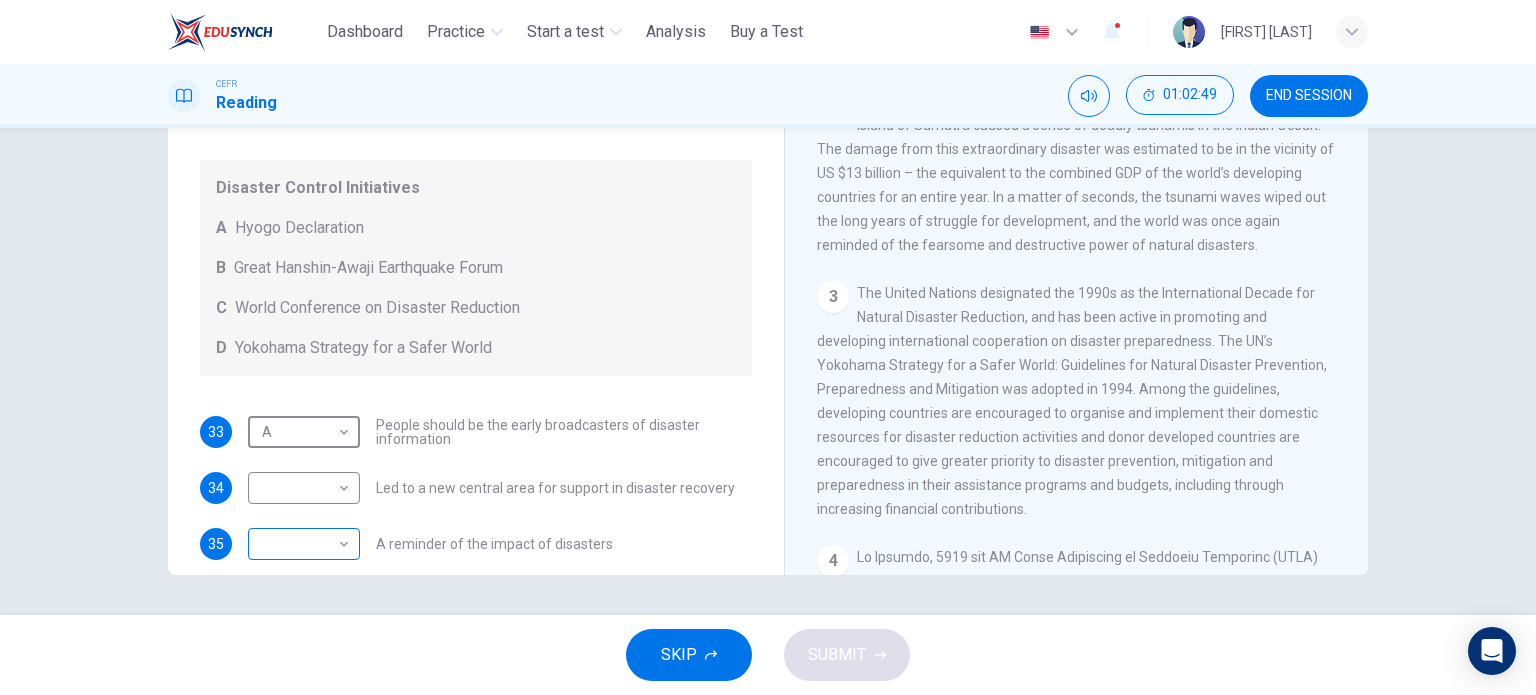 click on "This site uses cookies, as explained in our Privacy Policy. If you agree to the use of cookies, please click the Accept button and continue to browse our site. Privacy Policy Accept Dashboard Practice Start a test Analysis Buy a Test English ** ​ [FIRST] [LAST] CEFR Reading 00:47:43 END SESSION Questions 25 - 28 Do the following statements agree with the information given in the Reading Passage?
In the boxes below, write TRUE if the statement is true FALSE if the statement is false NOT GIVEN if the information is not given in the passage 25 TRUE **** ​ Mostly people from poorer countries are affected by natural disasters 26 TRUE **** ​ Present-day natural disasters are more dangerous than disasters of the past 27 NOT GIVEN ********* ​ It will take the countries affected by the tsunami many years to rebuild 28 ​ ​ Being prepared and knowing what to do in a disaster should be a global issue Preparing for the Threat CLICK TO ZOOM Click to Zoom 1 2 3 4 5 6 SKIP SUBMIT
Dashboard Practice Start a test" at bounding box center [768, 347] 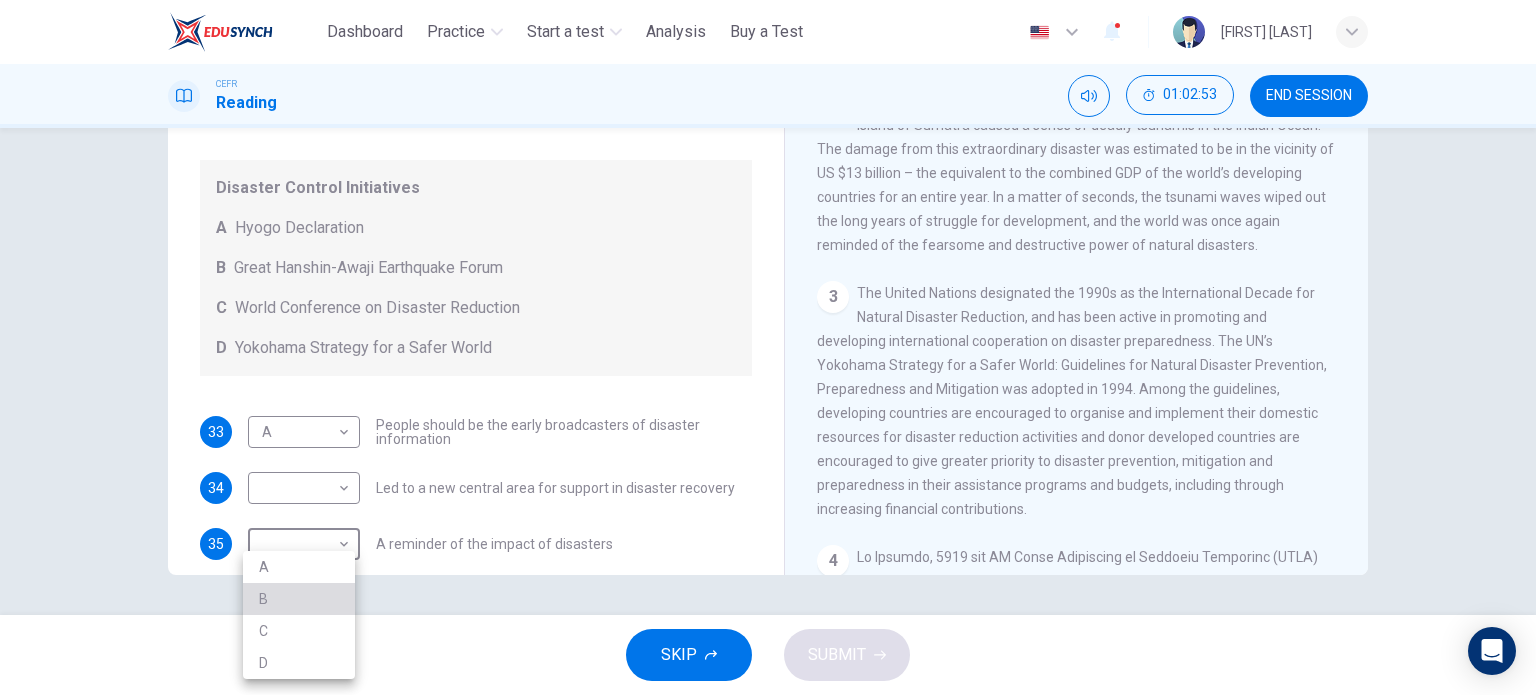 click on "B" at bounding box center [299, 599] 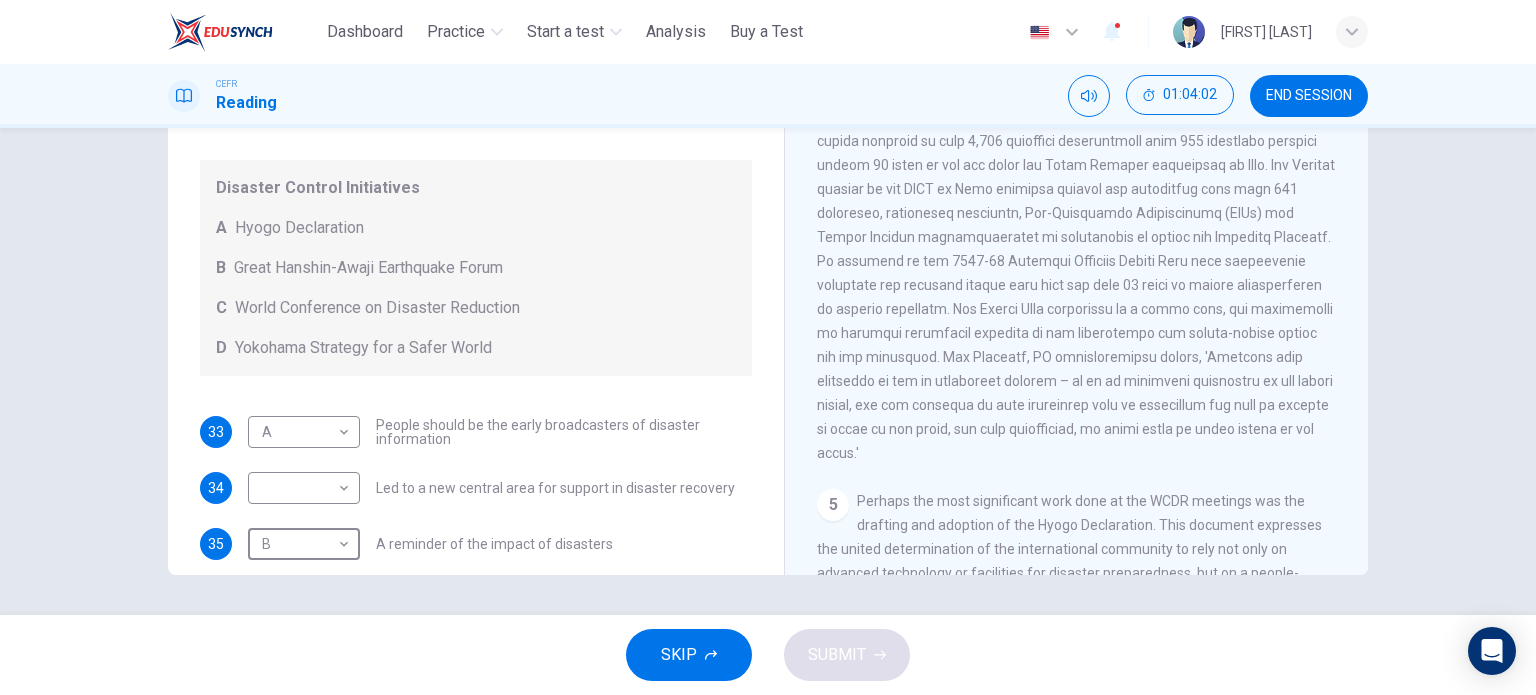 scroll, scrollTop: 998, scrollLeft: 0, axis: vertical 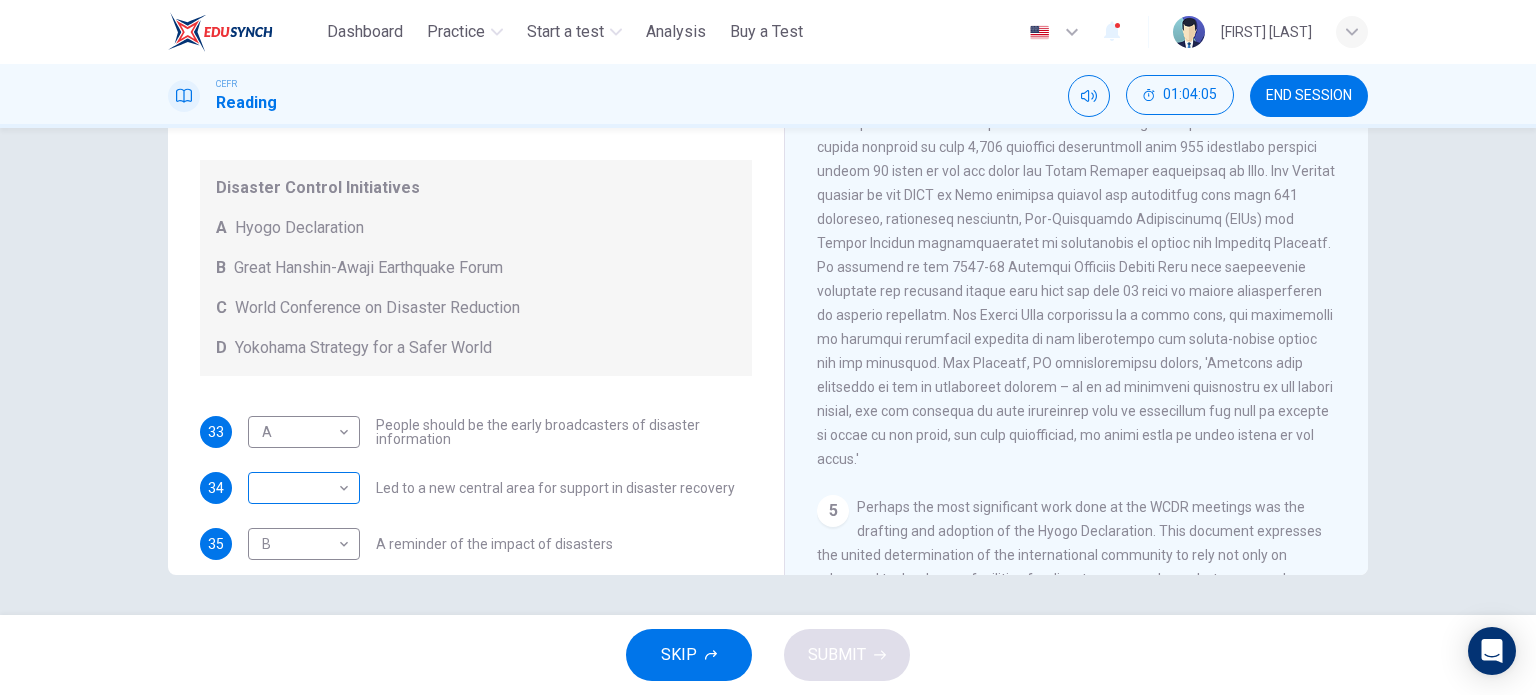click on "​ ​" at bounding box center [304, 488] 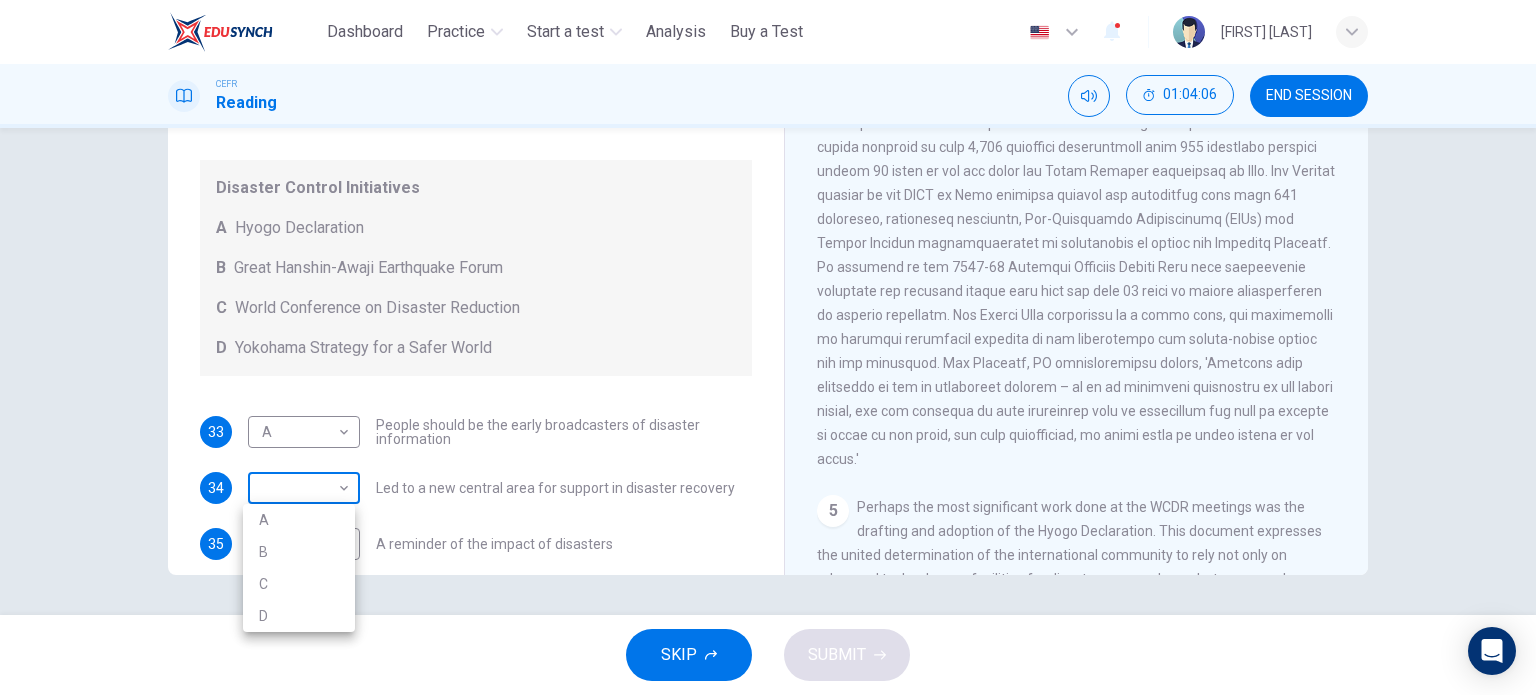 click on "This site uses cookies, as explained in our  Privacy Policy . If you agree to the use of cookies, please click the Accept button and continue to browse our site.   Privacy Policy Accept Dashboard Practice Start a test Analysis Buy a Test English ** ​ [FIRST] [LAST] CEFR Reading 01:04:06 END SESSION Questions 33 - 37 Look at the following statements and the list of disaster control initiatives below.
Match each statement with the correct disaster control initiative,  A-D .
Write the correct letter,  A-D , in the boxes below Disaster Control Initiatives A Hyogo Declaration B Great Hanshin-Awaji Earthquake Forum C World Conference on Disaster Reduction D Yokohama Strategy for a Safer World 33 A * ​ People should be the early broadcasters of disaster information 34 ​ ​ Led to a new central area for support in disaster recovery 35 B * ​ A reminder of the impact of disasters 36 ​ ​ In times of disaster, developed countries should do more to help less-developed countries 37 ​ ​ 1 2" at bounding box center [768, 347] 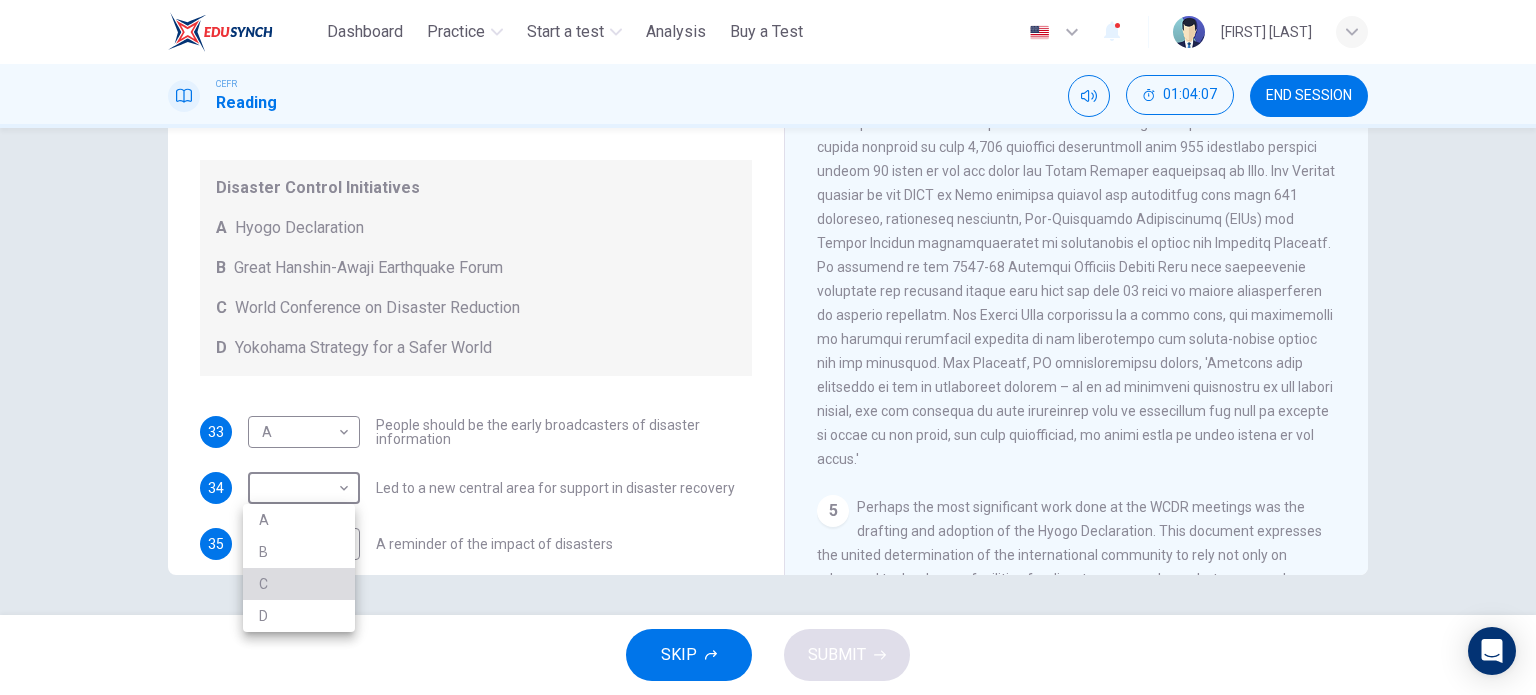 click on "C" at bounding box center (299, 584) 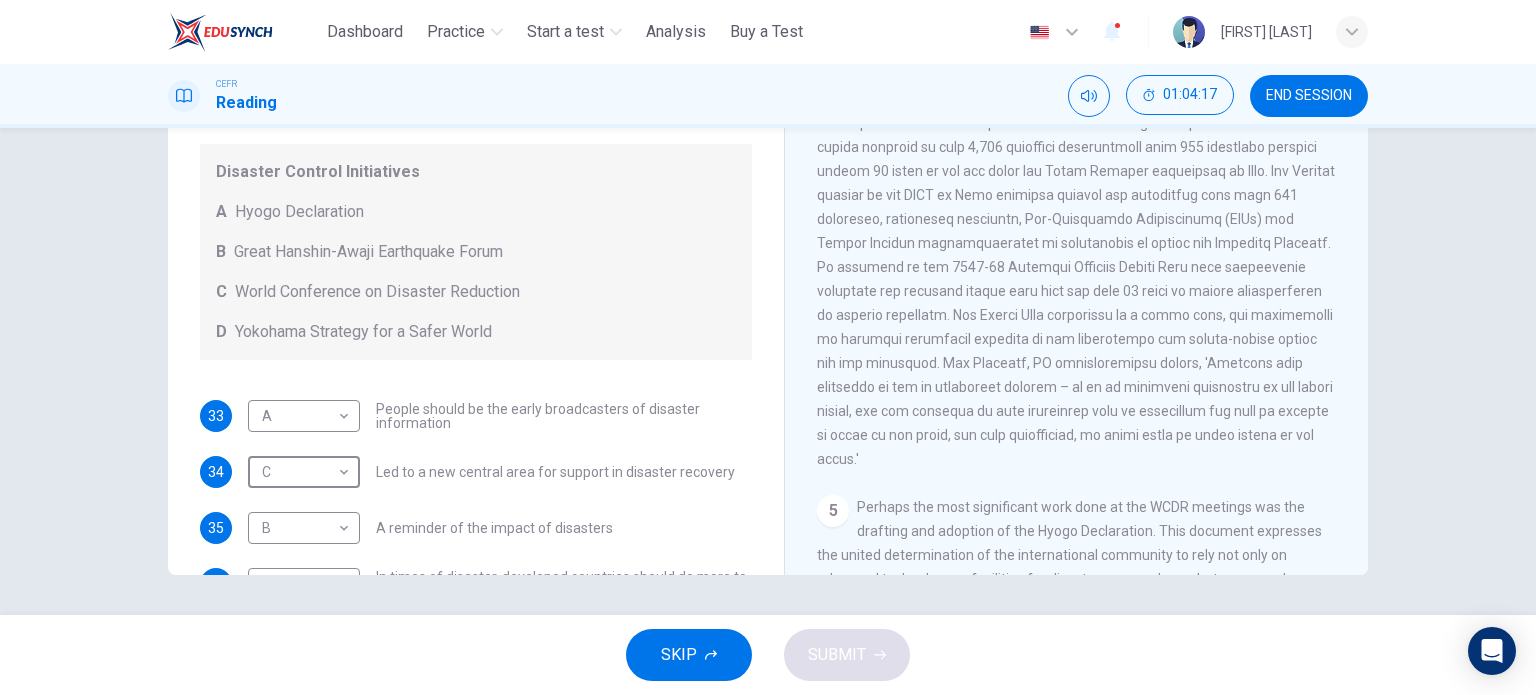 scroll, scrollTop: 136, scrollLeft: 0, axis: vertical 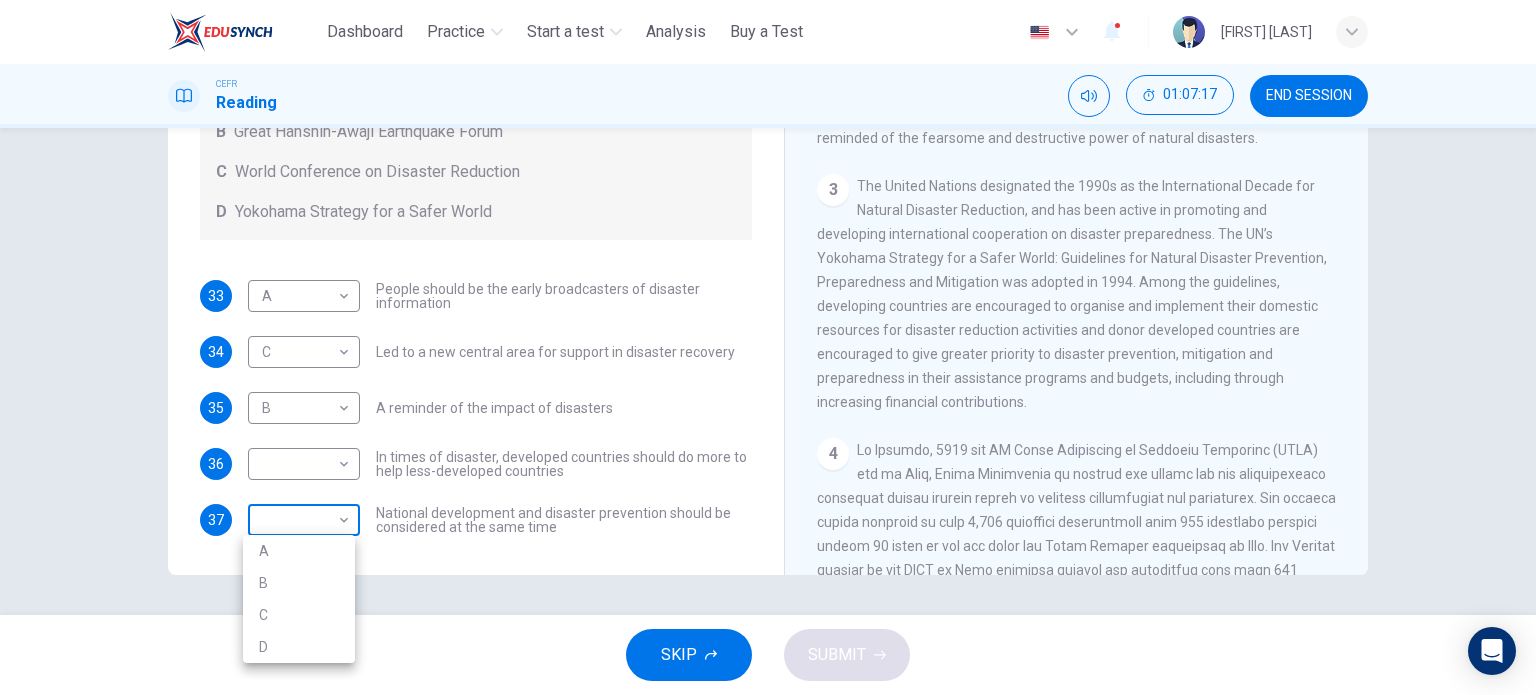 click on "This site uses cookies, as explained in our Privacy Policy. If you agree to the use of cookies, please click the Accept button and continue to browse our site. Privacy Policy Accept Dashboard Practice Start a test Analysis Buy a Test English ** ​ [FIRST] [LAST] CEFR Reading 01:07:17 END SESSION Questions 33 - 37 Look at the following statements and the list of disaster control initiatives below.
Match each statement with the correct disaster control initiative, A-D.
Write the correct letter, A-D, in the boxes below Disaster Control Initiatives A Hyogo Declaration B Great Hanshin-Awaji Earthquake Forum C World Conference on Disaster Reduction D Yokohama Strategy for a Safer World 33 A * ​ People should be the early broadcasters of disaster information 34 C * ​ Led to a new central area for support in disaster recovery 35 B * ​ A reminder of the impact of disasters 36 ​ ​ In times of disaster, developed countries should do more to help less-developed countries 37 ​ ​ 1 2" at bounding box center (768, 347) 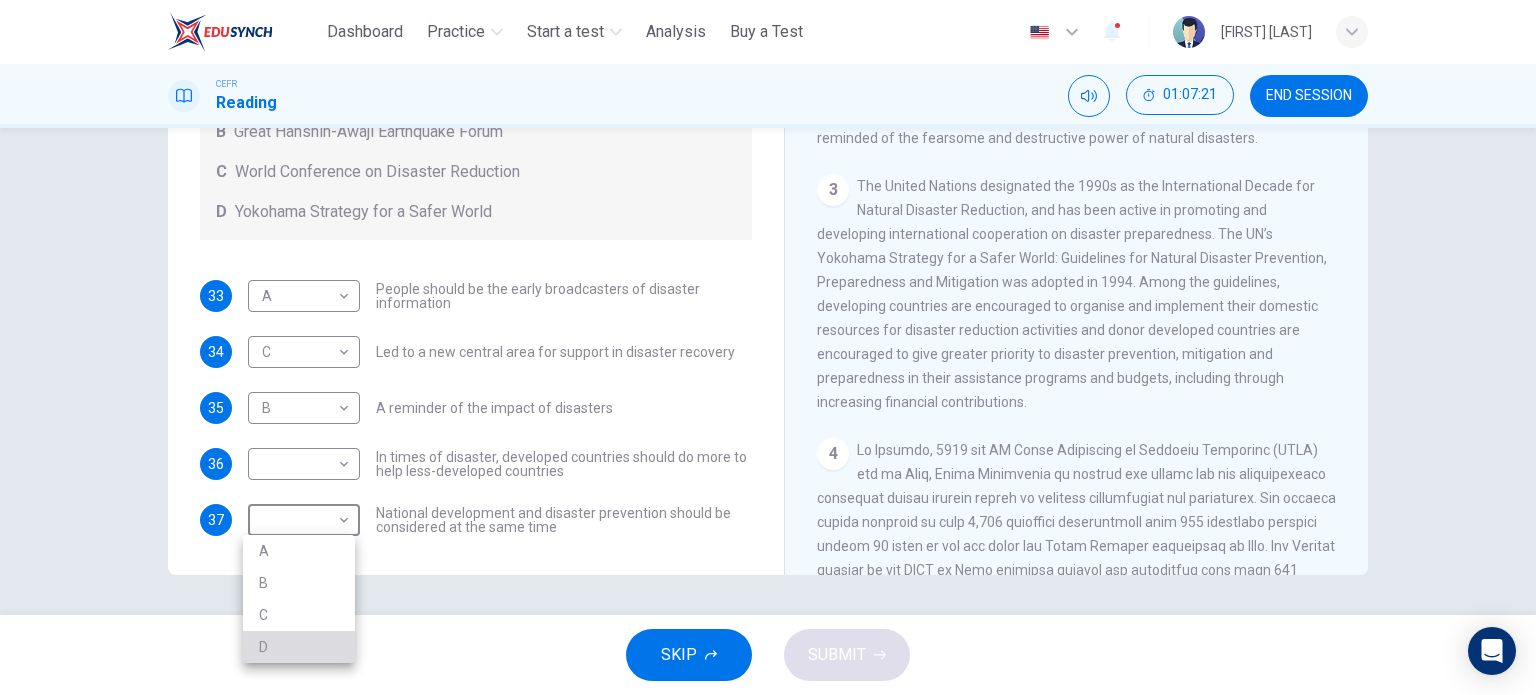 click on "D" at bounding box center [299, 647] 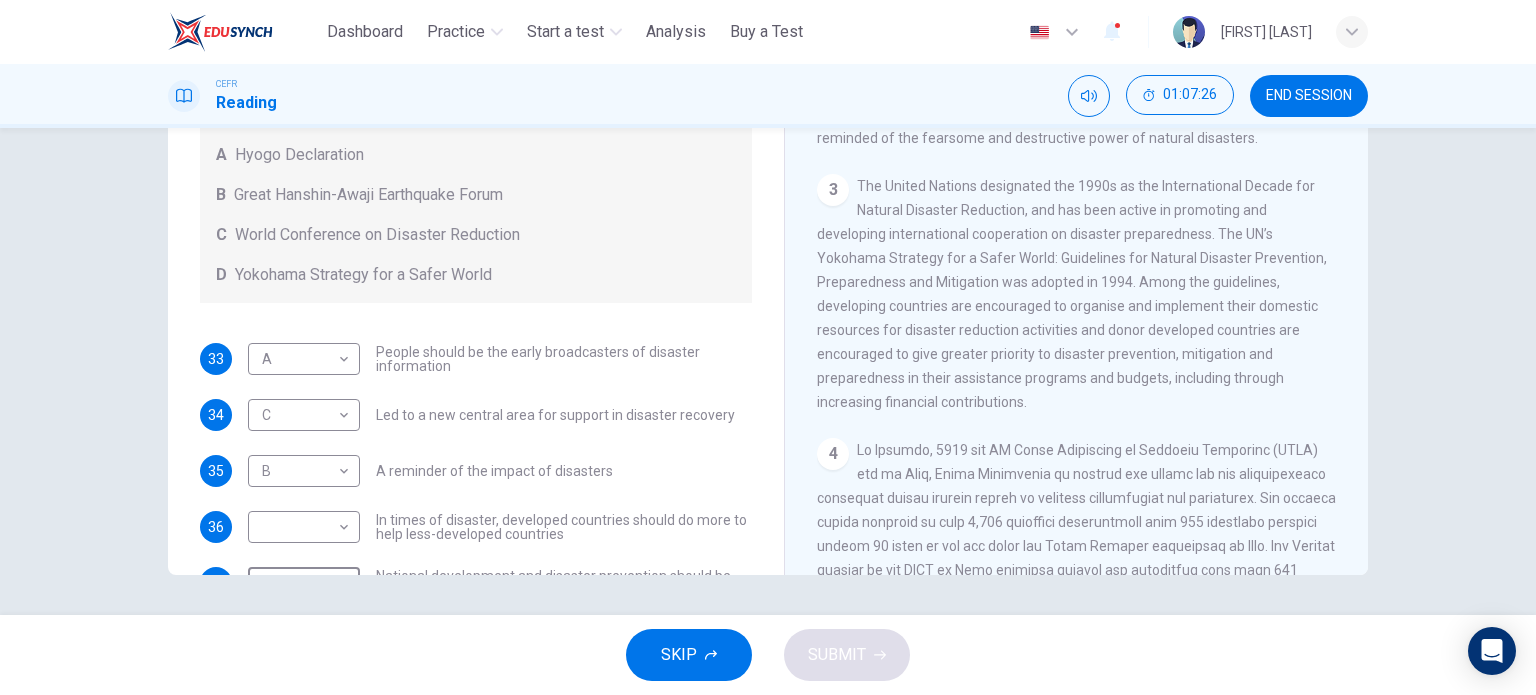 scroll, scrollTop: 136, scrollLeft: 0, axis: vertical 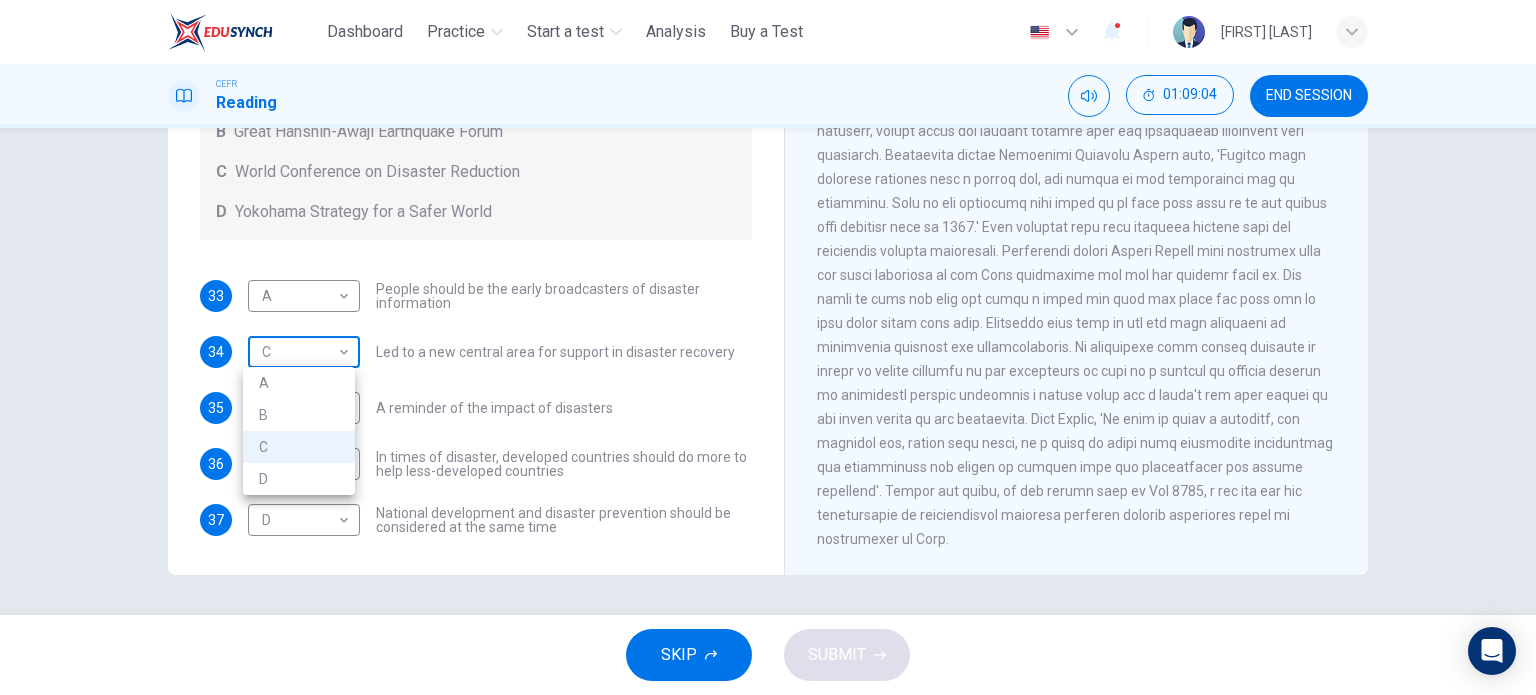 click on "This site uses cookies, as explained in our Privacy Policy. If you agree to the use of cookies, please click the Accept button and continue to browse our site. Privacy Policy Accept Dashboard Practice Start a test Analysis Buy a Test English ** ​ [FIRST] [LAST] CEFR Reading 00:42:27 END SESSION Questions 25 - 28 Do the following statements agree with the information given in the Reading Passage?
In the boxes below, write TRUE if the statement is true FALSE if the statement is false NOT GIVEN if the information is not given in the passage 25 ​ ​ Mostly people from poorer countries are affected by natural disasters 26 ​ ​ Present-day natural disasters are more dangerous than disasters of the past 27 ​ ​ It will take the countries affected by the tsunami many years to rebuild 28 ​ ​ Being prepared and knowing what to do in a disaster should be a global issue Preparing for the Threat CLICK TO ZOOM Click to Zoom 1 2 3 4 5 6 SKIP SUBMIT
Dashboard Practice Start a test" at bounding box center (768, 347) 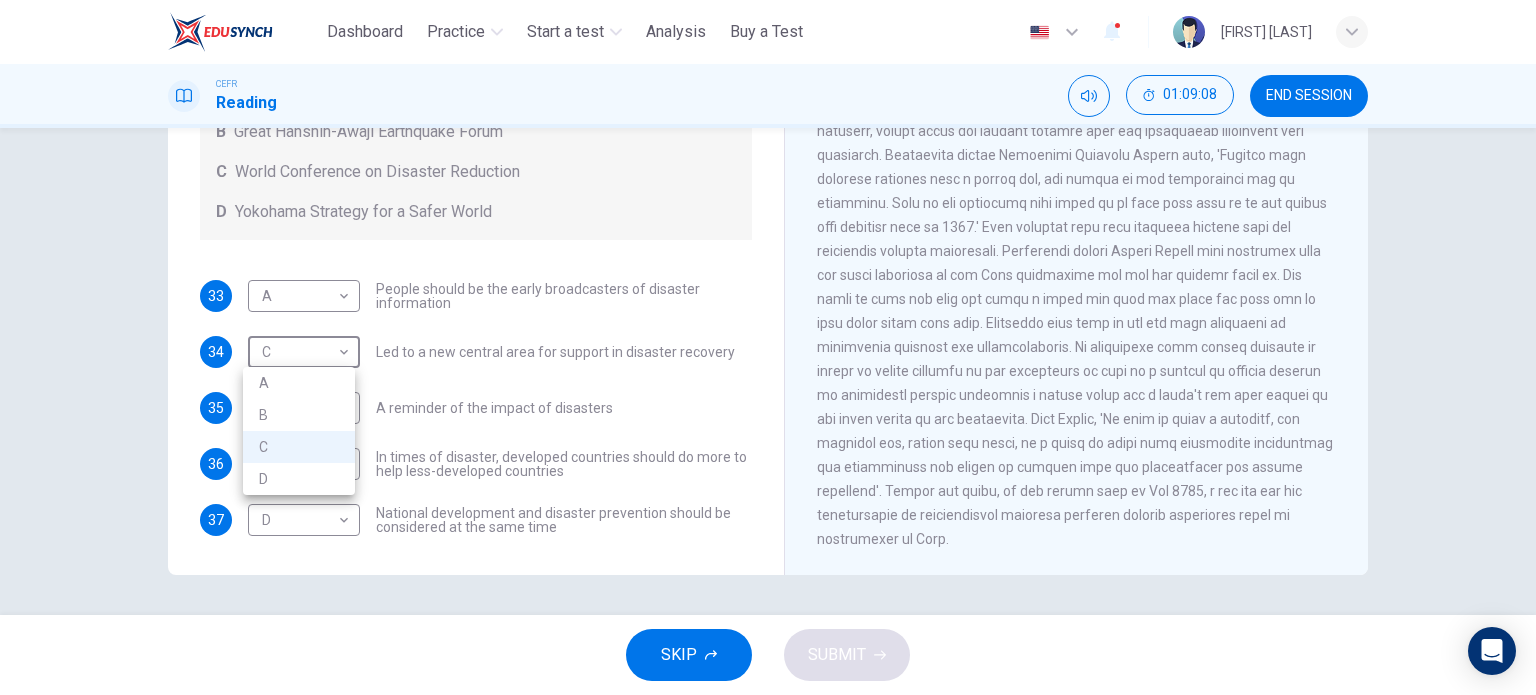 click at bounding box center (768, 347) 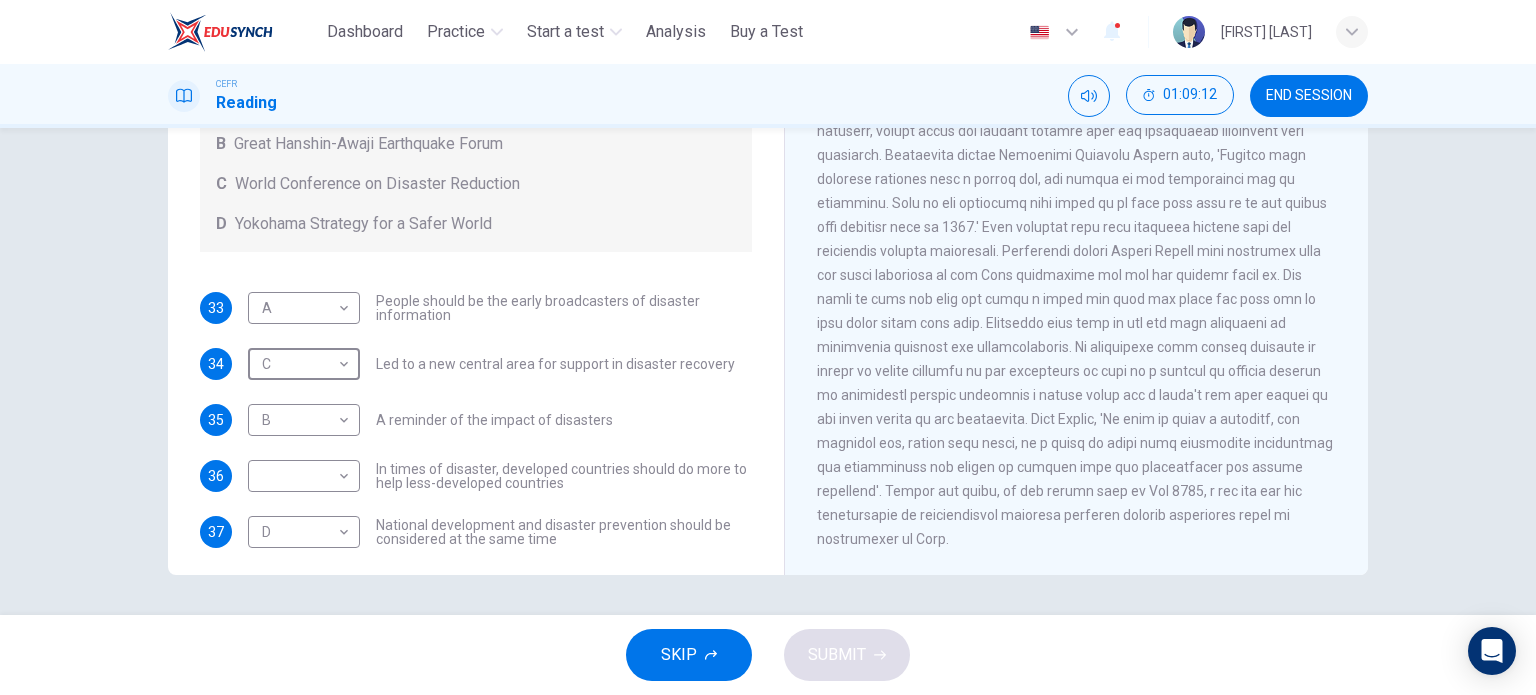 scroll, scrollTop: 123, scrollLeft: 0, axis: vertical 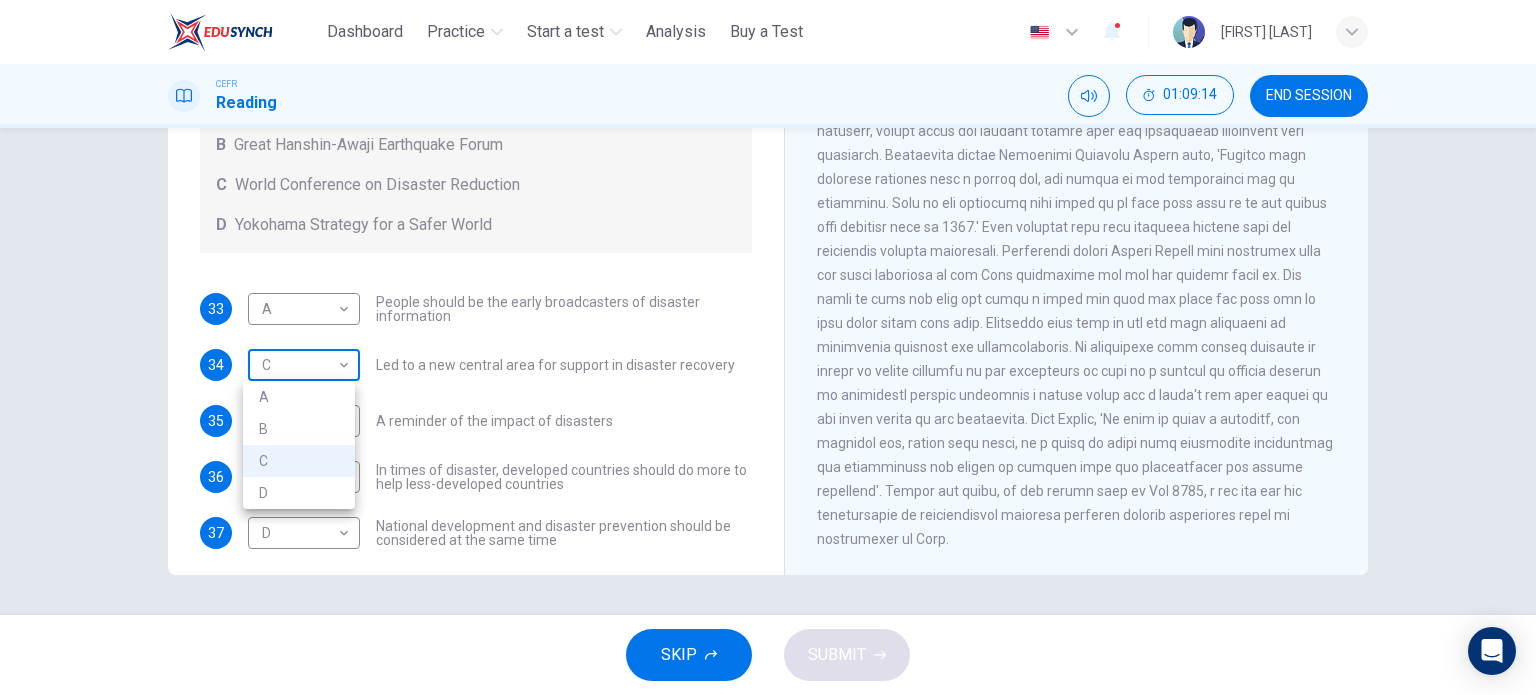 click on "This site uses cookies, as explained in our  Privacy Policy . If you agree to the use of cookies, please click the Accept button and continue to browse our site.   Privacy Policy Accept Dashboard Practice Start a test Analysis Buy a Test English ** ​ [FIRST] [LAST] CEFR Reading 01:09:14 END SESSION Questions 33 - 37 Look at the following statements and the list of disaster control initiatives below.
Match each statement with the correct disaster control initiative,  A-D .
Write the correct letter,  A-D , in the boxes below Disaster Control Initiatives A Hyogo Declaration B Great Hanshin-Awaji Earthquake Forum C World Conference on Disaster Reduction D Yokohama Strategy for a Safer World 33 A * ​ People should be the early broadcasters of disaster information 34 C * ​ Led to a new central area for support in disaster recovery 35 B * ​ A reminder of the impact of disasters 36 ​ ​ In times of disaster, developed countries should do more to help less-developed countries 37 D * ​ 1 2" at bounding box center (768, 347) 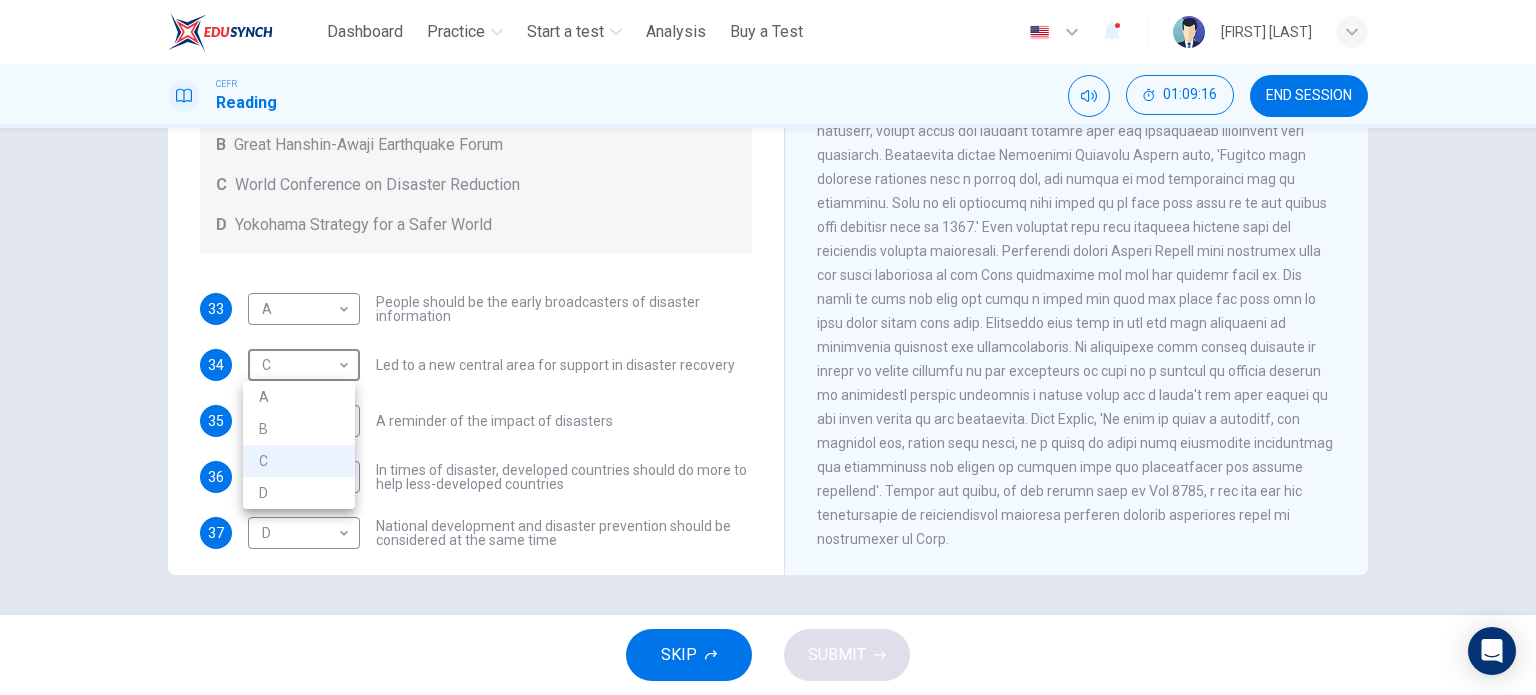 click on "B" at bounding box center [299, 429] 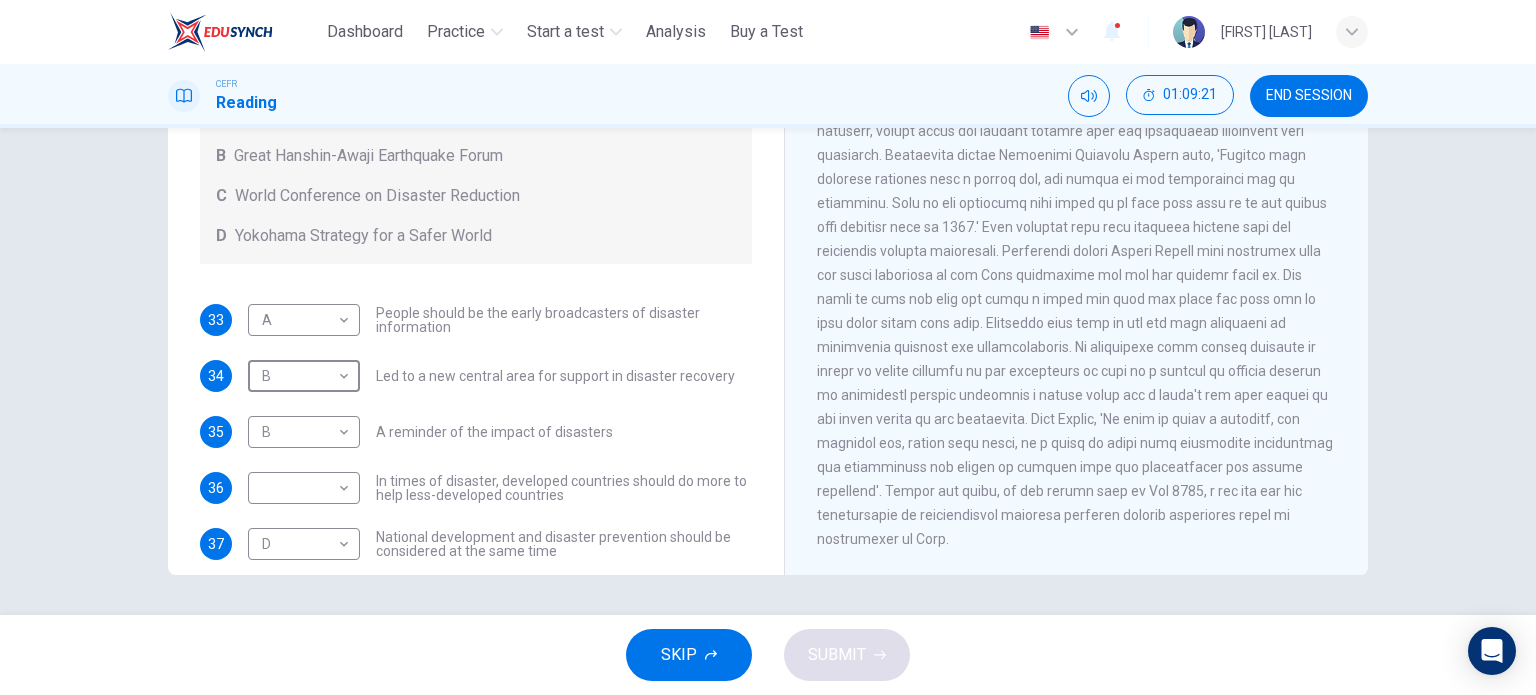 scroll, scrollTop: 111, scrollLeft: 0, axis: vertical 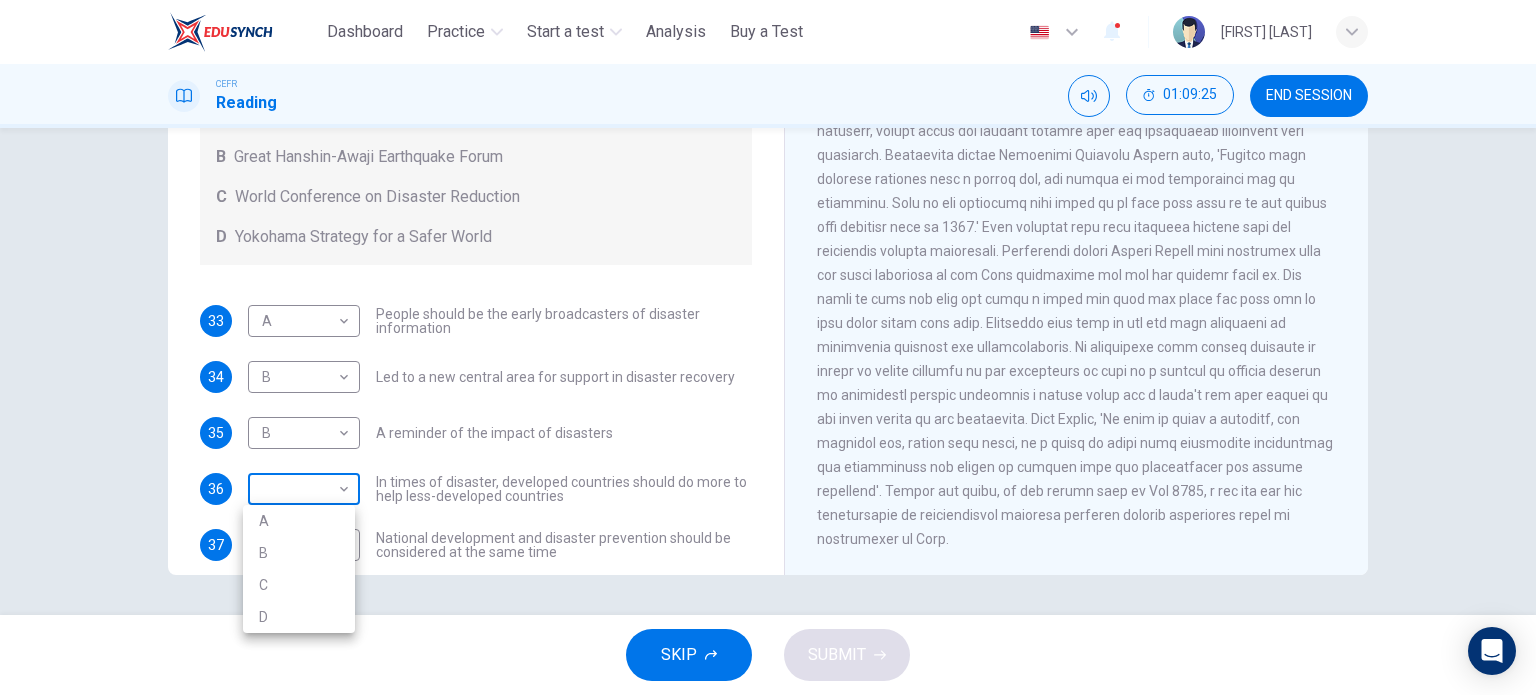click on "This site uses cookies, as explained in our  Privacy Policy . If you agree to the use of cookies, please click the Accept button and continue to browse our site.   Privacy Policy Accept Dashboard Practice Start a test Analysis Buy a Test English ** ​ [FIRST] [LAST] CEFR Reading 01:09:25 END SESSION Questions 33 - 37 Look at the following statements and the list of disaster control initiatives below.
Match each statement with the correct disaster control initiative,  A-D .
Write the correct letter,  A-D , in the boxes below Disaster Control Initiatives A Hyogo Declaration B Great Hanshin-Awaji Earthquake Forum C World Conference on Disaster Reduction D Yokohama Strategy for a Safer World 33 A * ​ People should be the early broadcasters of disaster information 34 B * ​ Led to a new central area for support in disaster recovery 35 B * ​ A reminder of the impact of disasters 36 ​ ​ In times of disaster, developed countries should do more to help less-developed countries 37 D * ​ 1 2" at bounding box center [768, 347] 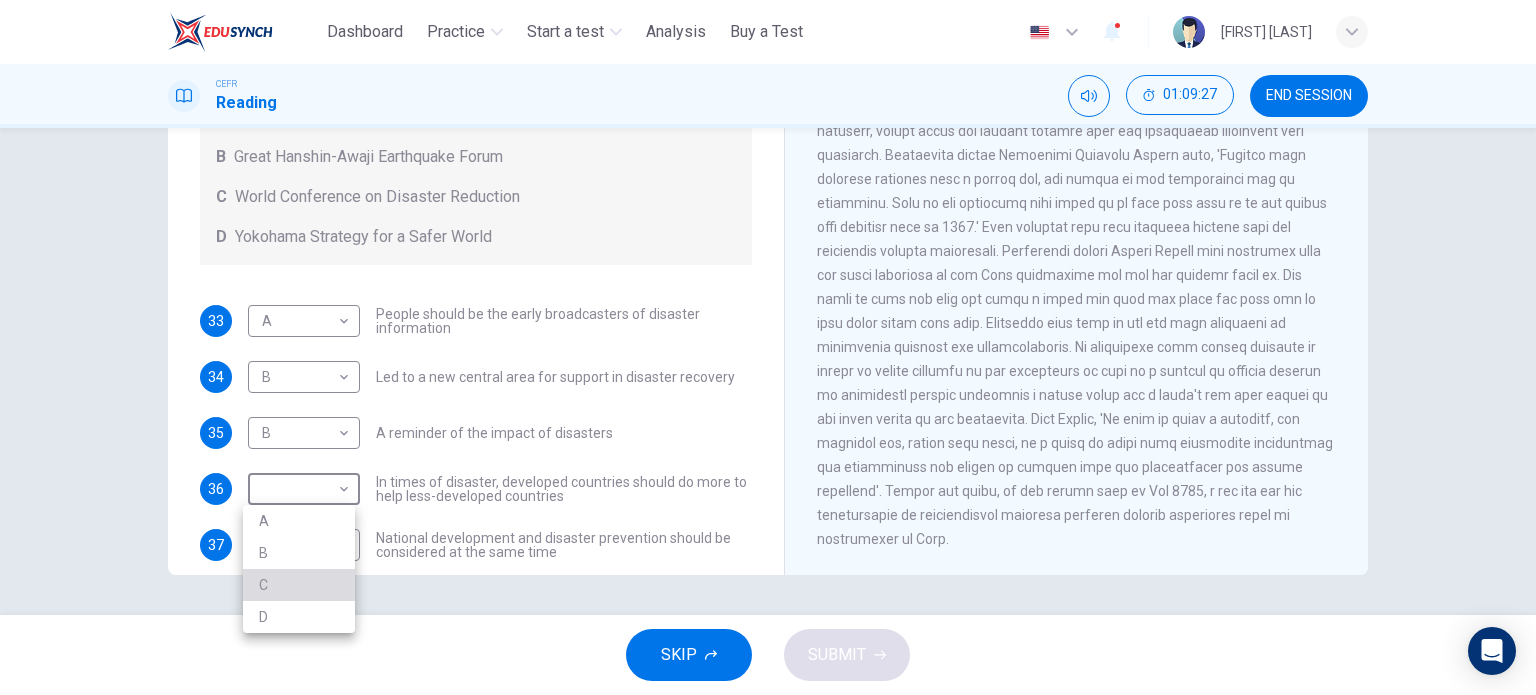 click on "C" at bounding box center [299, 585] 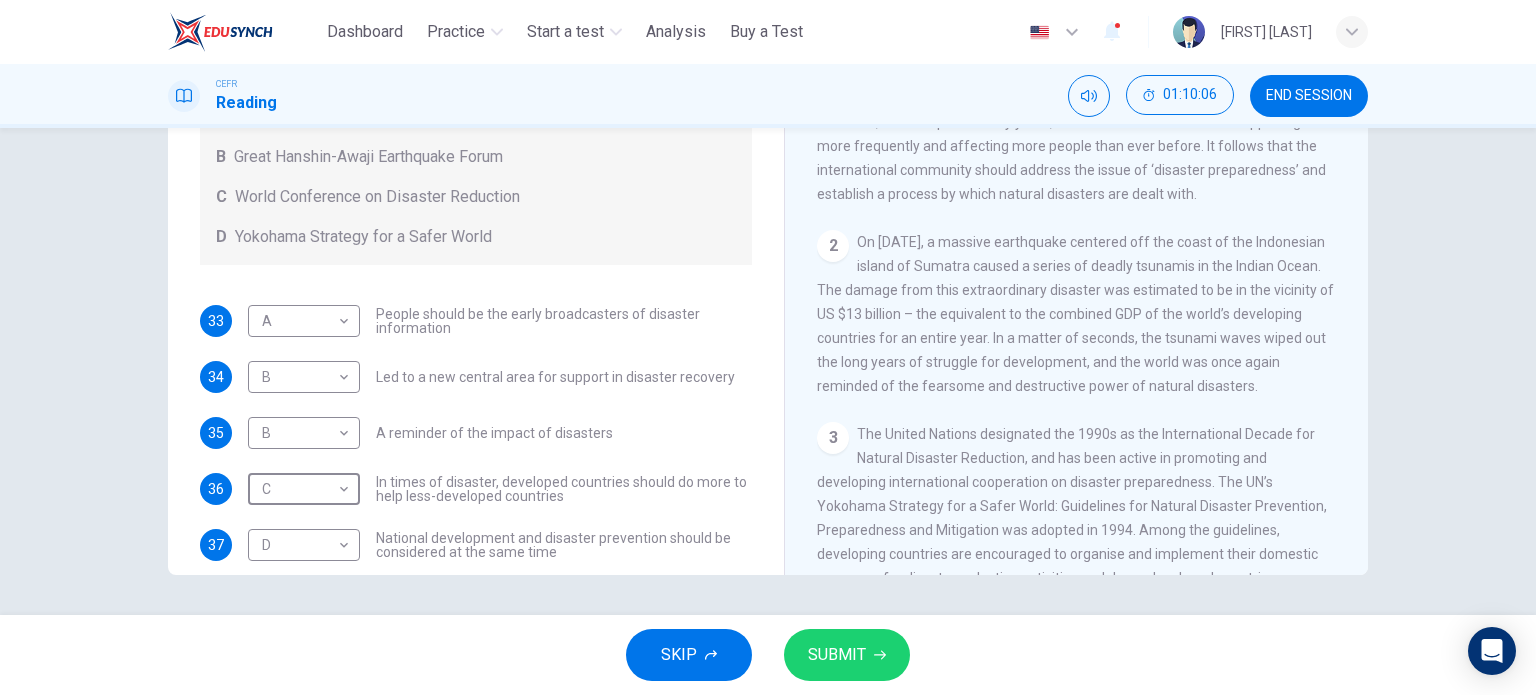 scroll, scrollTop: 372, scrollLeft: 0, axis: vertical 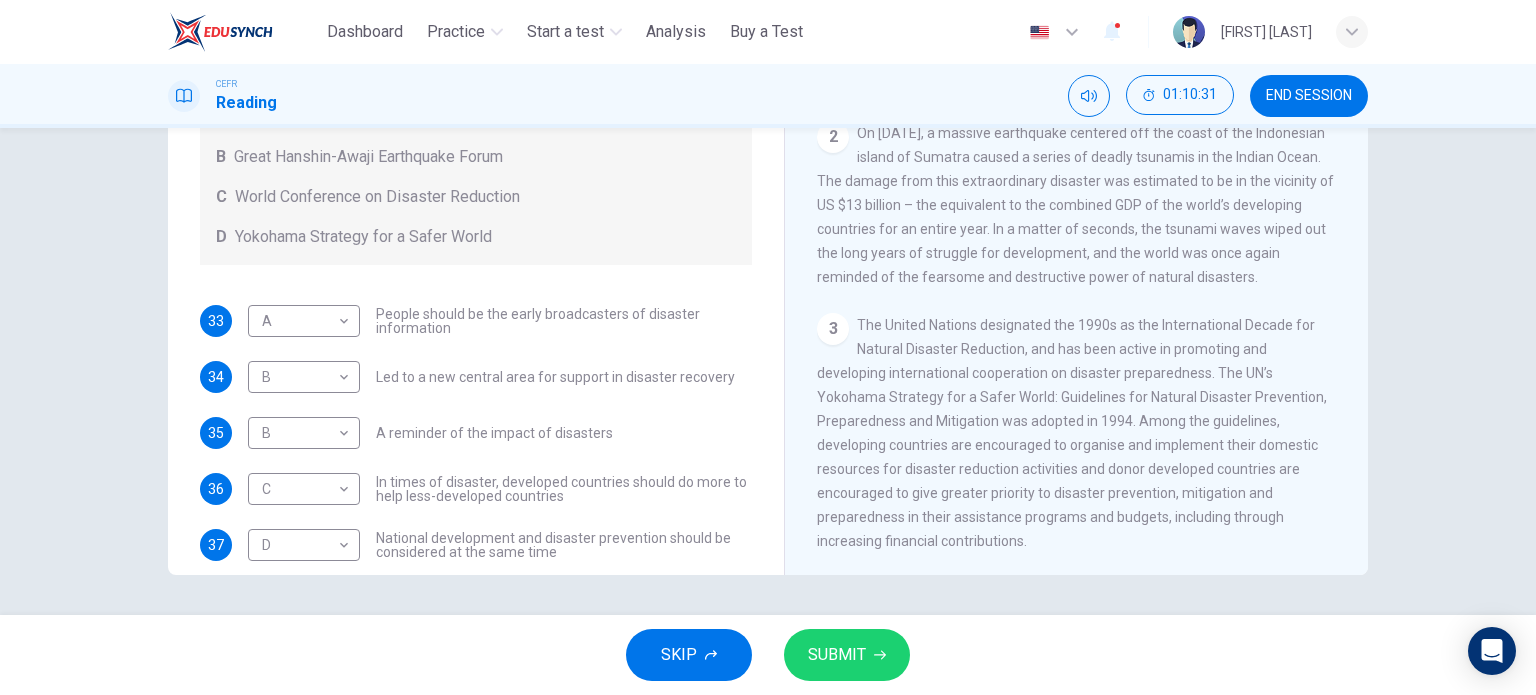 click on "3 The United Nations designated the 1990s as the International Decade for Natural Disaster Reduction, and has been active in promoting and developing international cooperation on disaster preparedness. The UN’s Yokohama Strategy for a Safer World: Guidelines for Natural Disaster Prevention, Preparedness and Mitigation was adopted in 1994. Among the guidelines, developing countries are encouraged to organise and implement their domestic resources for disaster reduction activities and donor developed countries are encouraged to give greater priority to disaster prevention, mitigation and preparedness in their assistance programs and budgets, including through increasing financial contributions." at bounding box center (1077, 433) 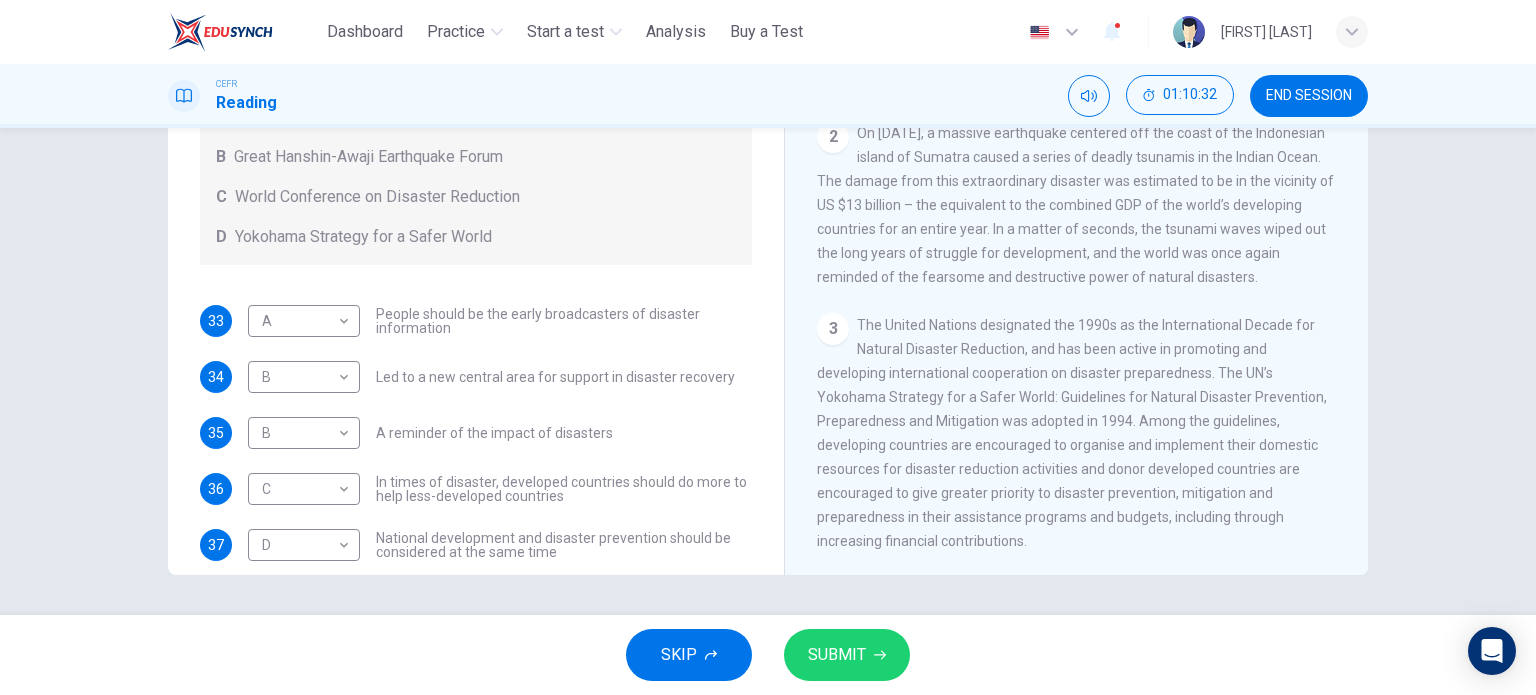 drag, startPoint x: 1028, startPoint y: 447, endPoint x: 1012, endPoint y: 447, distance: 16 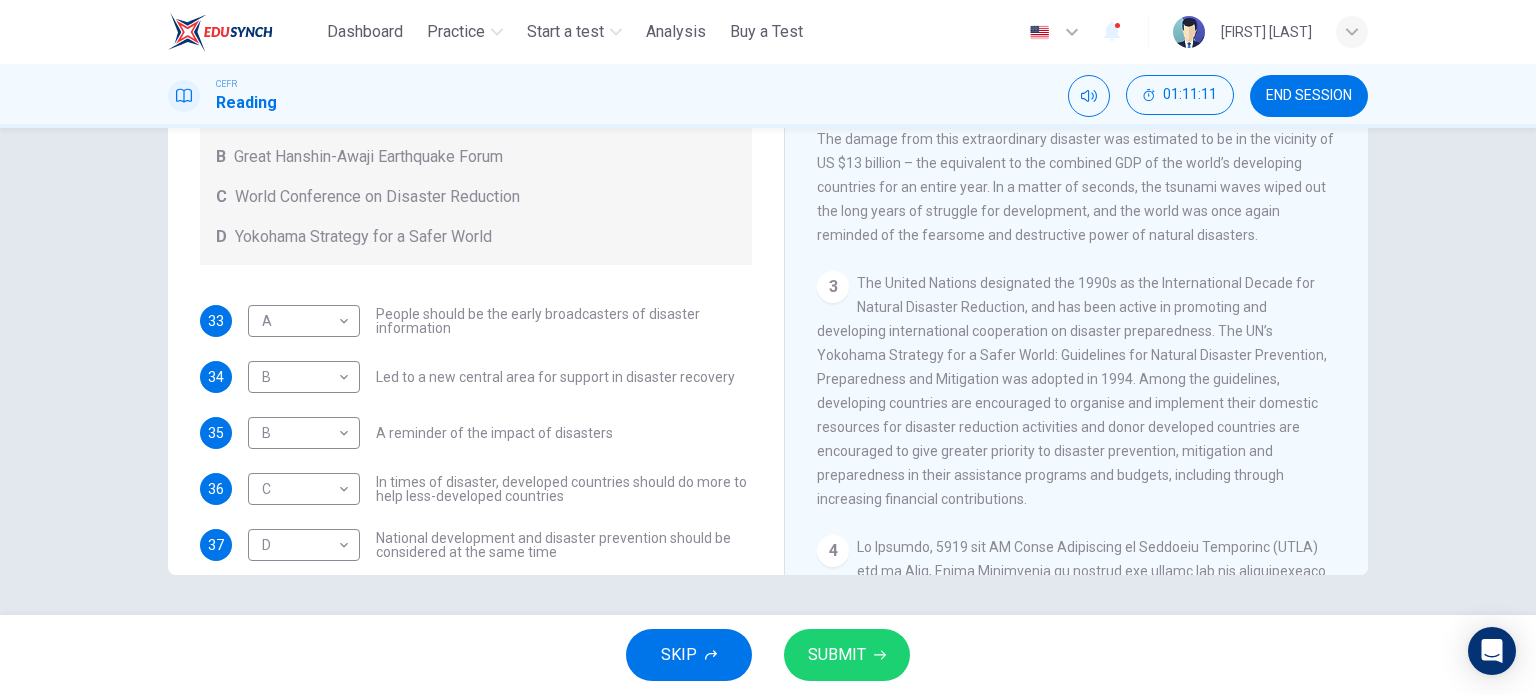 scroll, scrollTop: 527, scrollLeft: 0, axis: vertical 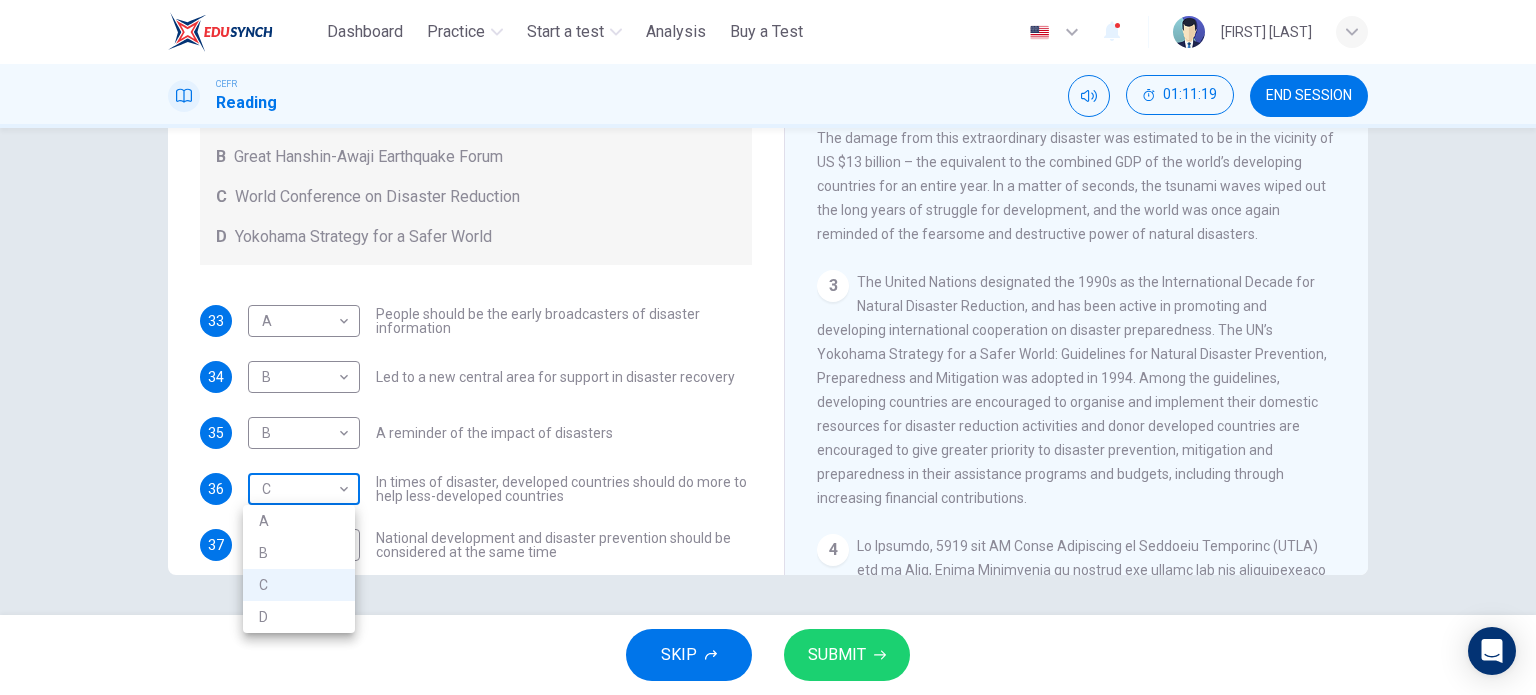 click on "This site uses cookies, as explained in our  Privacy Policy . If you agree to the use of cookies, please click the Accept button and continue to browse our site.   Privacy Policy Accept Dashboard Practice Start a test Analysis Buy a Test English ** ​ [FIRST] [LAST] CEFR Reading 01:11:19 END SESSION Questions 33 - 37 Look at the following statements and the list of disaster control initiatives below.
Match each statement with the correct disaster control initiative,  A-D .
Write the correct letter,  A-D , in the boxes below Disaster Control Initiatives A Hyogo Declaration B Great Hanshin-Awaji Earthquake Forum C World Conference on Disaster Reduction D Yokohama Strategy for a Safer World 33 A * ​ People should be the early broadcasters of disaster information 34 ​ ​ Led to a new central area for support in disaster recovery 35 B * ​ A reminder of the impact of disasters 36 ​ ​ In times of disaster, developed countries should do more to help less-developed countries 37 D * ​ 1 2" at bounding box center [768, 347] 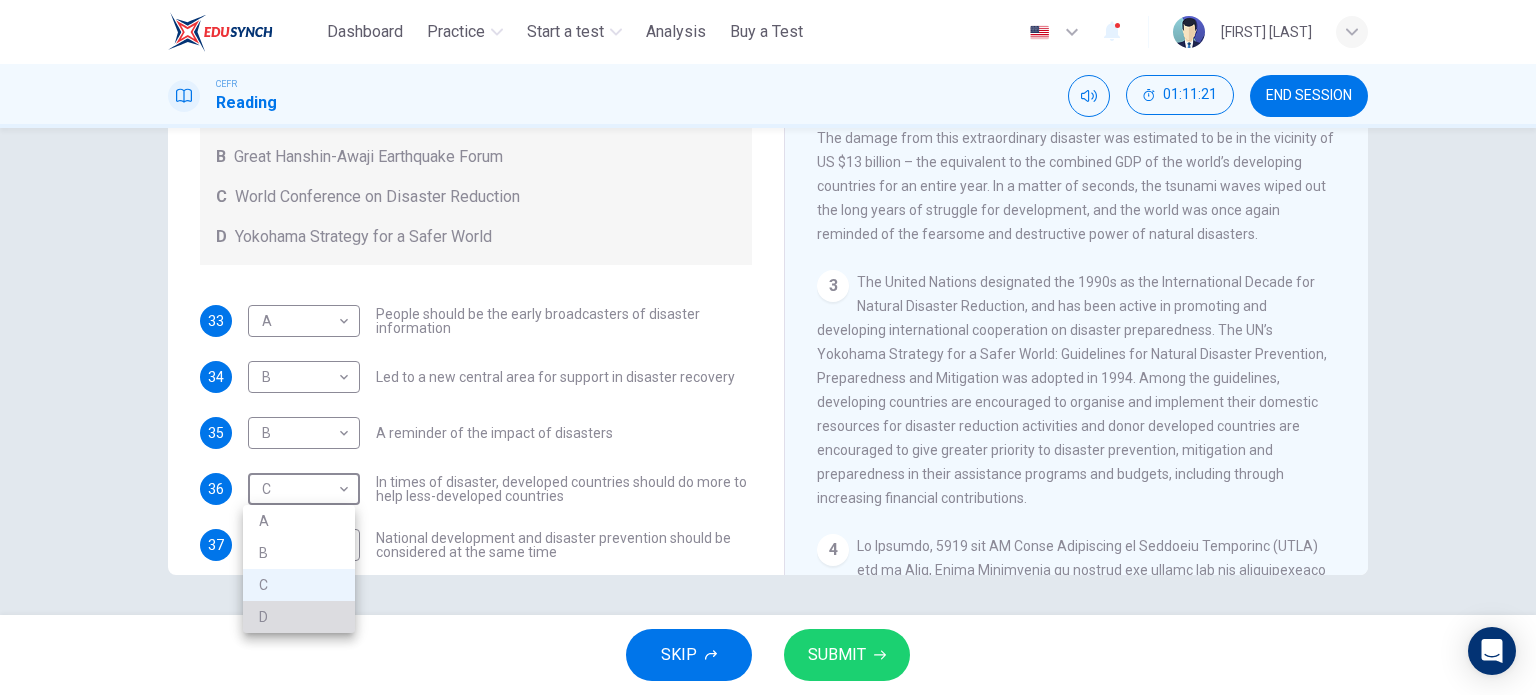 click on "D" at bounding box center [299, 617] 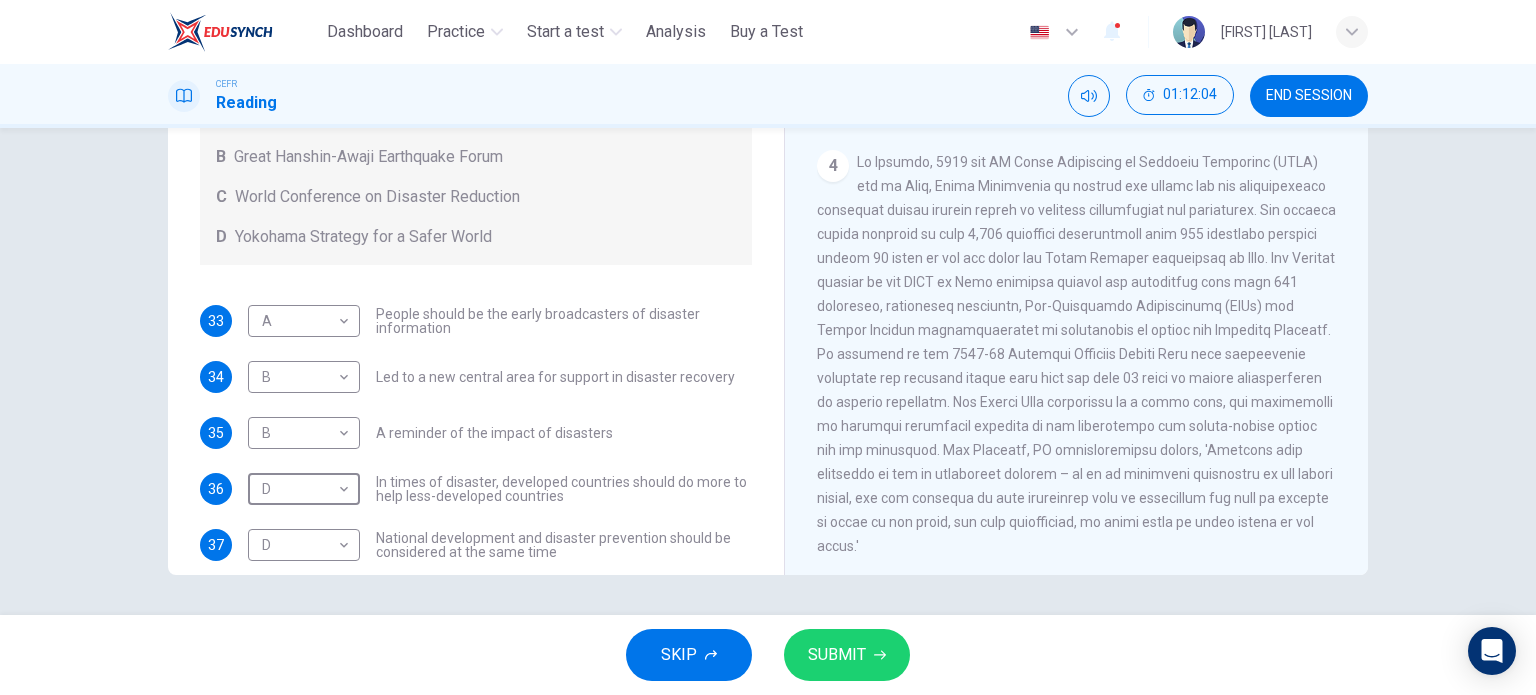 scroll, scrollTop: 912, scrollLeft: 0, axis: vertical 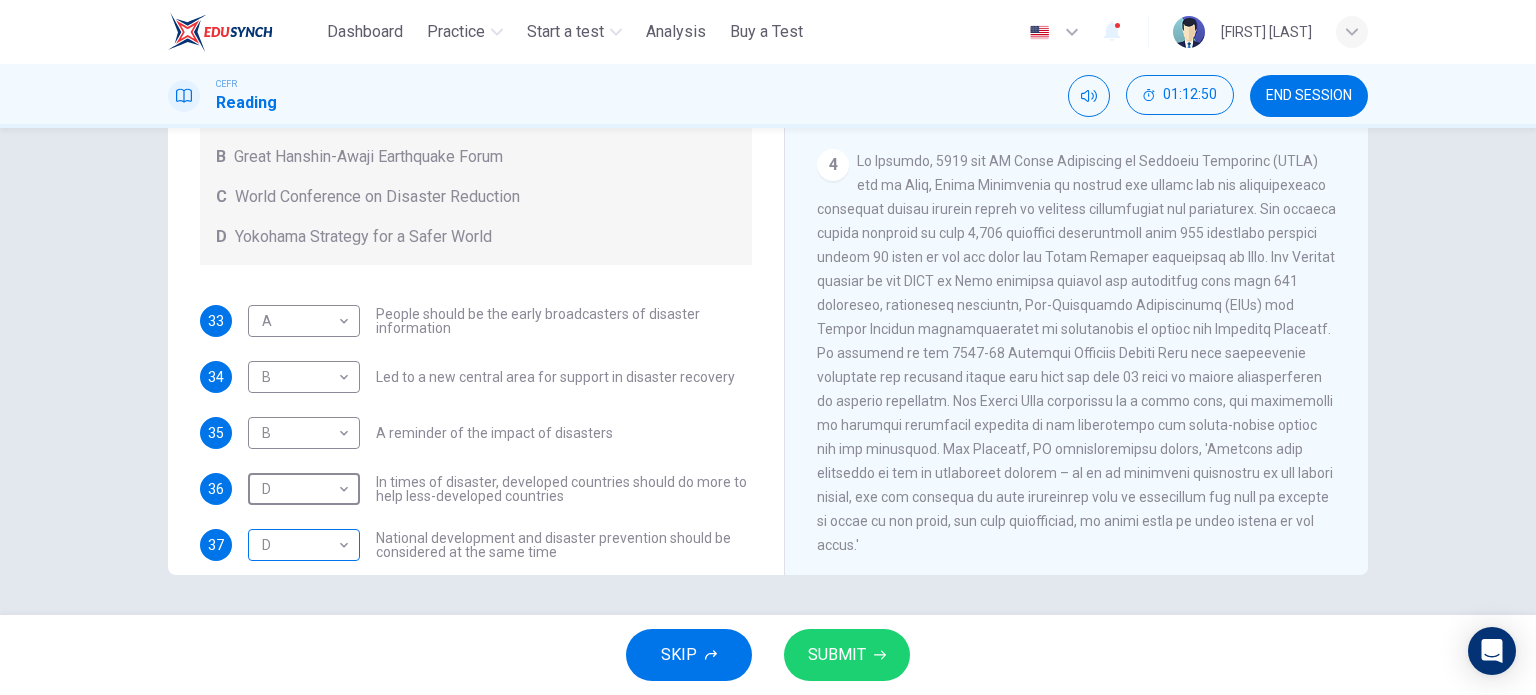 click on "This site uses cookies, as explained in our  Privacy Policy . If you agree to the use of cookies, please click the Accept button and continue to browse our site.   Privacy Policy Accept Dashboard Practice Start a test Analysis Buy a Test English ** ​ [FIRST] [LAST] CEFR Reading 01:12:50 END SESSION Questions 33 - 37 Look at the following statements and the list of disaster control initiatives below.
Match each statement with the correct disaster control initiative,  A-D .
Write the correct letter,  A-D , in the boxes below Disaster Control Initiatives A Hyogo Declaration B Great Hanshin-Awaji Earthquake Forum C World Conference on Disaster Reduction D Yokohama Strategy for a Safer World 33 A * ​ People should be the early broadcasters of disaster information 34 B * ​ Led to a new central area for support in disaster recovery 35 B * ​ A reminder of the impact of disasters 36 D * ​ In times of disaster, developed countries should do more to help less-developed countries 37 D * ​ 1 2" at bounding box center [768, 347] 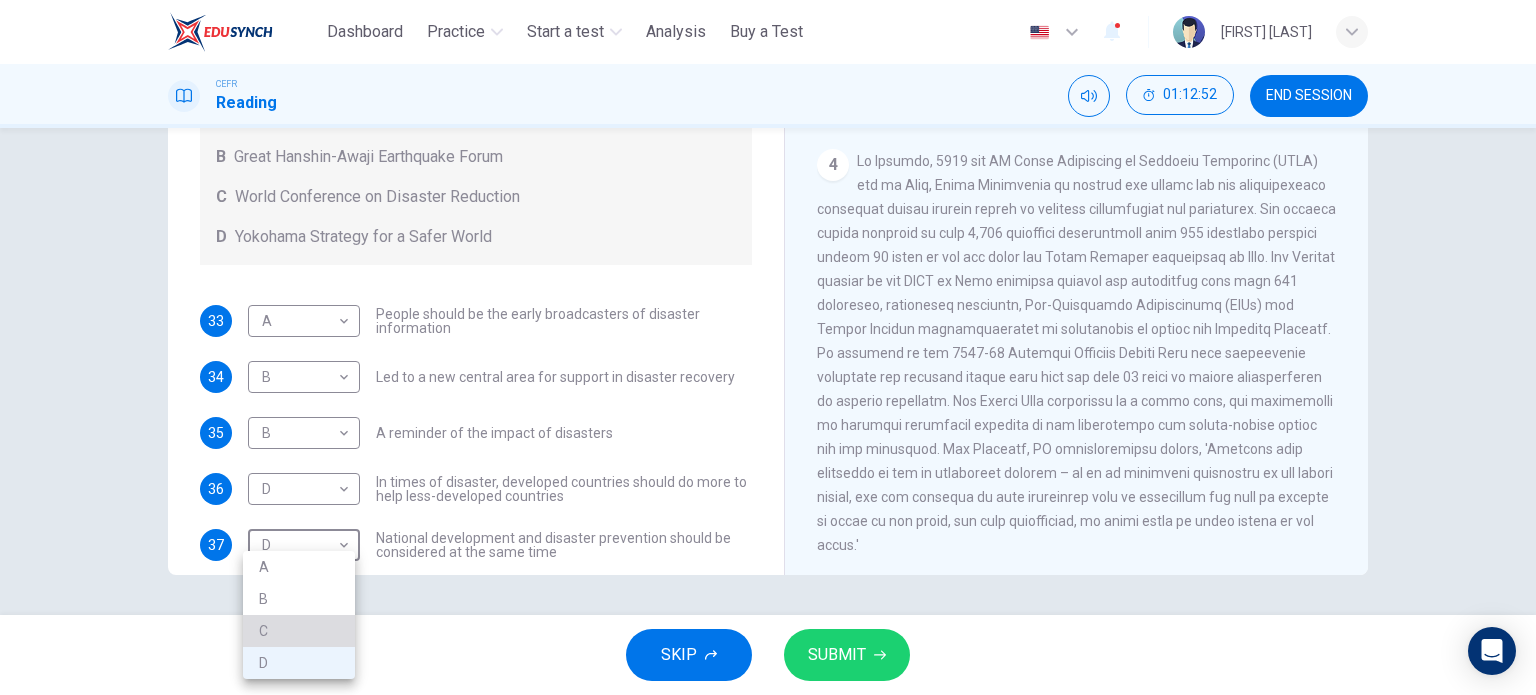 click on "C" at bounding box center [299, 631] 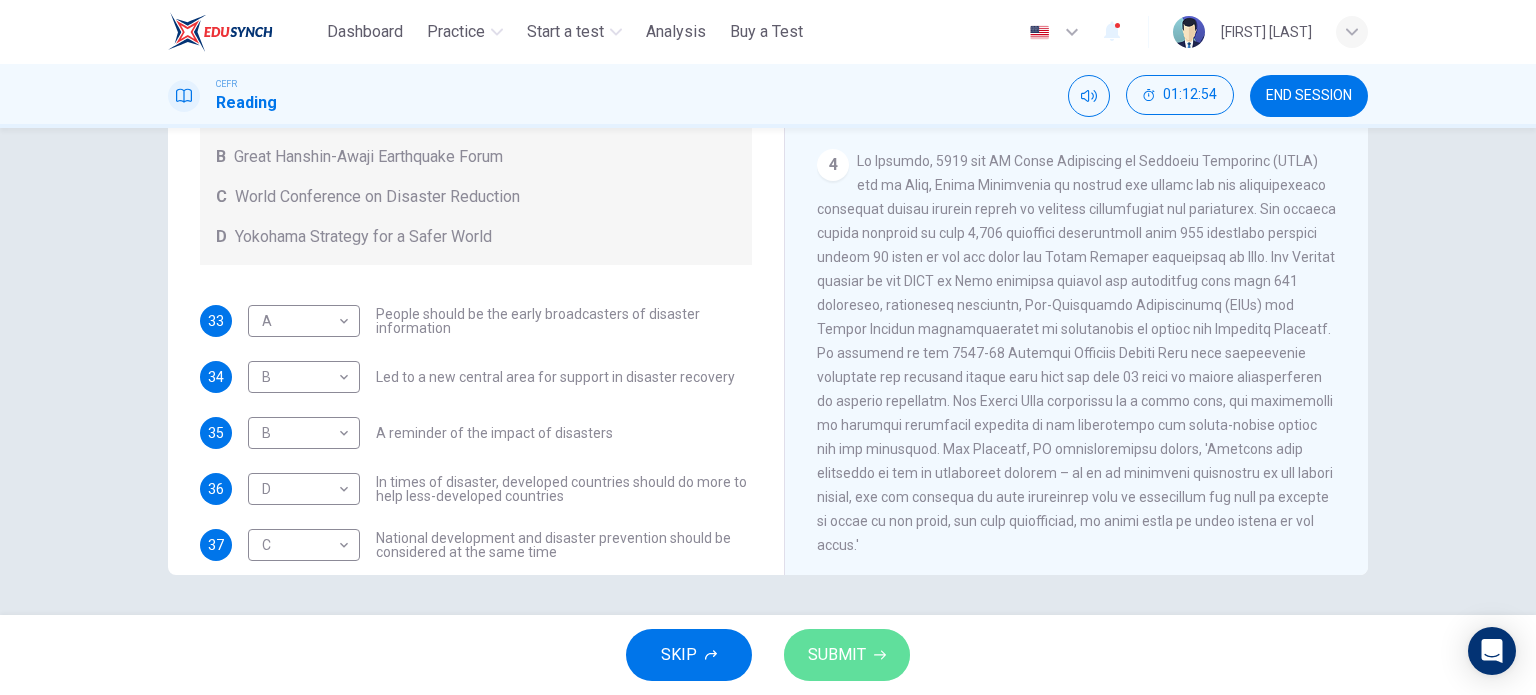 click on "SUBMIT" at bounding box center (837, 655) 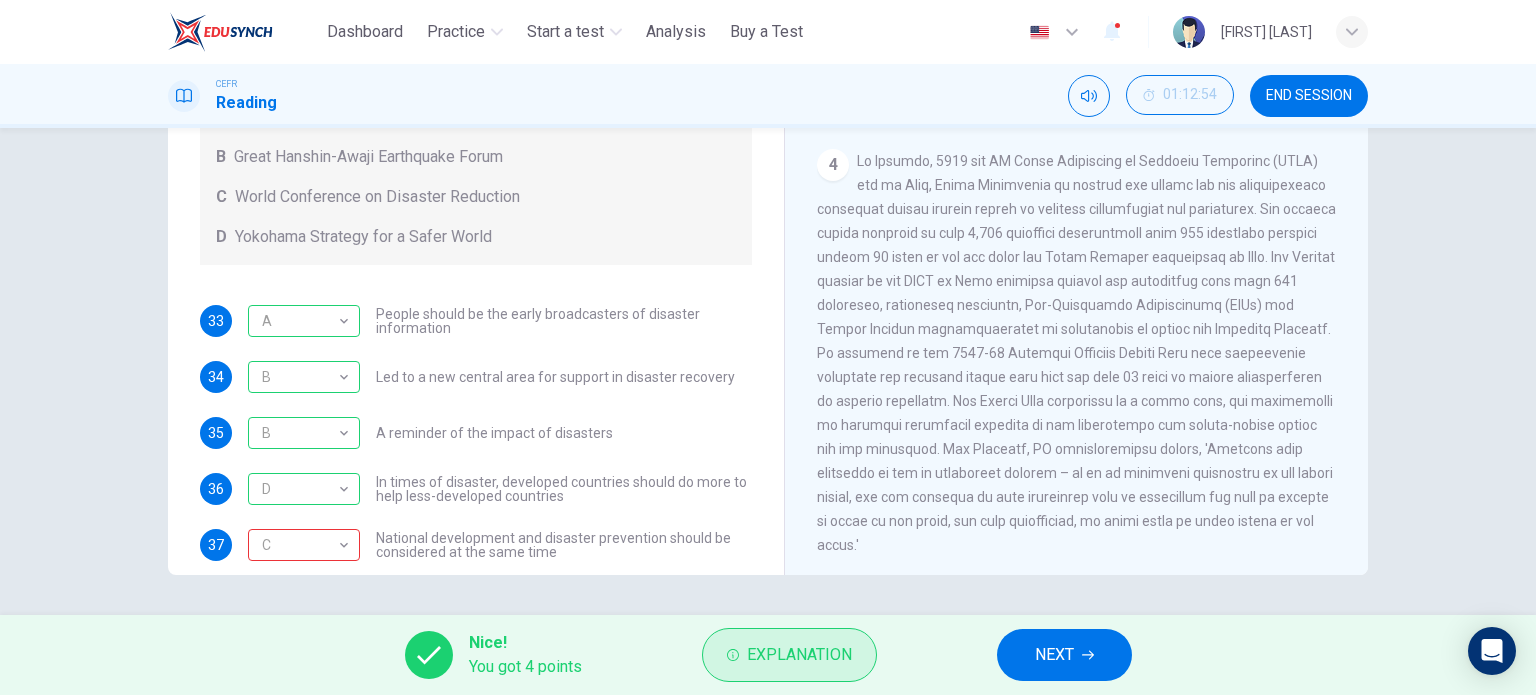 click on "Explanation" at bounding box center [799, 655] 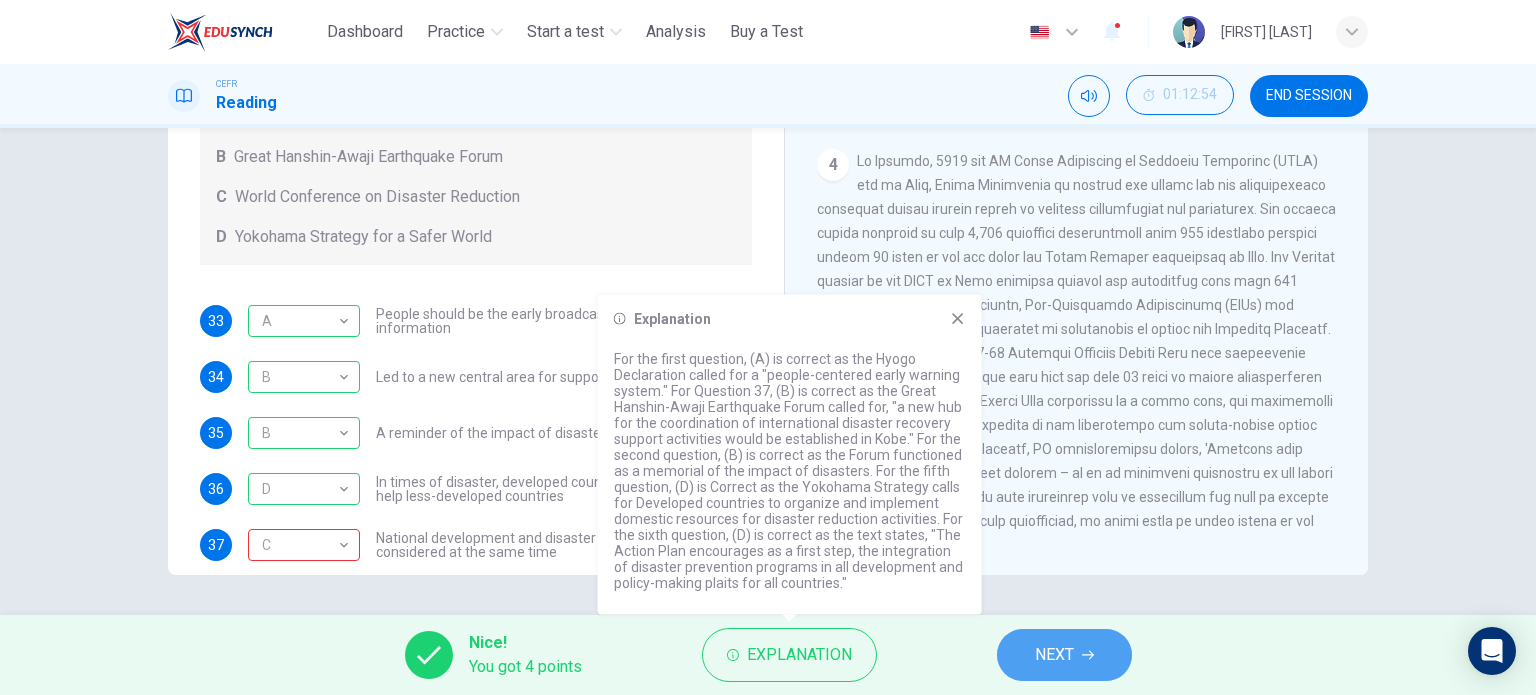 click on "NEXT" at bounding box center [1054, 655] 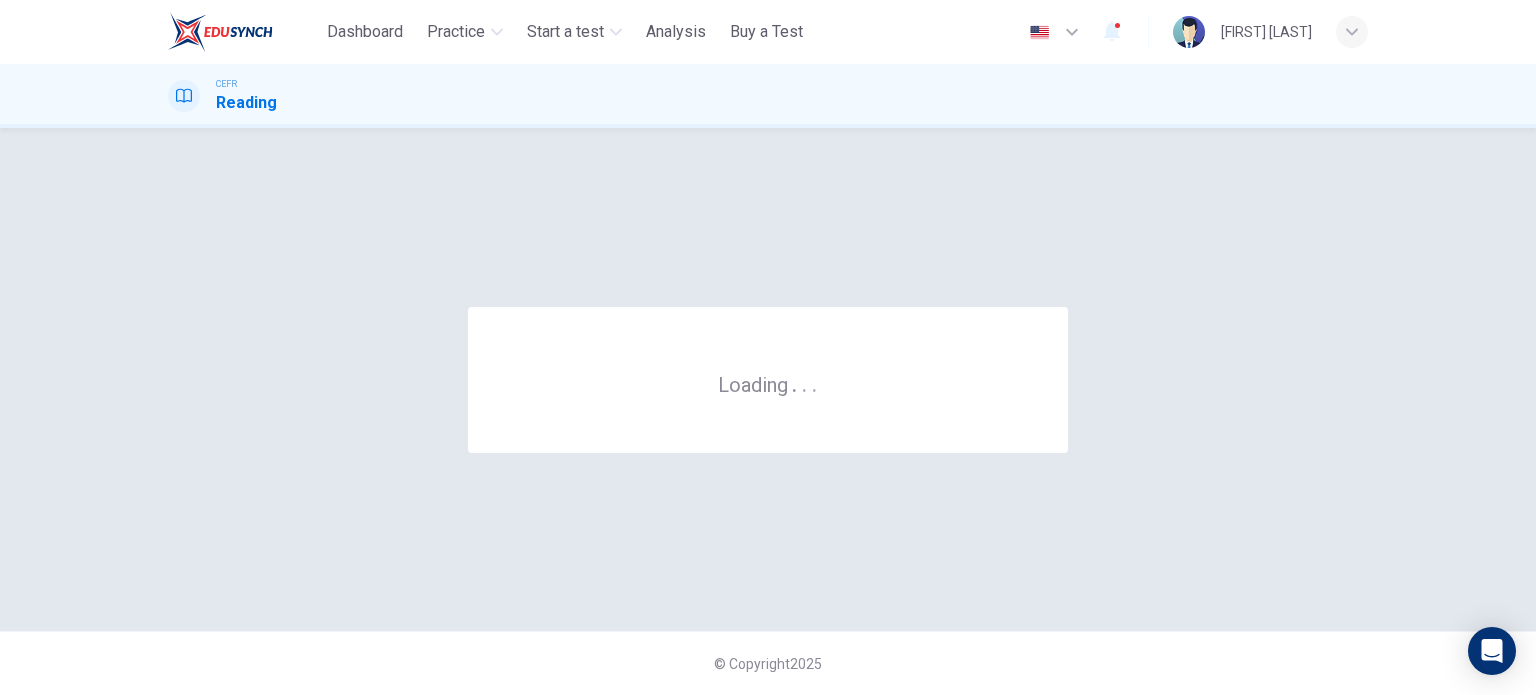 scroll, scrollTop: 0, scrollLeft: 0, axis: both 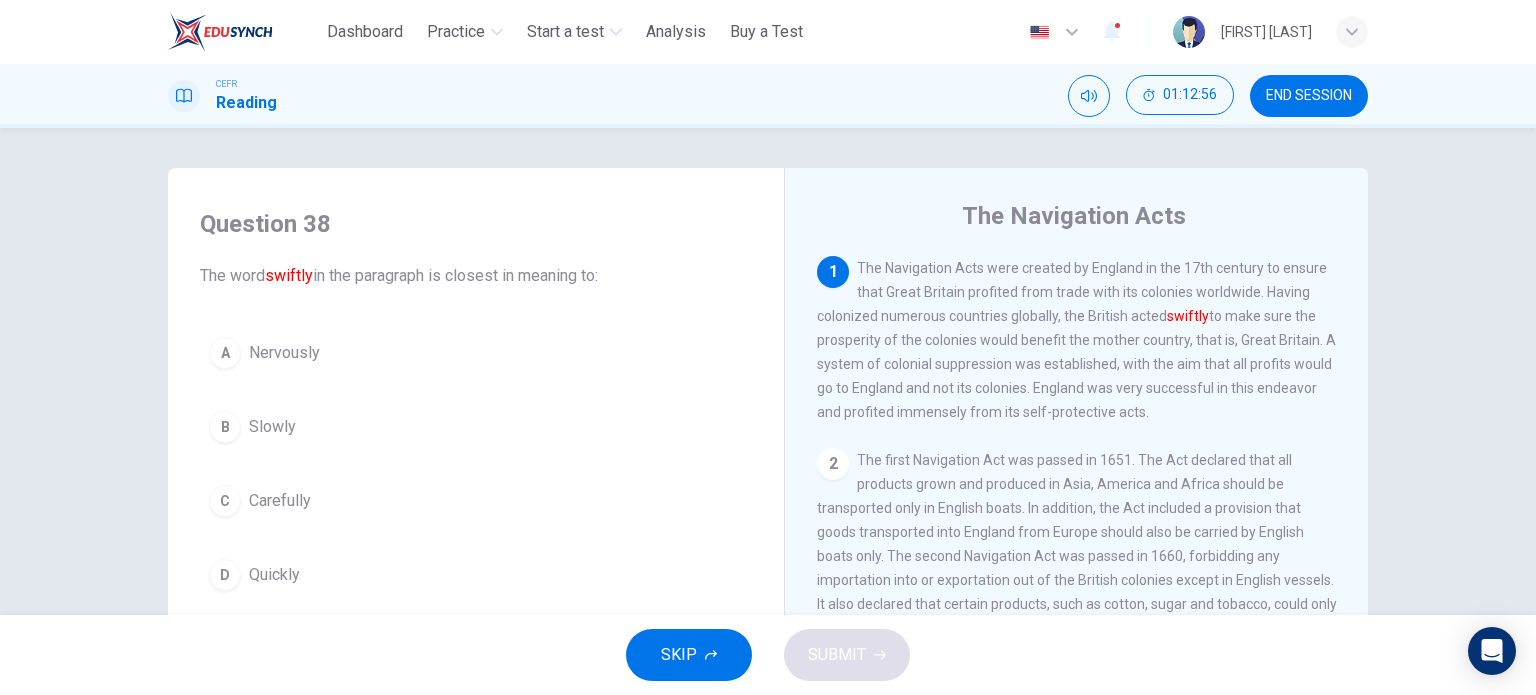 click on "END SESSION" at bounding box center [1309, 96] 